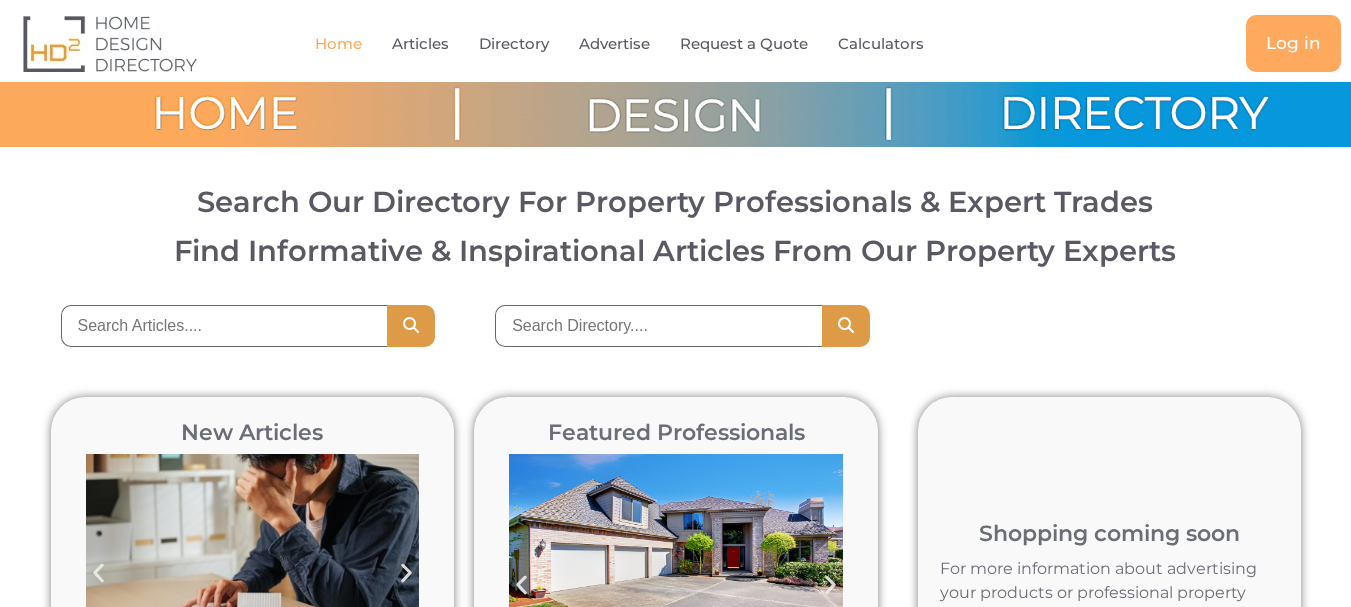 scroll, scrollTop: 0, scrollLeft: 0, axis: both 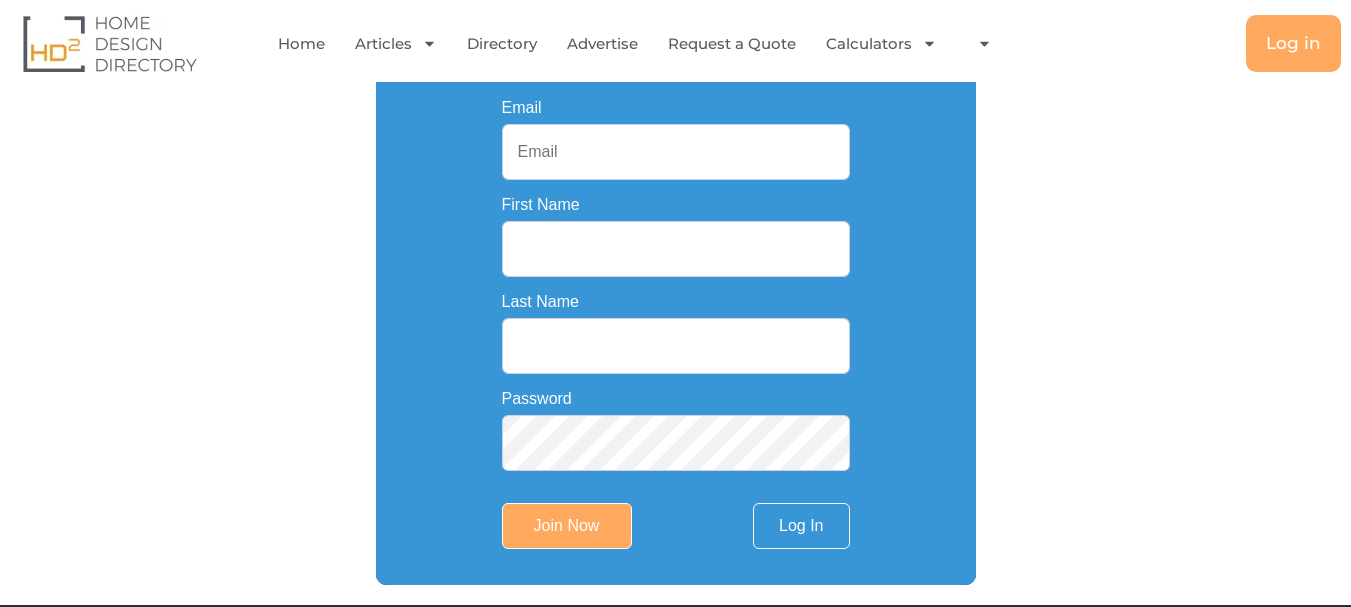 click on "Email" at bounding box center (676, 152) 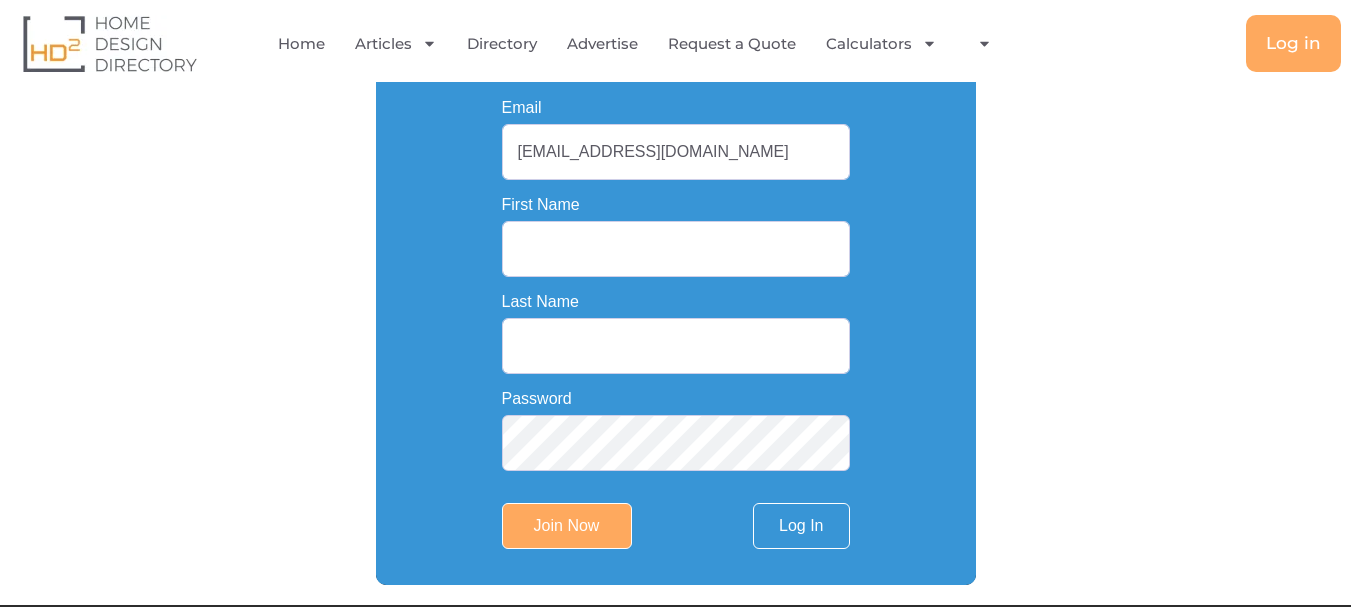 type on "info.atlastilestone@gmail.com" 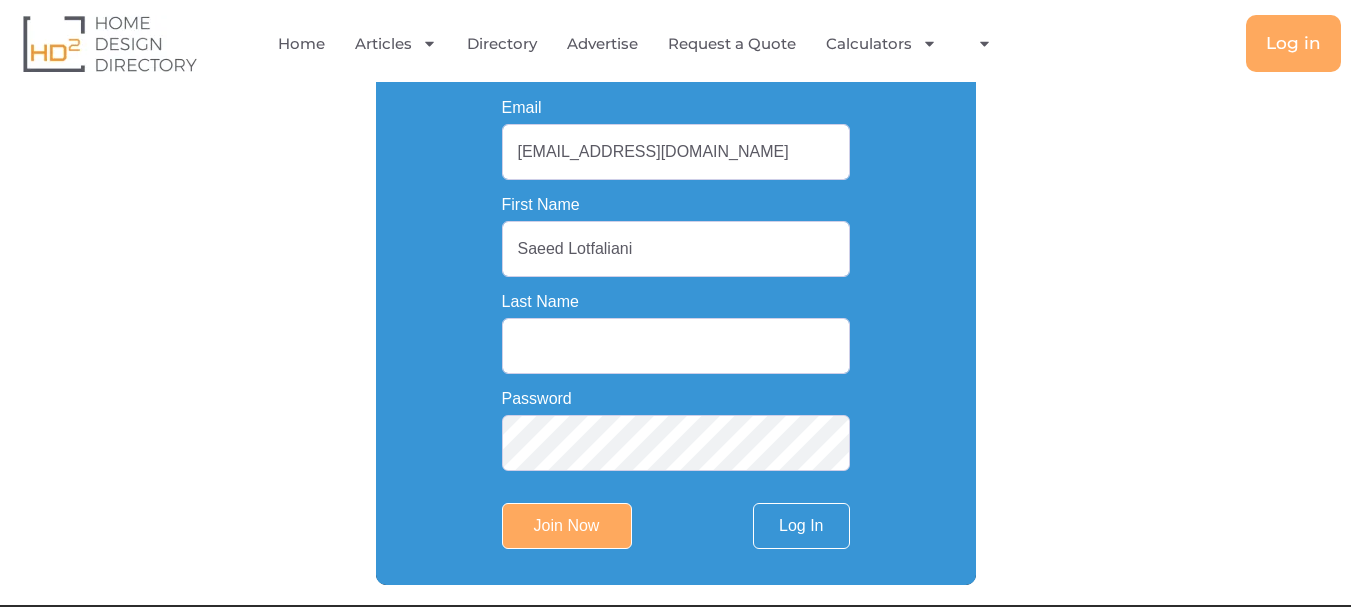 drag, startPoint x: 565, startPoint y: 256, endPoint x: 707, endPoint y: 259, distance: 142.0317 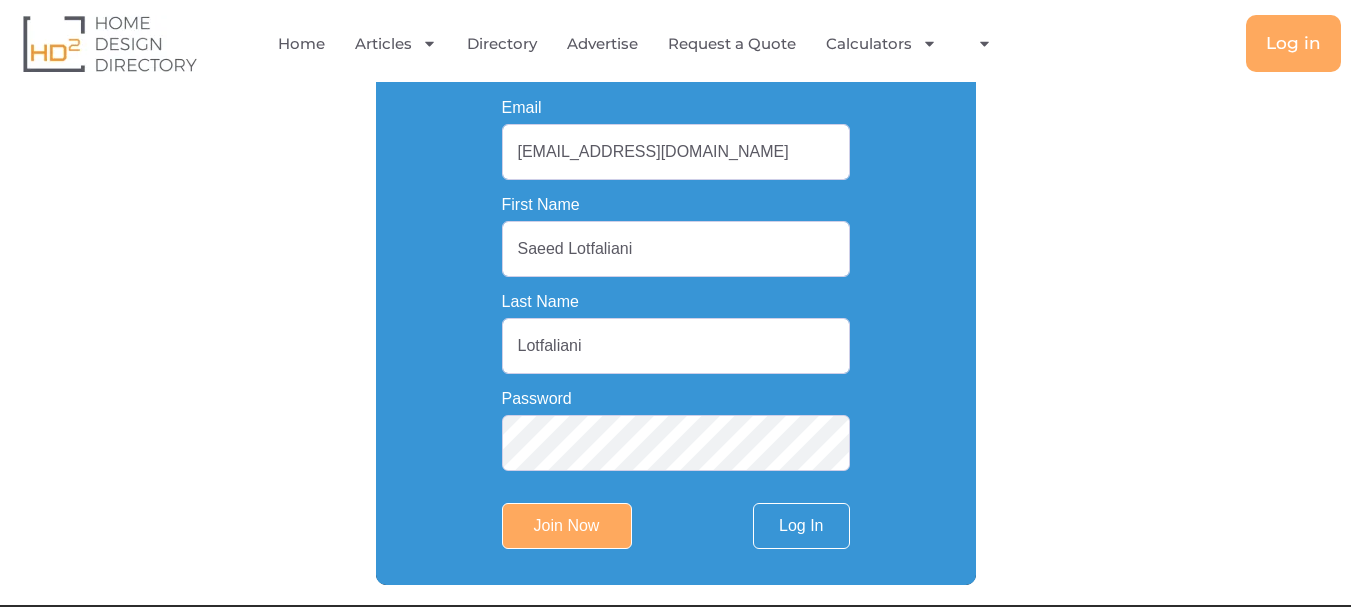 type on "Lotfaliani" 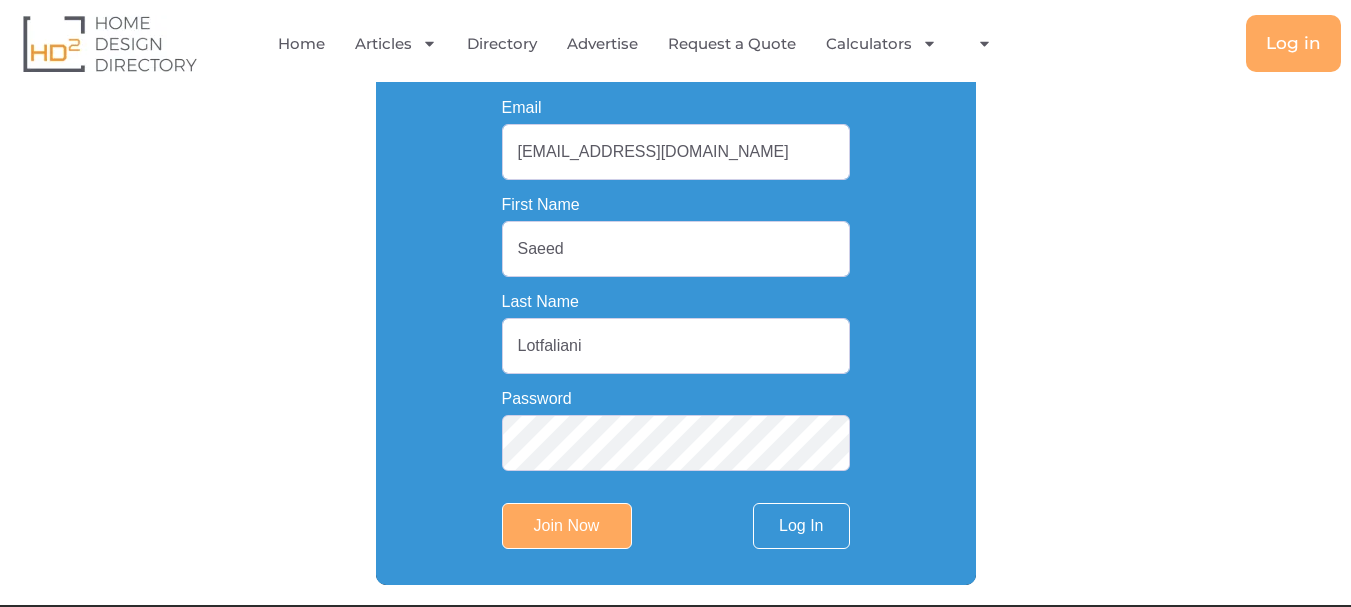 type on "Saeed" 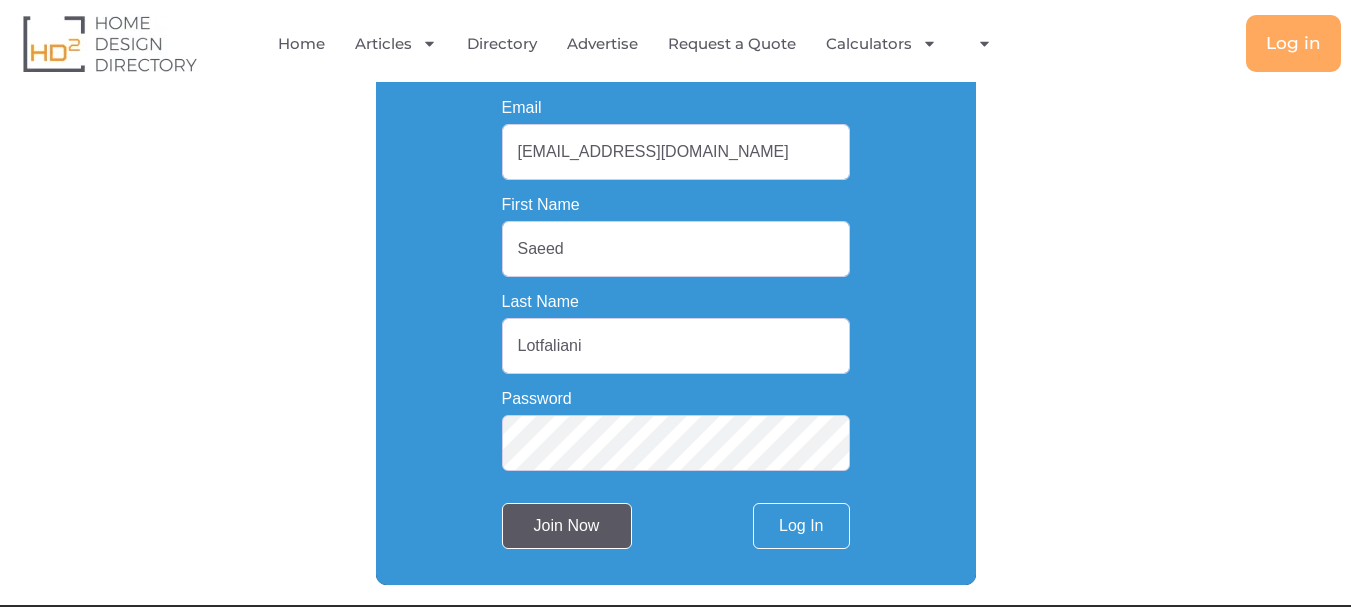 click on "Join Now" at bounding box center (567, 526) 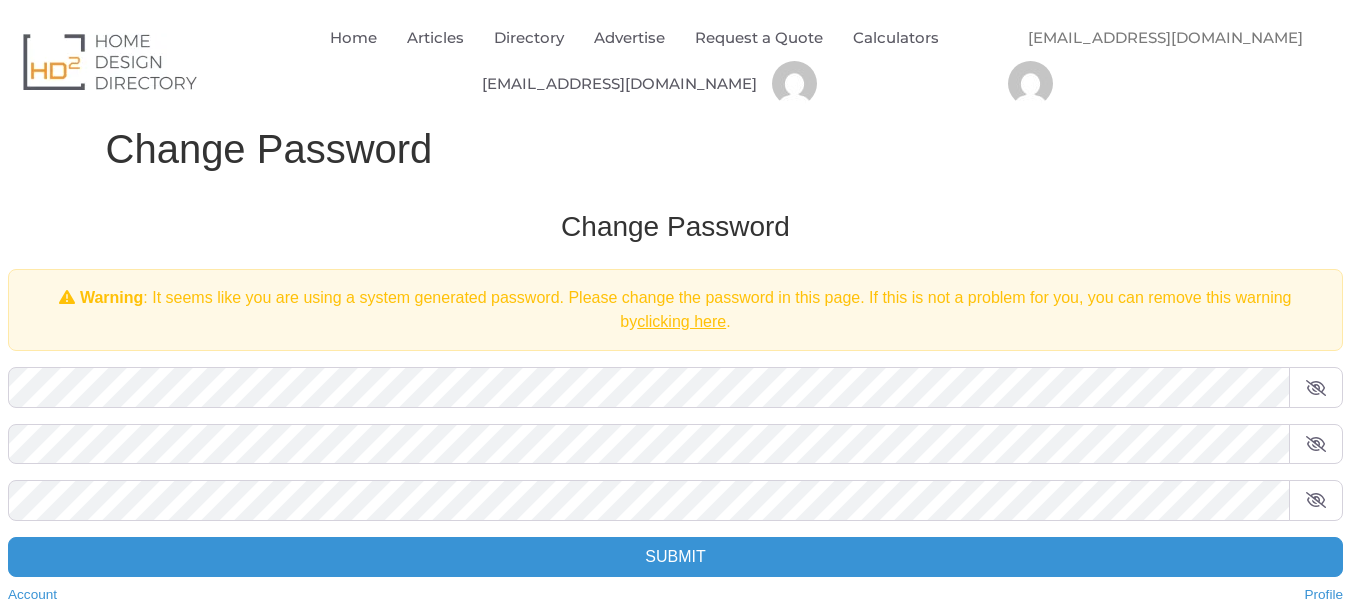 scroll, scrollTop: 0, scrollLeft: 0, axis: both 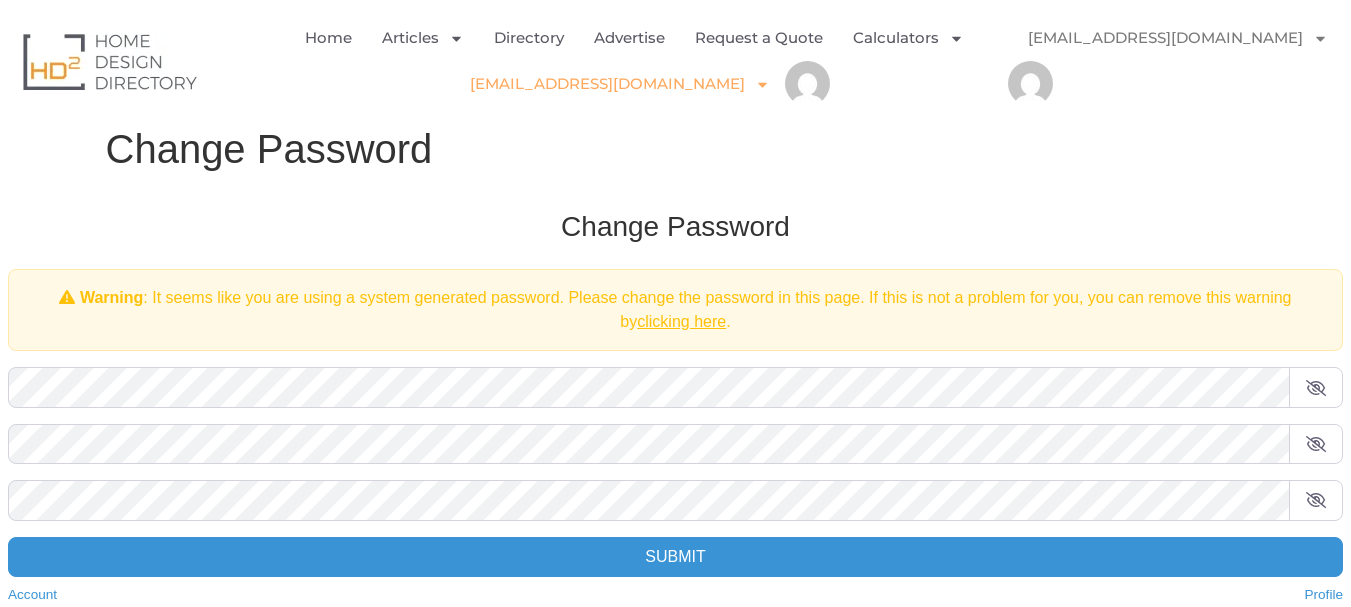 click on "info.atlastilestone@gmail.com" 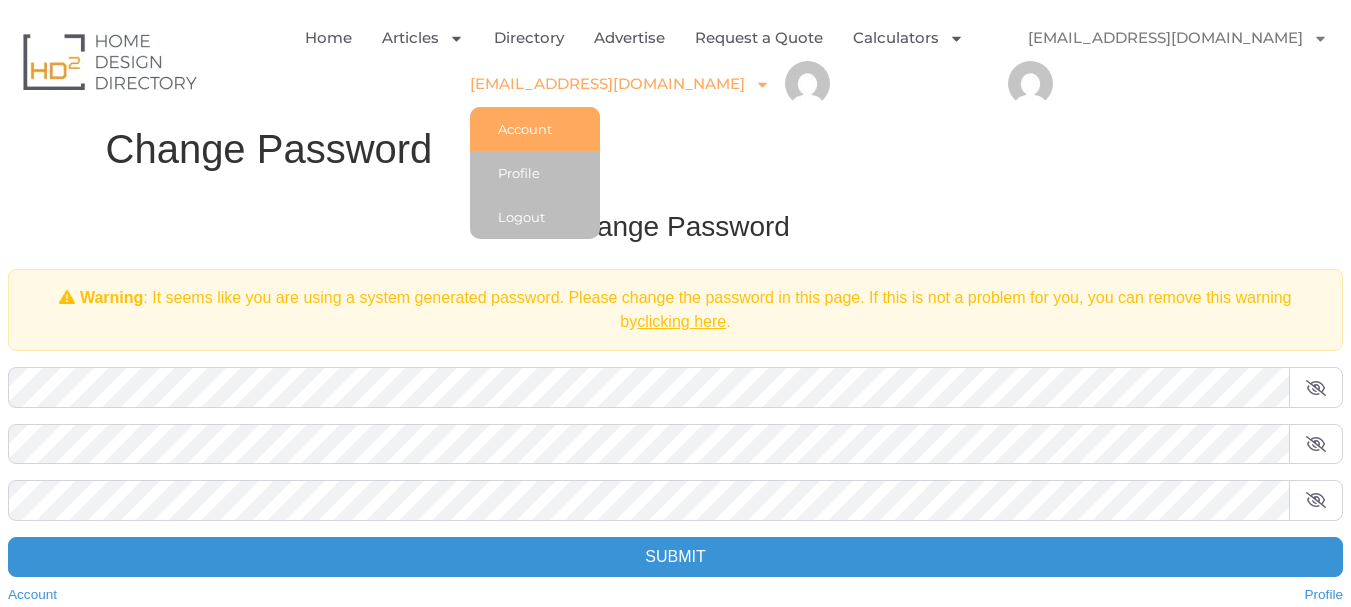 click on "Account" 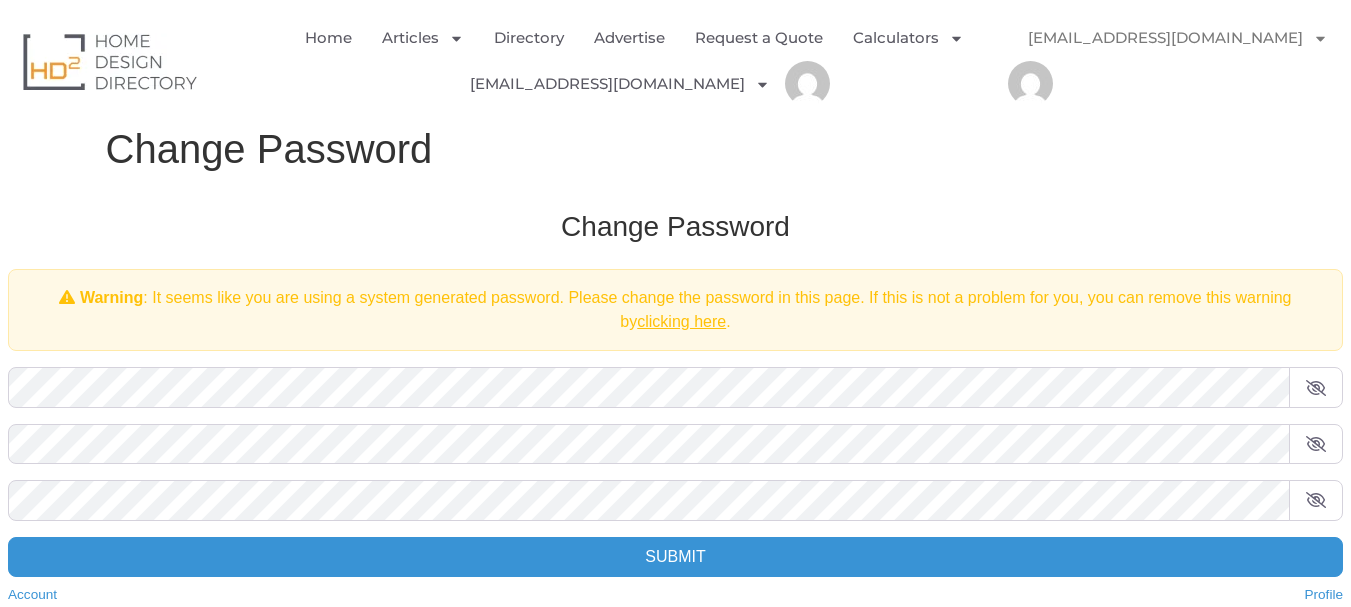 scroll, scrollTop: 0, scrollLeft: 0, axis: both 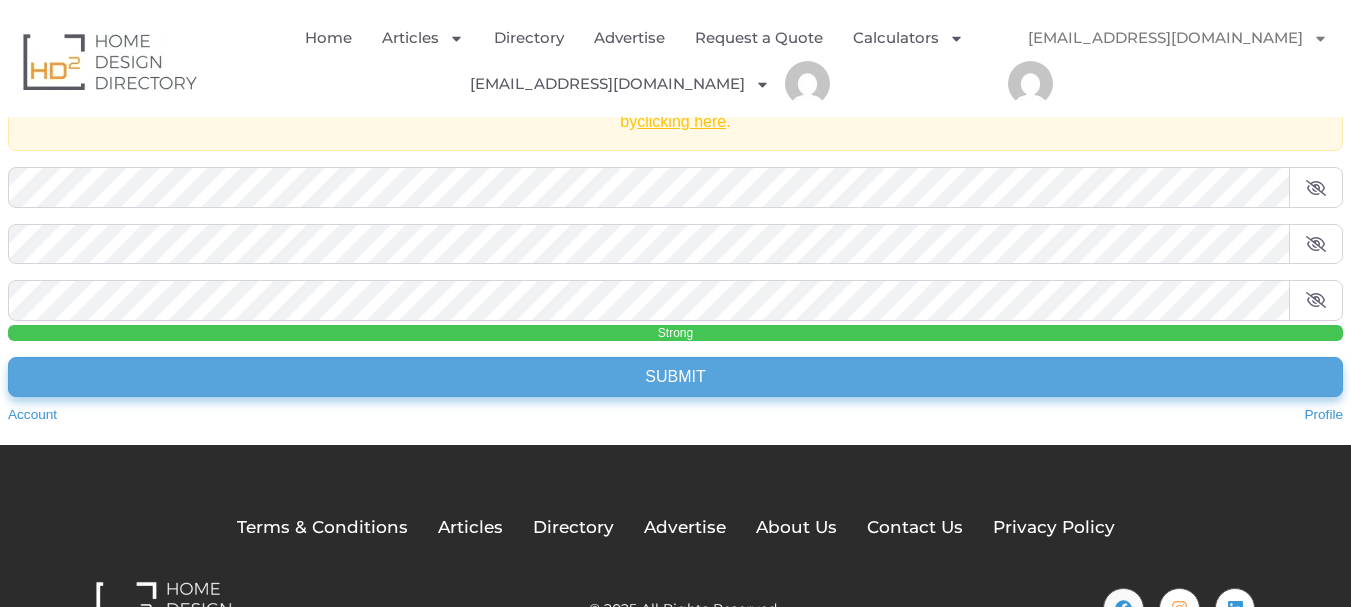 click on "Submit" at bounding box center [675, 377] 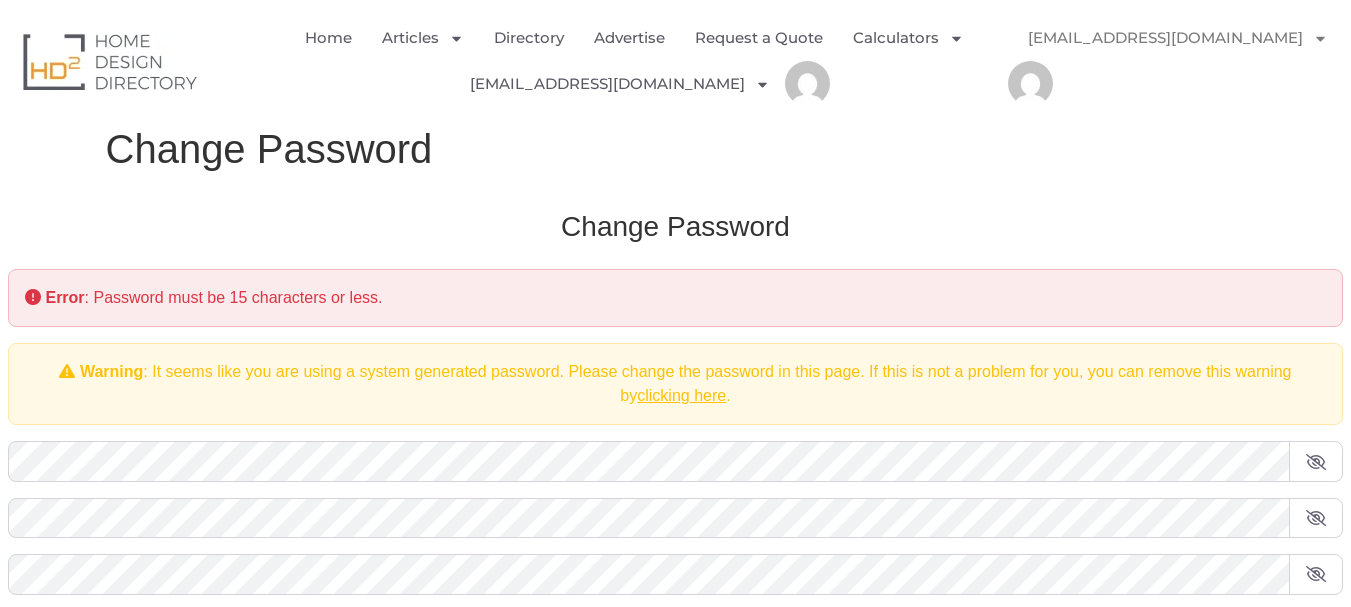 scroll, scrollTop: 0, scrollLeft: 0, axis: both 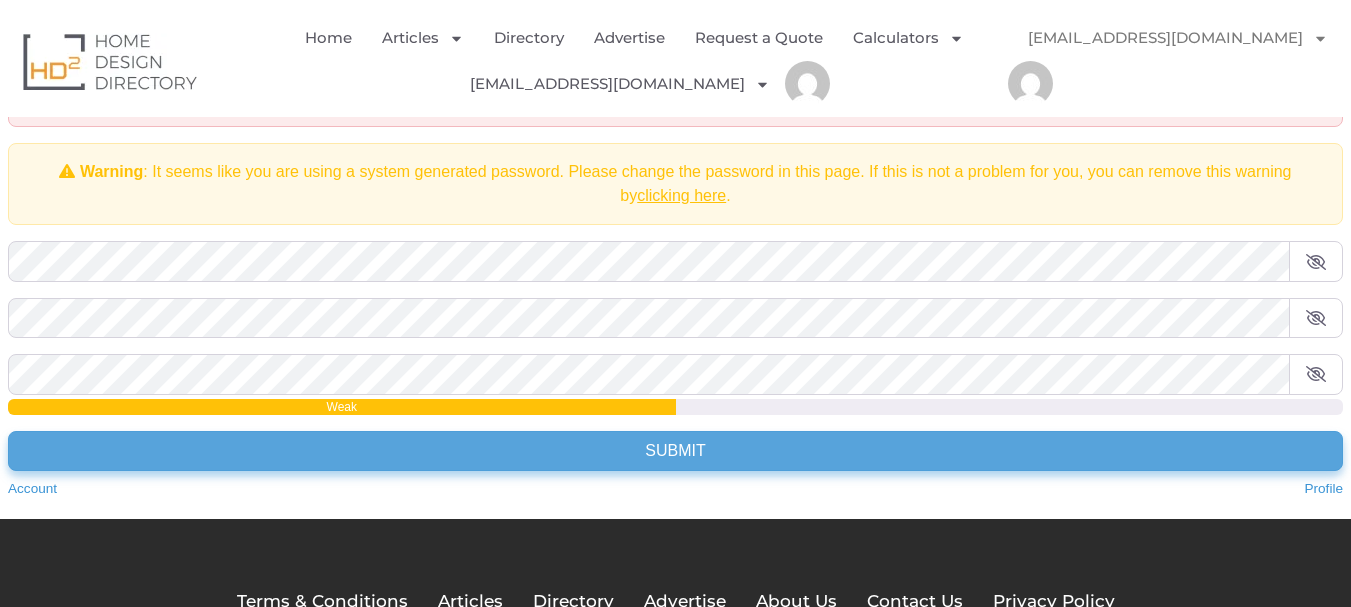 click on "Submit" at bounding box center [675, 451] 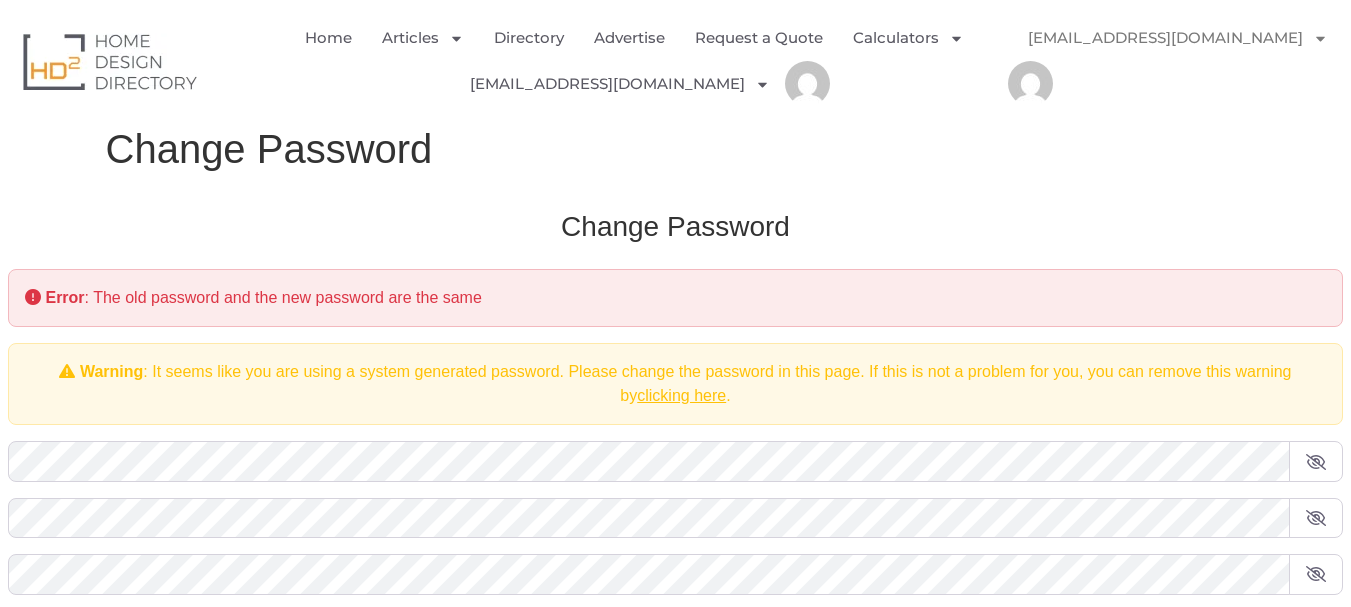scroll, scrollTop: 0, scrollLeft: 0, axis: both 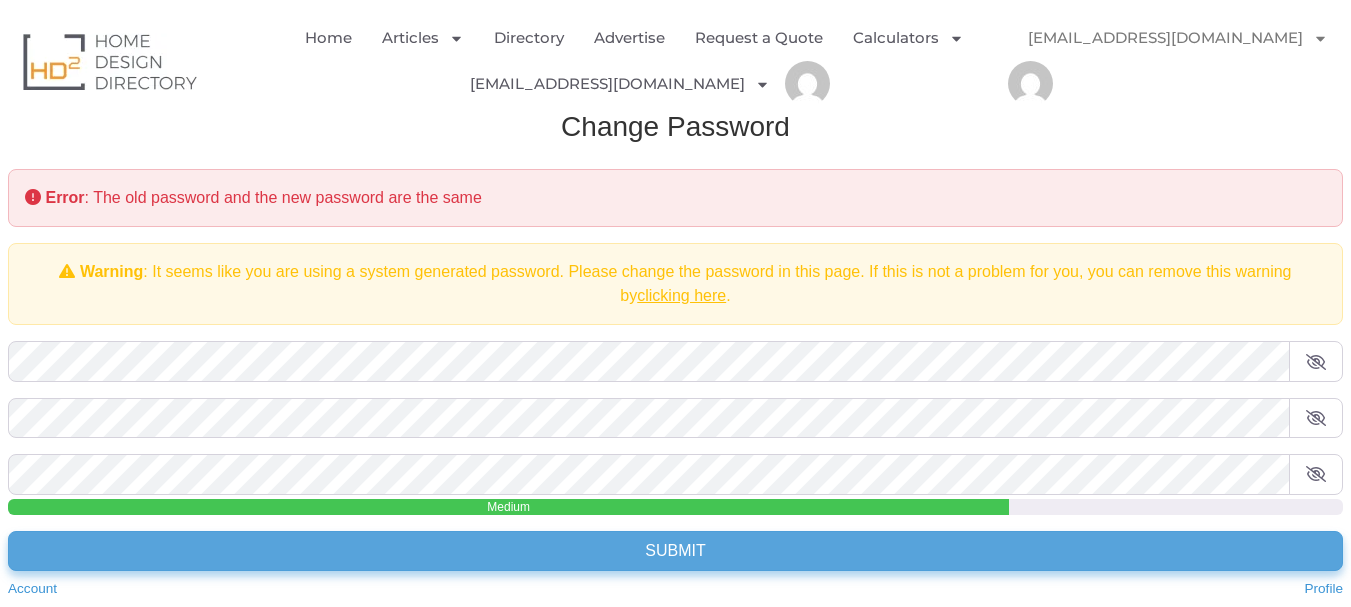click on "Submit" at bounding box center [675, 551] 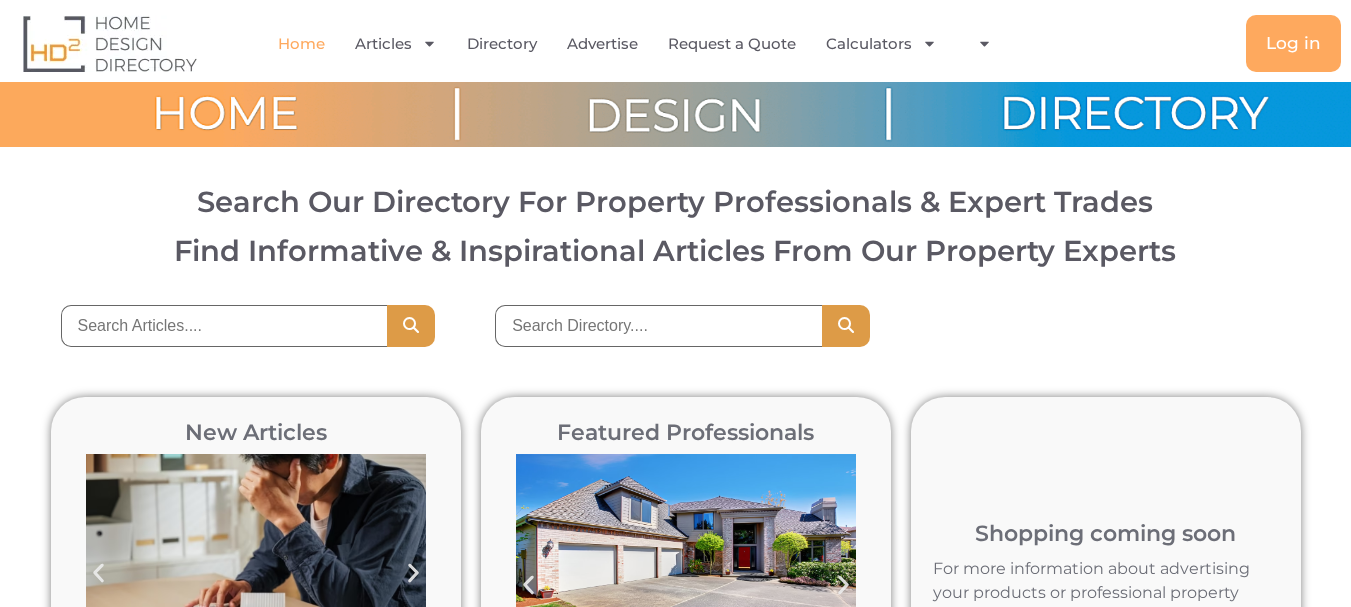 scroll, scrollTop: 0, scrollLeft: 0, axis: both 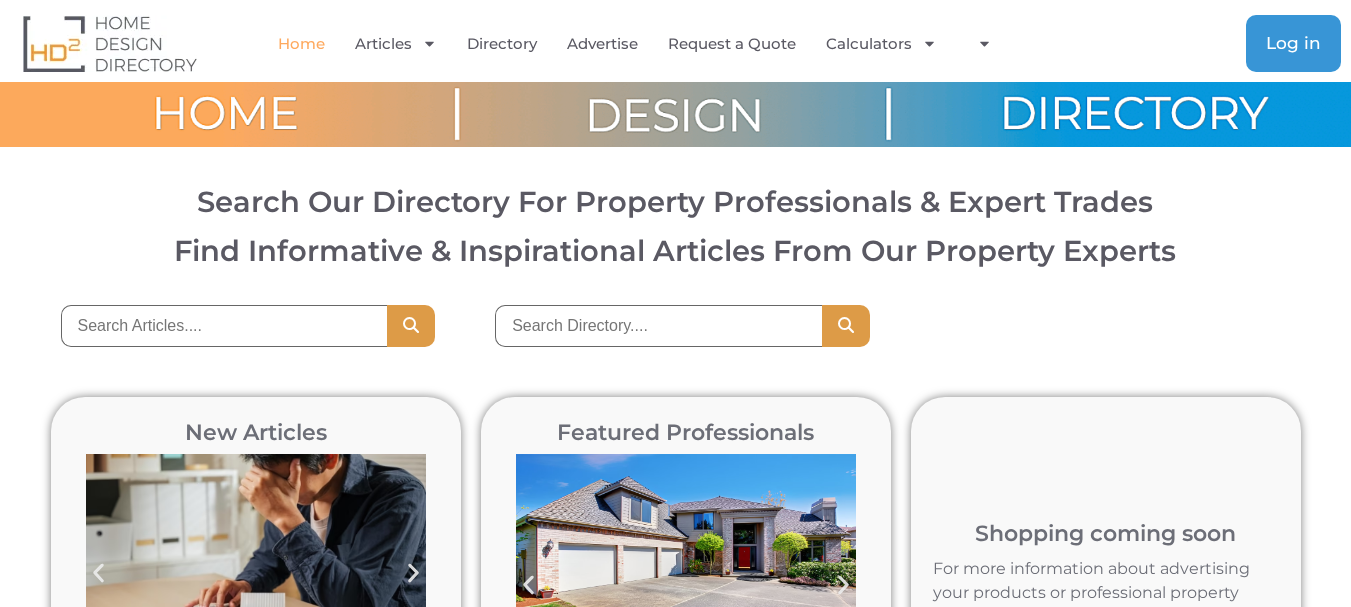 click on "Log in" at bounding box center (1293, 43) 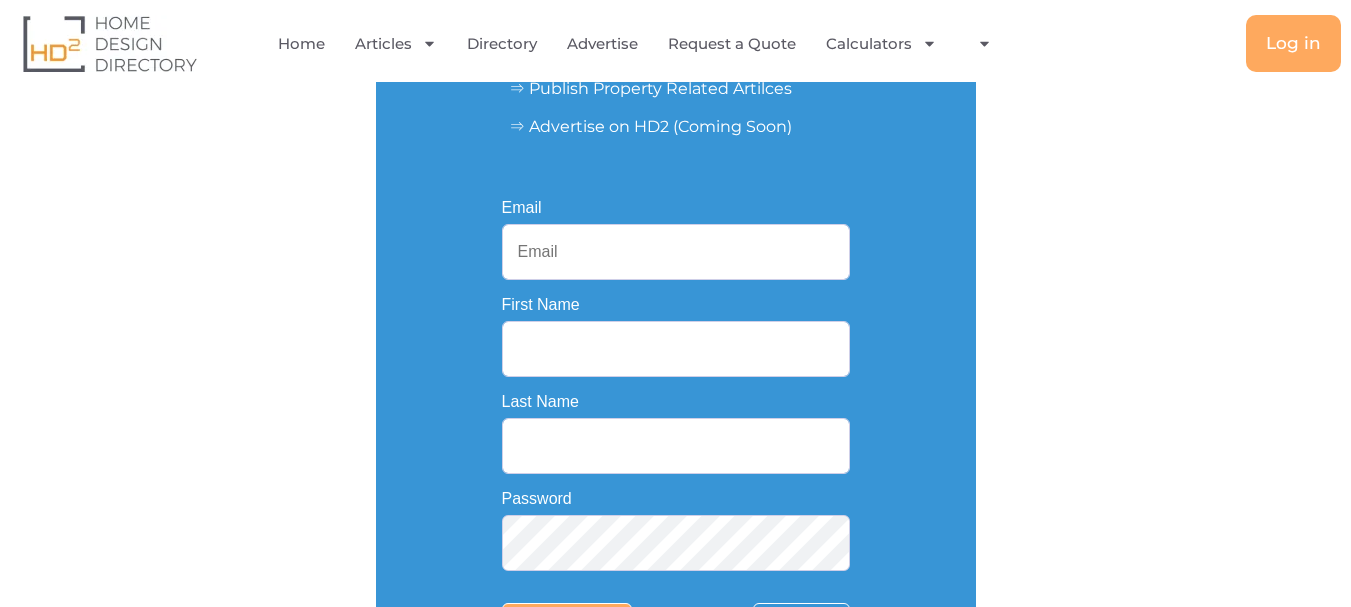 scroll, scrollTop: 400, scrollLeft: 0, axis: vertical 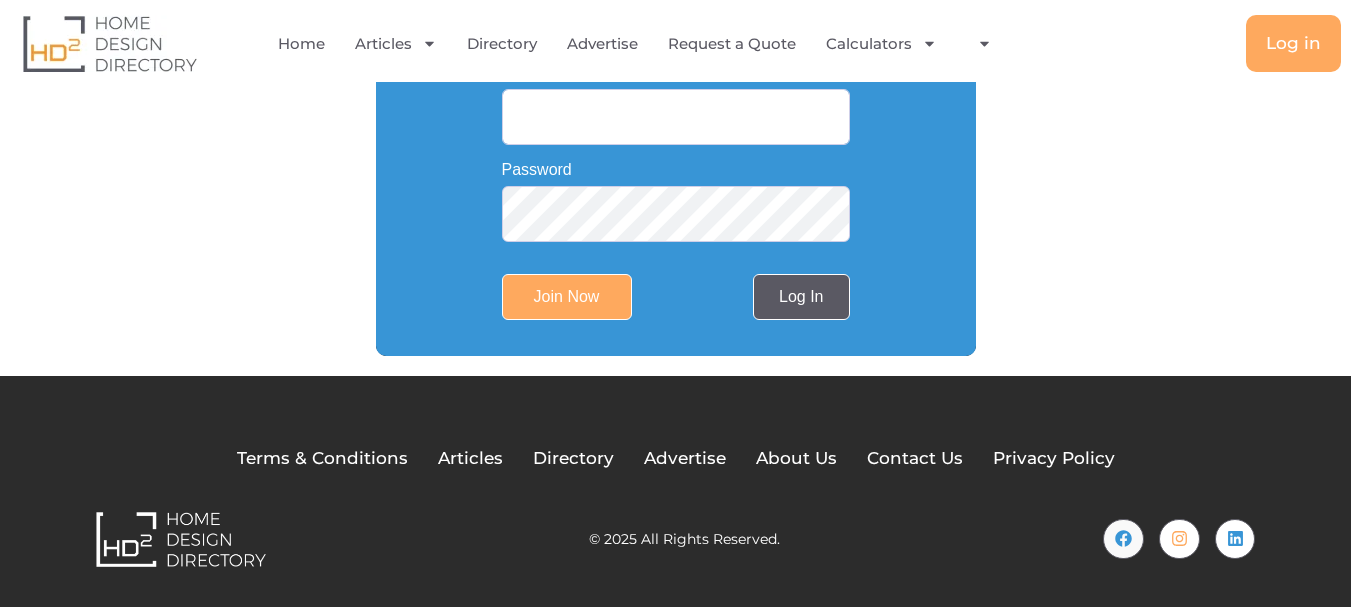 click on "Log In" at bounding box center [801, 297] 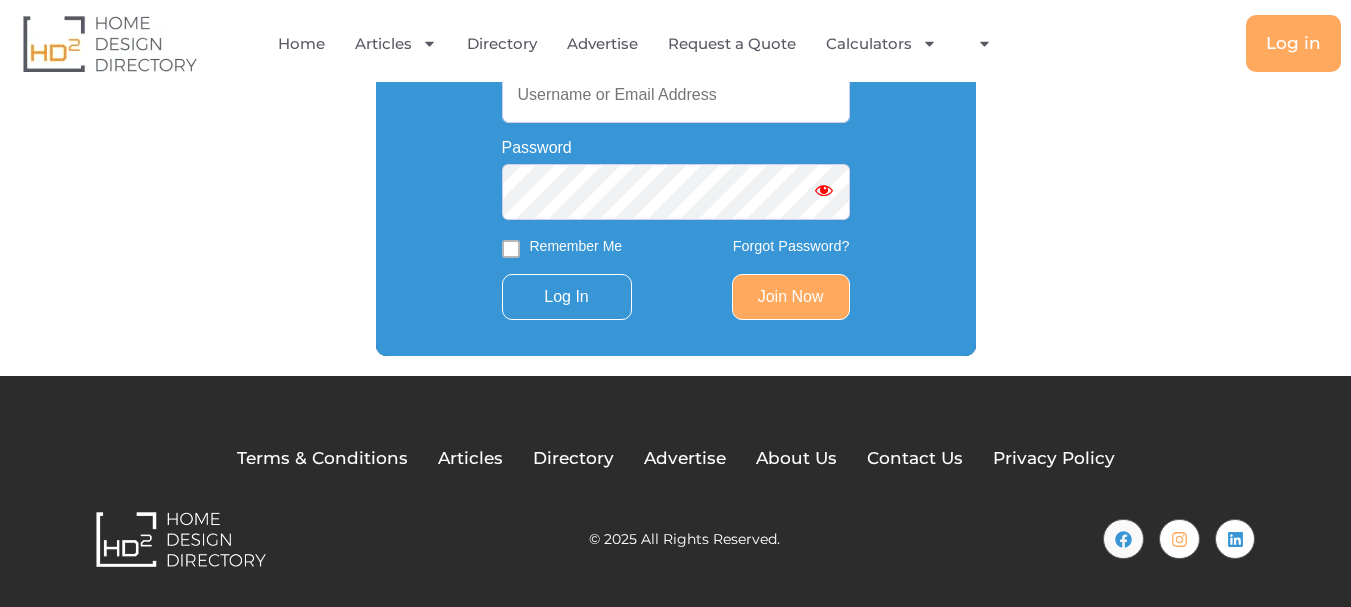 scroll, scrollTop: 459, scrollLeft: 0, axis: vertical 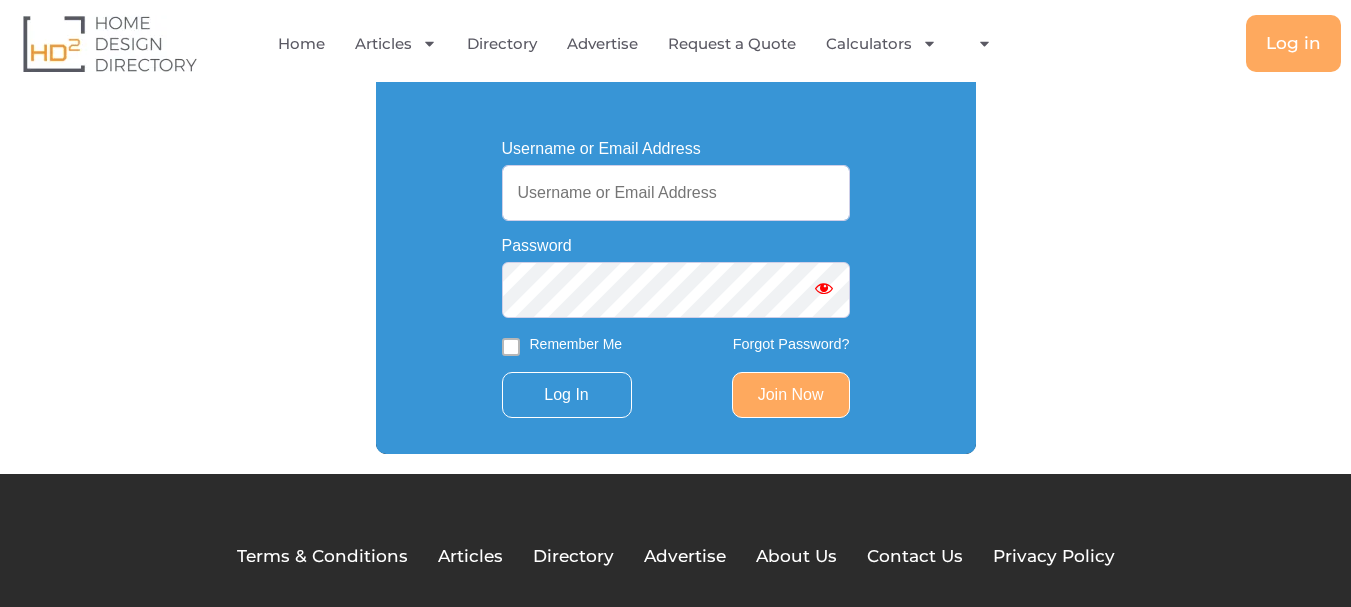 click on "Username or Email Address" at bounding box center [676, 193] 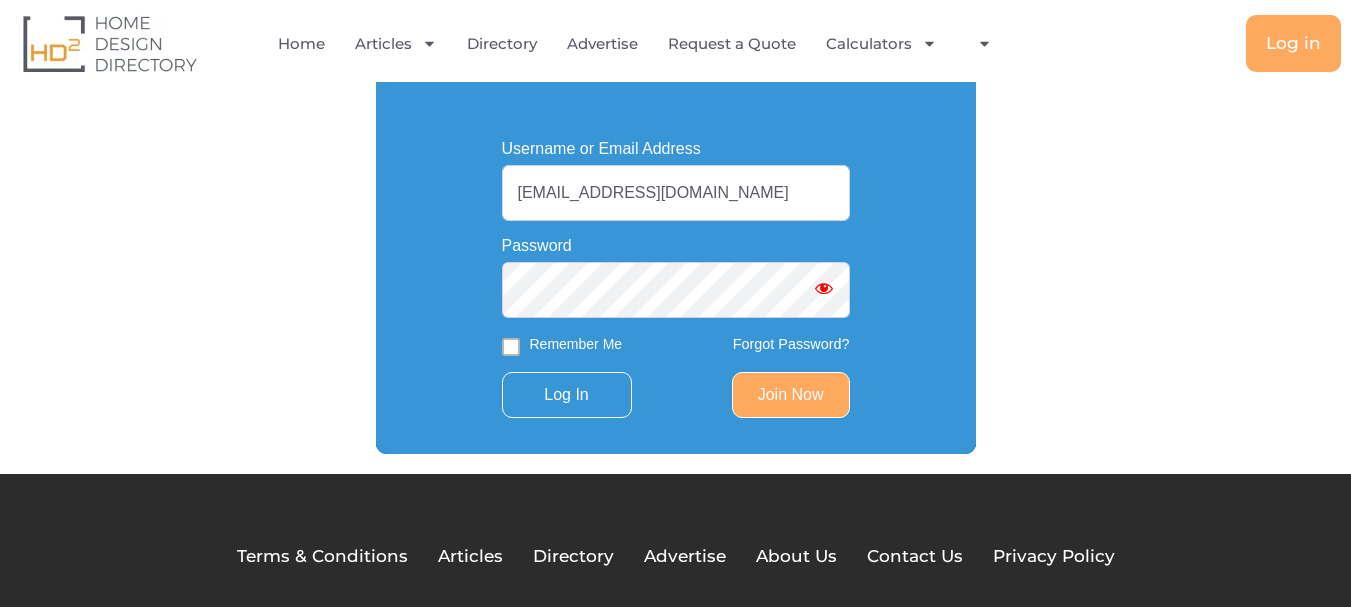 type on "[EMAIL_ADDRESS][DOMAIN_NAME]" 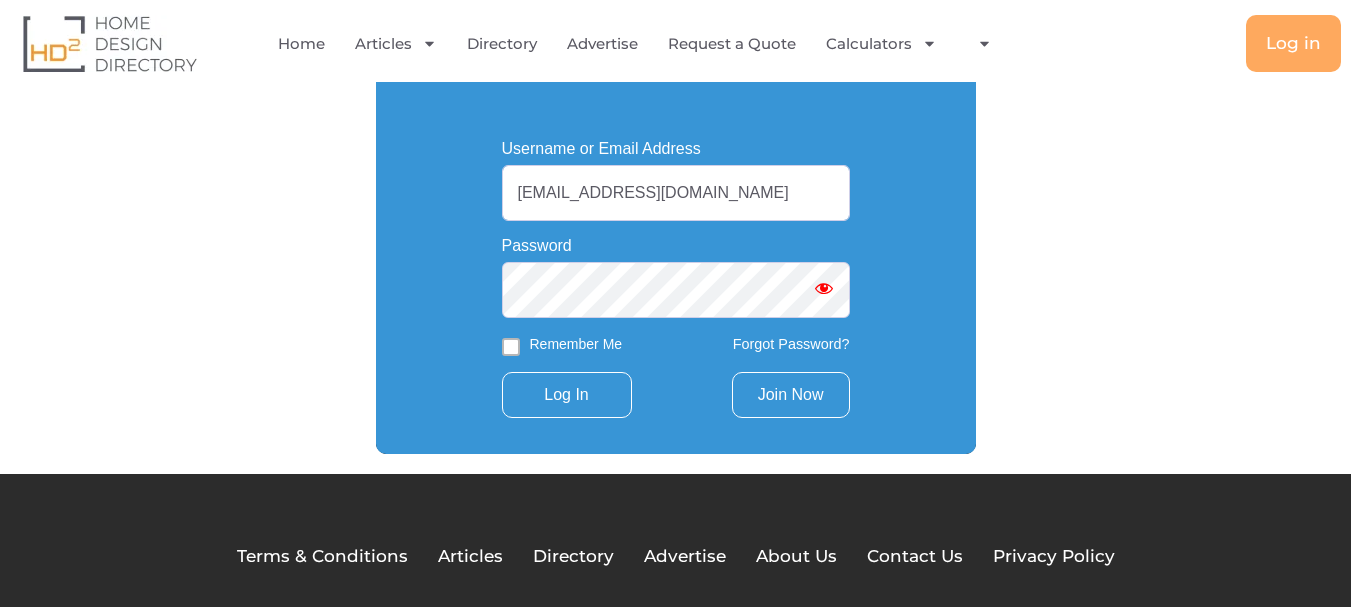 click on "Join Now" at bounding box center [791, 395] 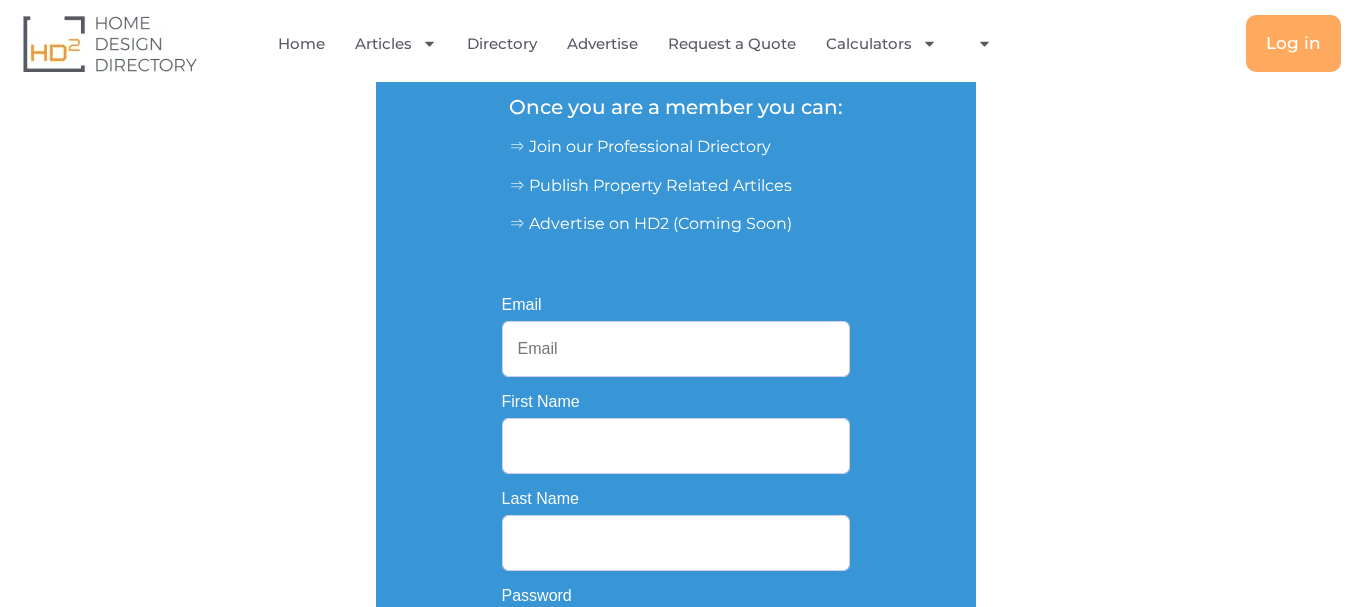 scroll, scrollTop: 59, scrollLeft: 0, axis: vertical 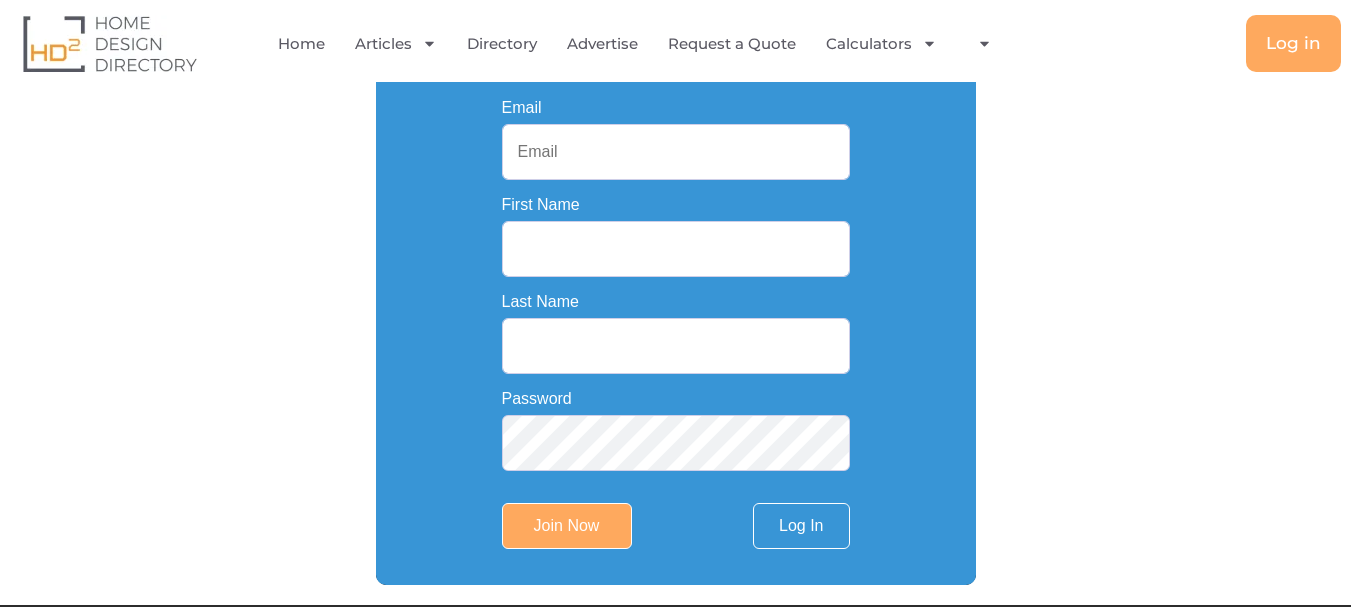click on "Email" at bounding box center [676, 152] 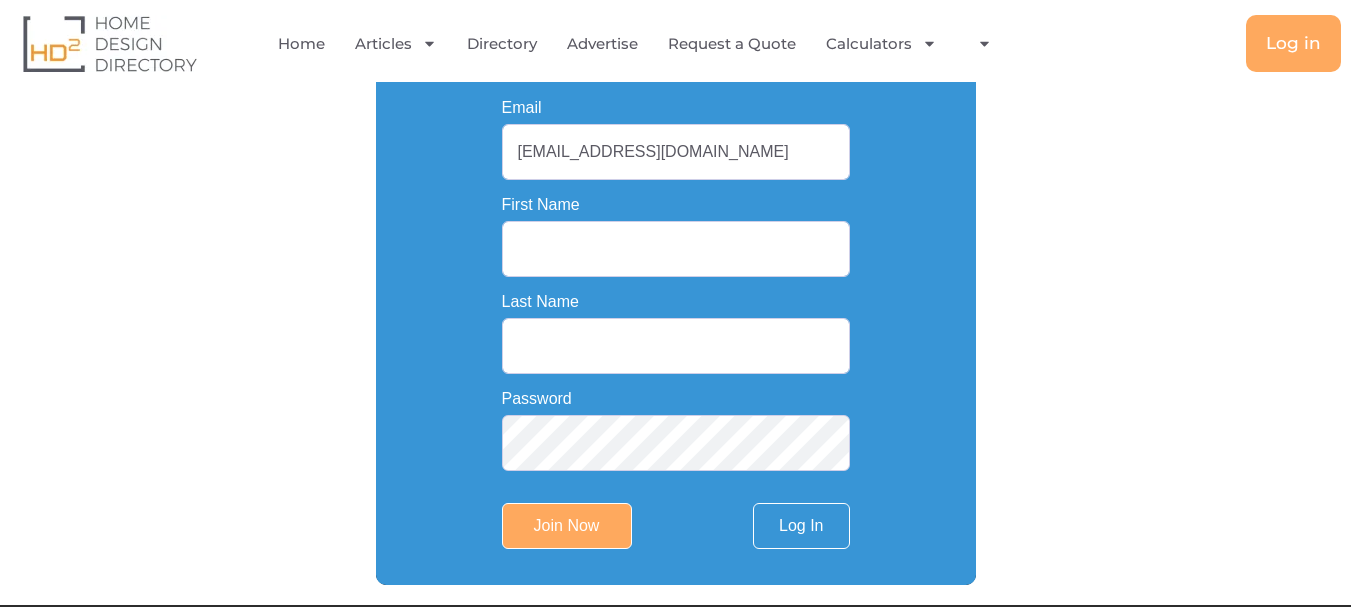 type on "info.atlastilestone@gmail.com" 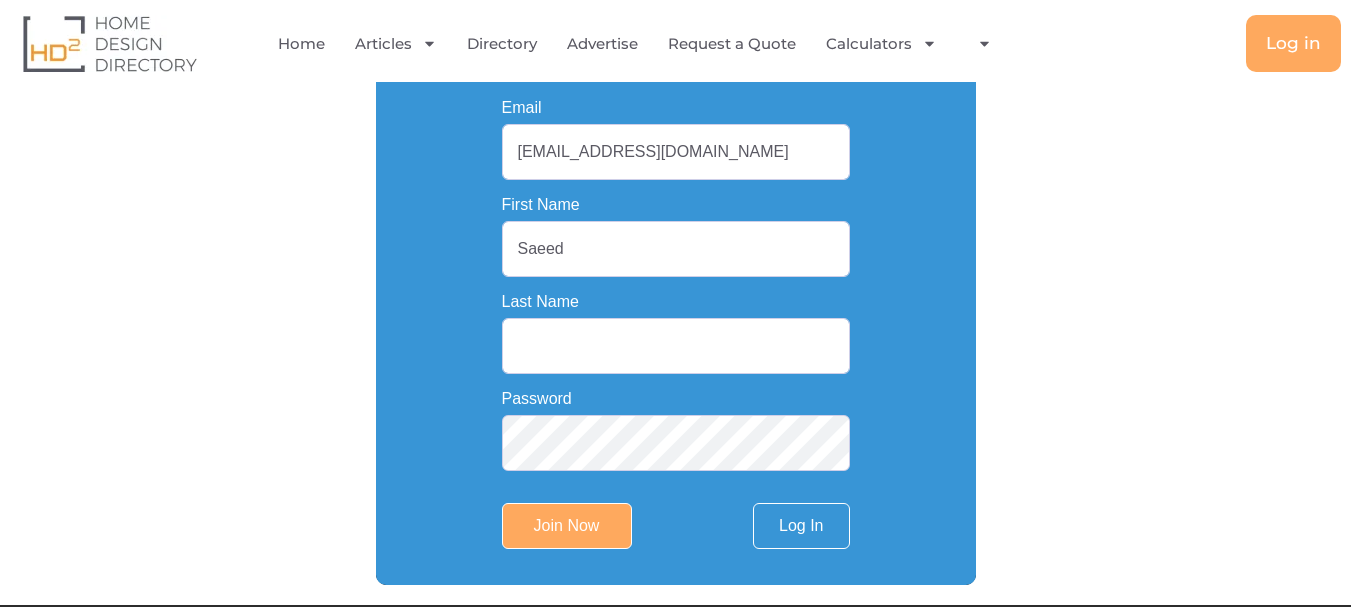 type on "Saeed" 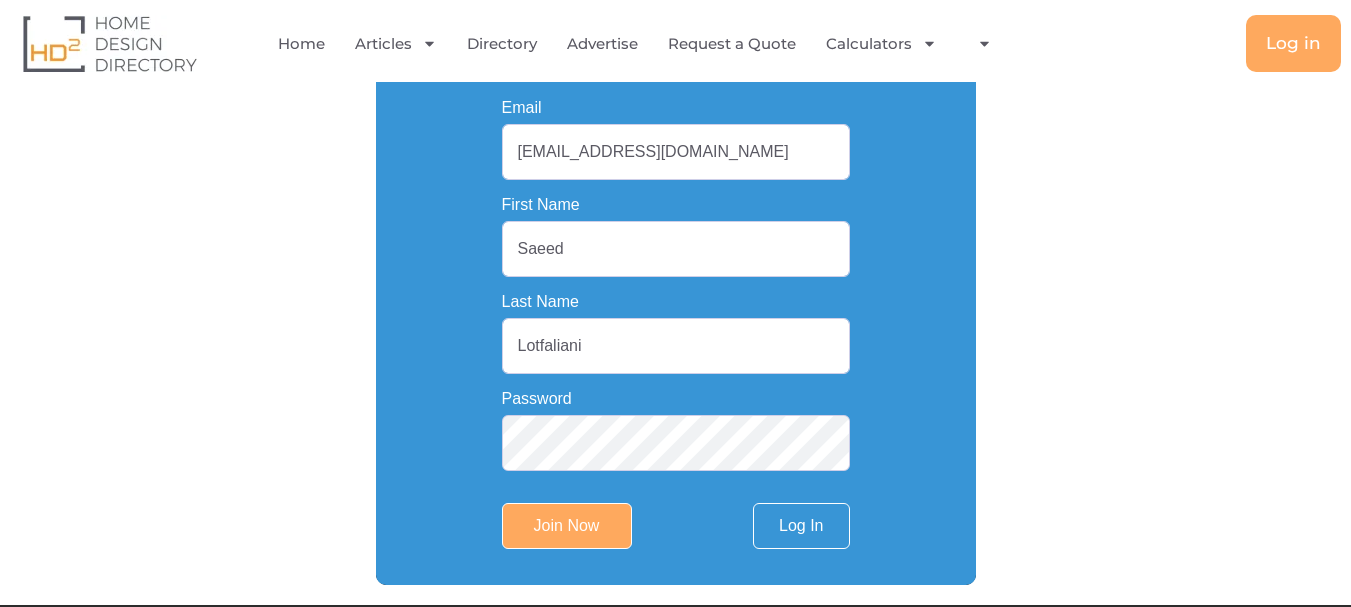 type on "Lotfaliani" 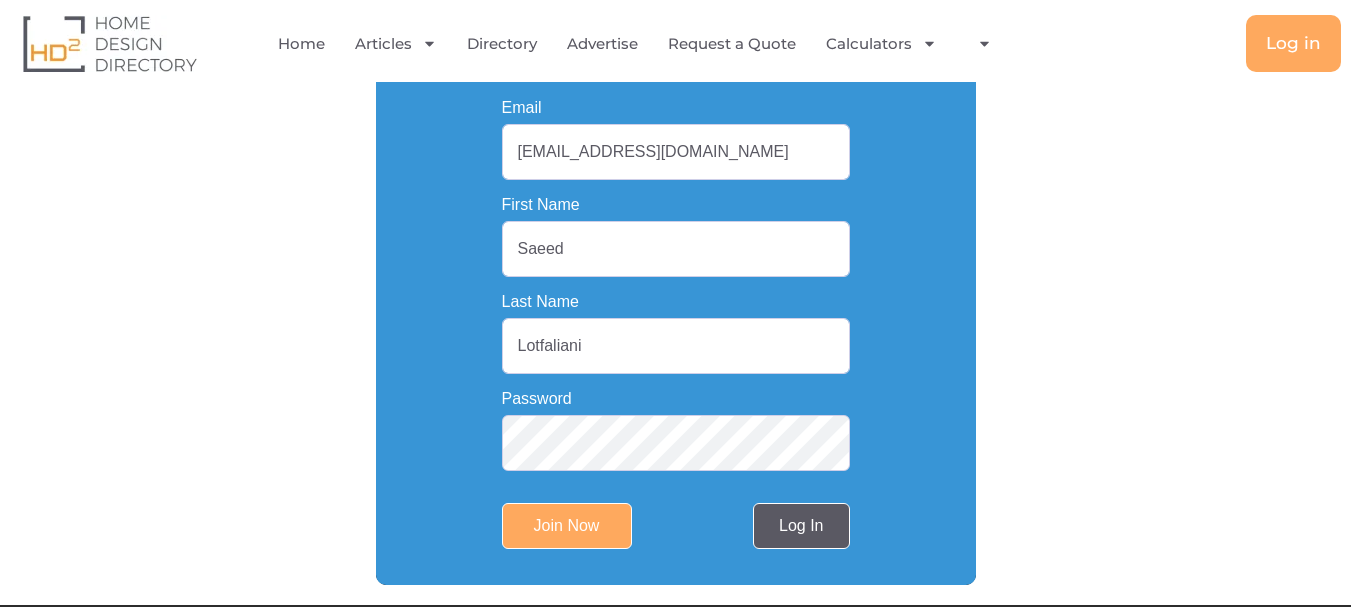 click on "Log In" at bounding box center (801, 526) 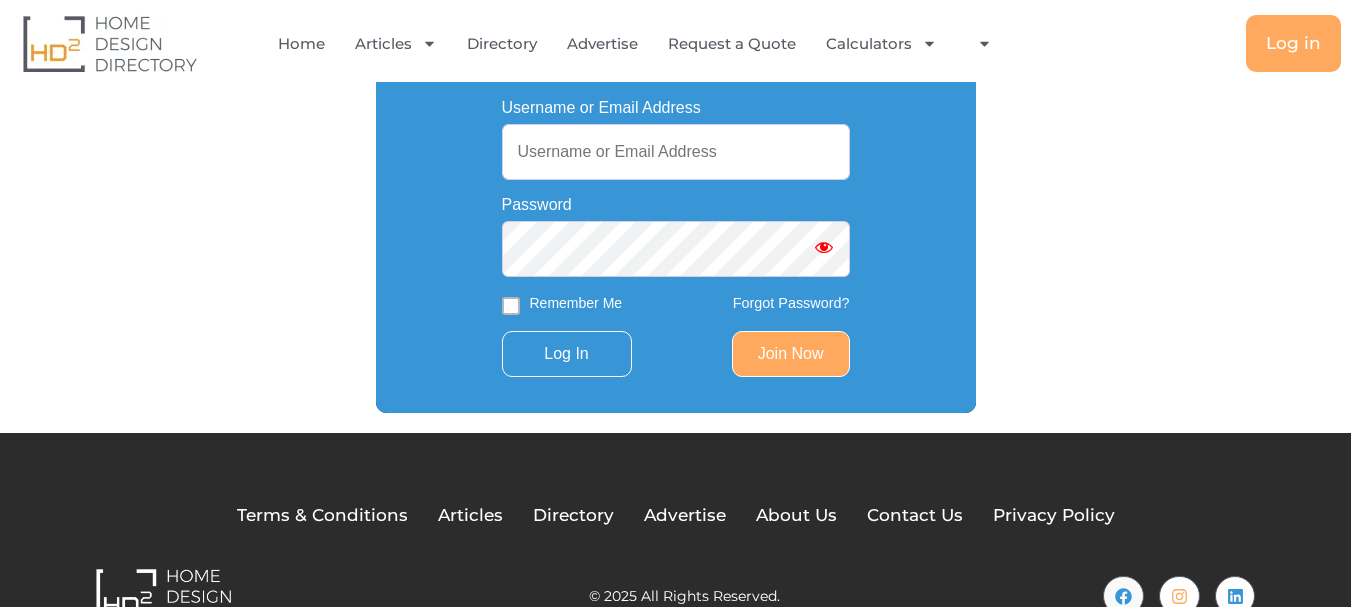click on "Username or Email Address" at bounding box center (676, 152) 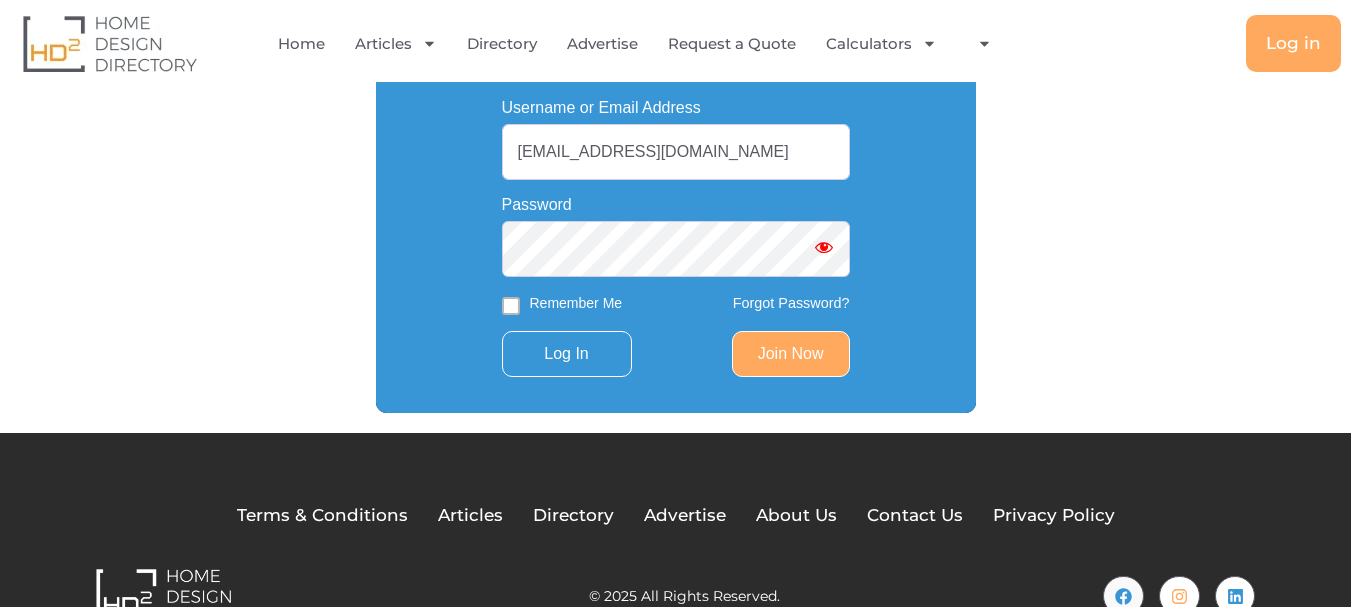 click at bounding box center [824, 249] 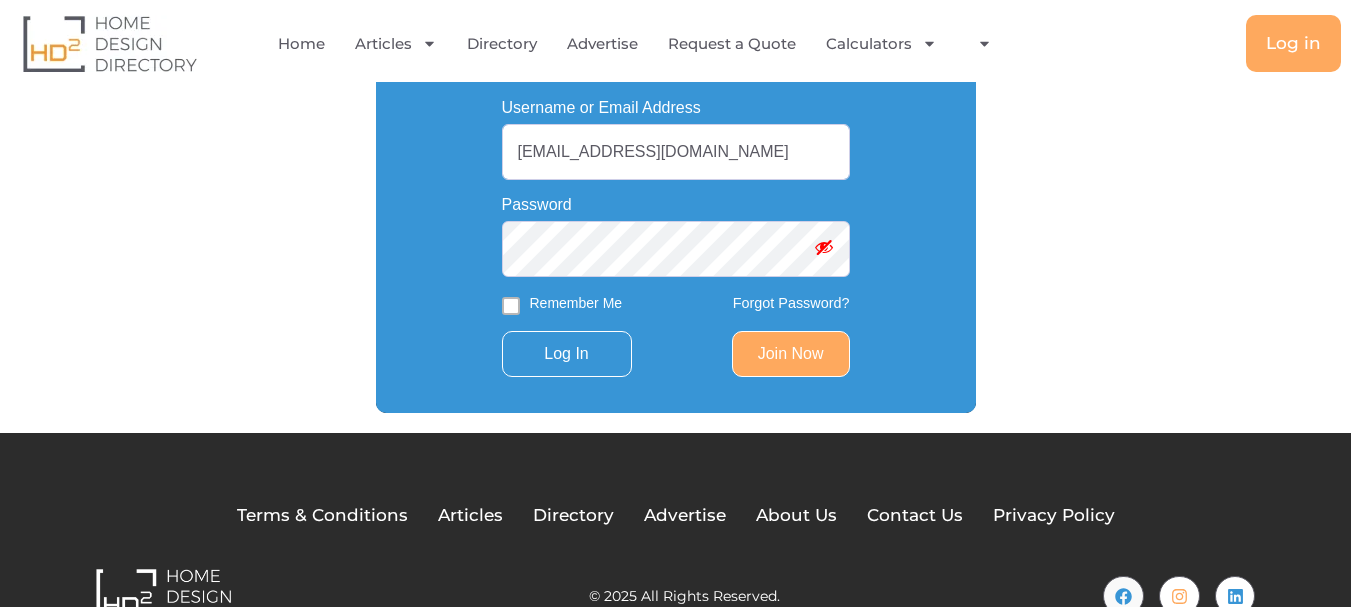 type 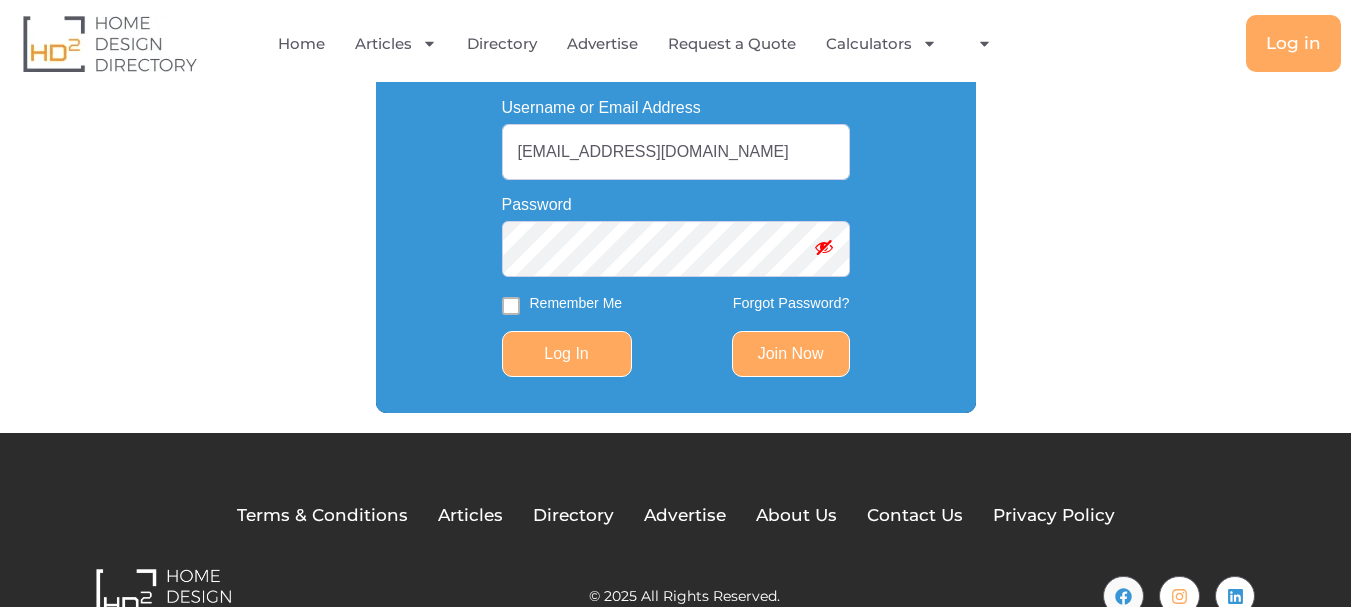 click on "Log In" at bounding box center (567, 354) 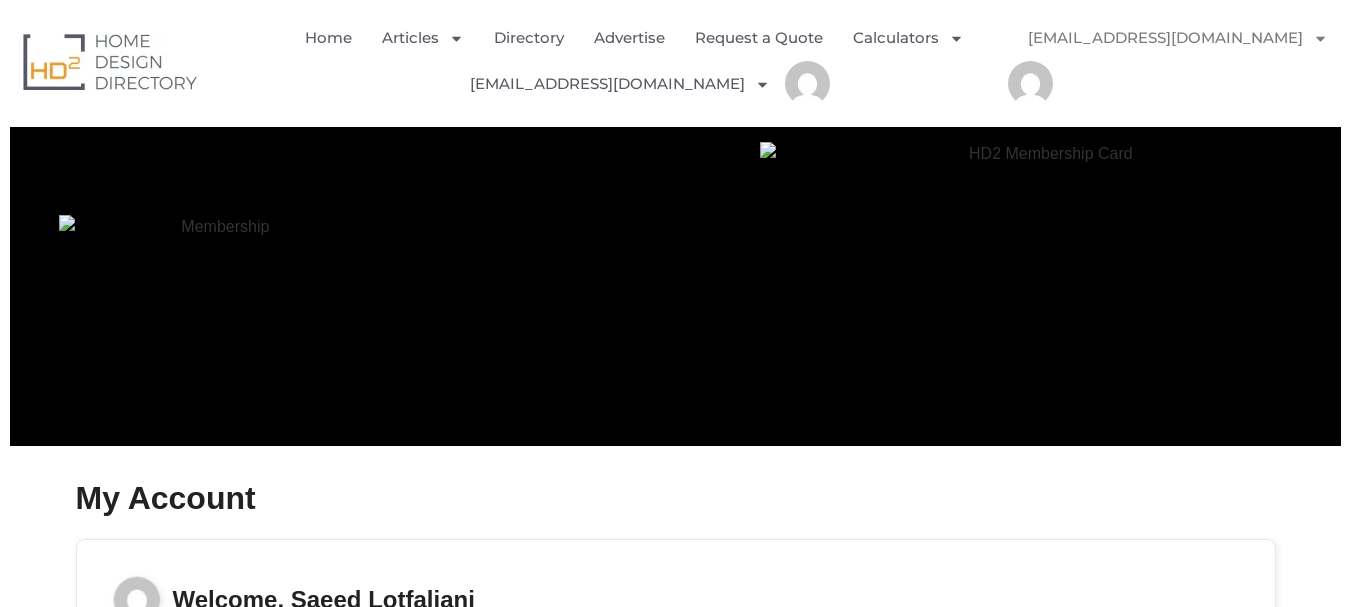 scroll, scrollTop: 0, scrollLeft: 0, axis: both 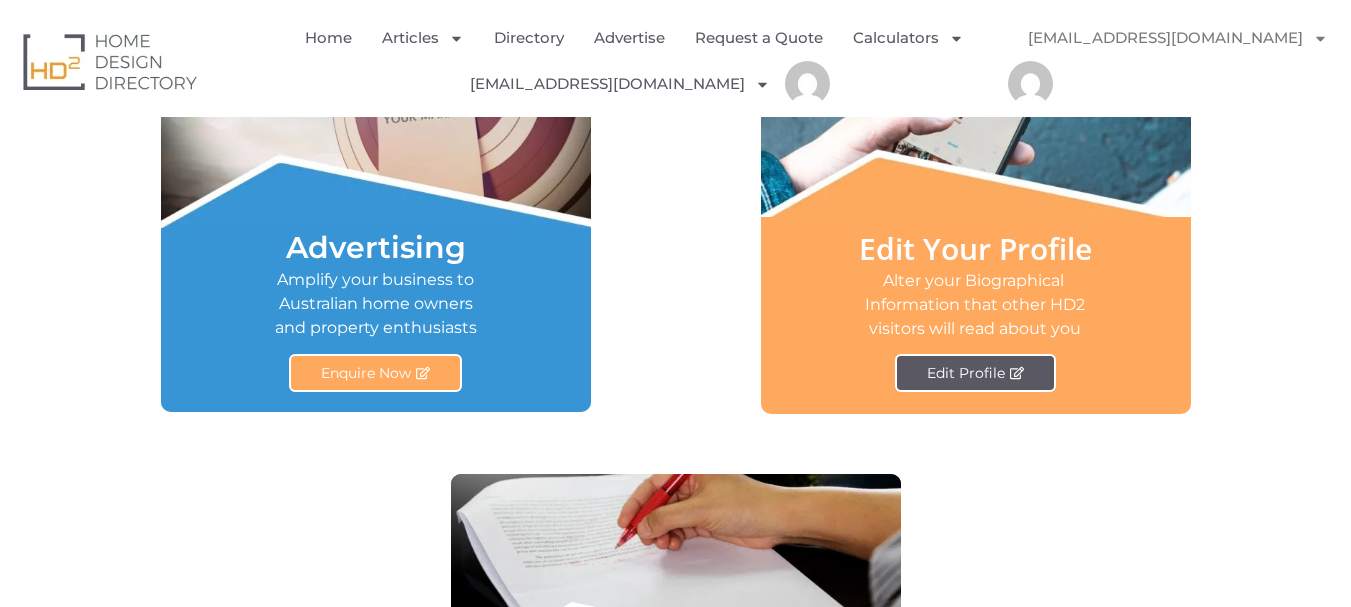 click 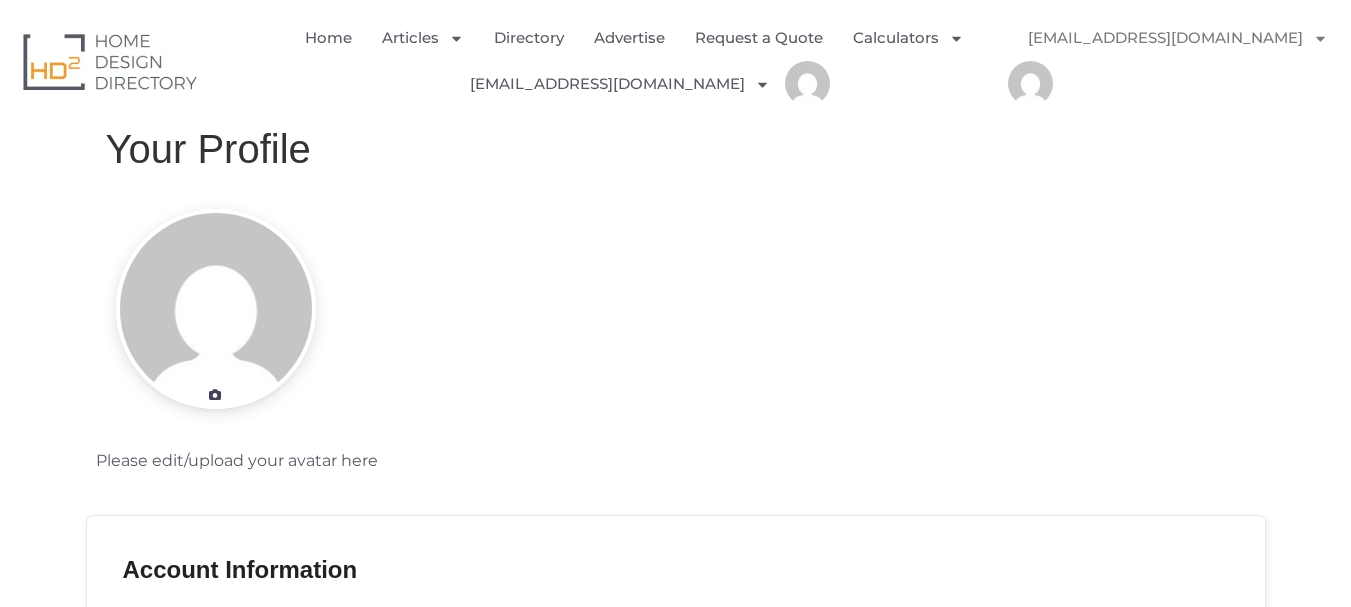 scroll, scrollTop: 0, scrollLeft: 0, axis: both 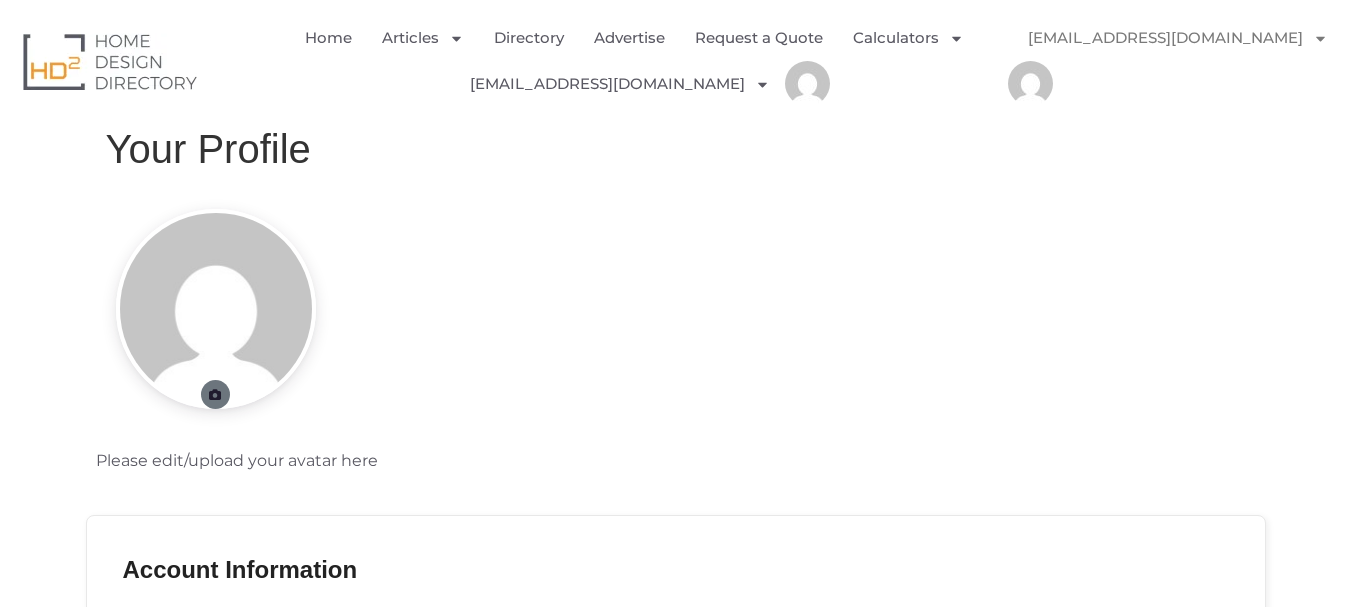 click at bounding box center [215, 395] 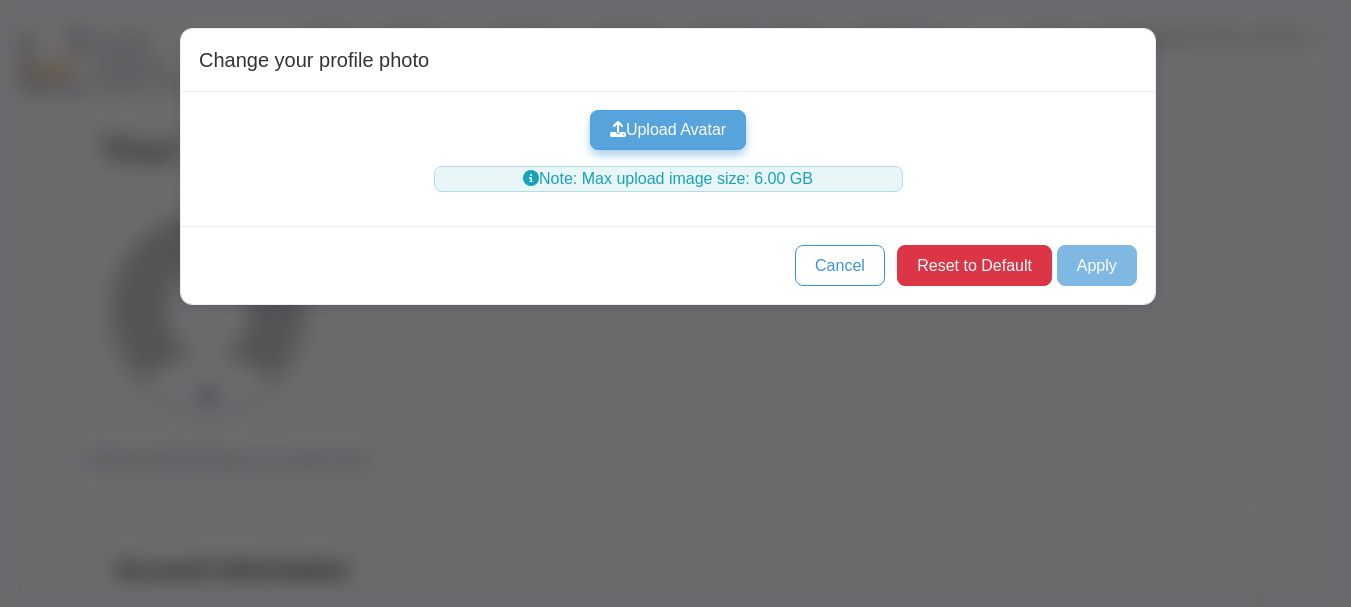 click on "Upload Avatar" at bounding box center [668, 130] 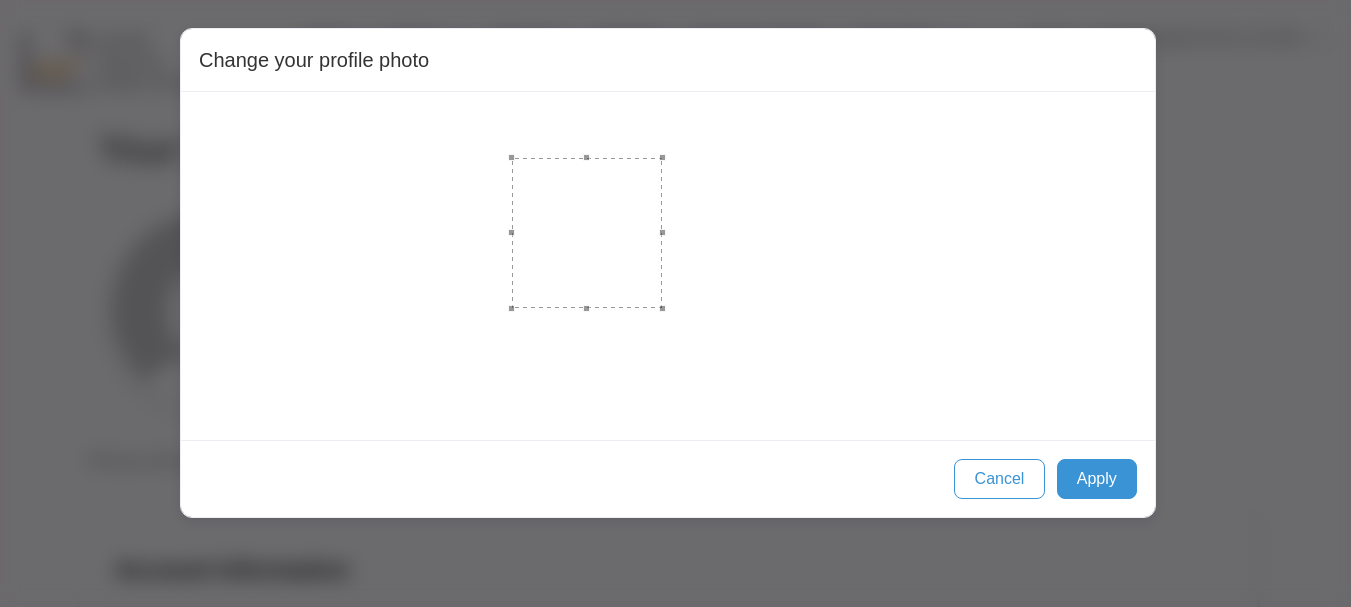 drag, startPoint x: 582, startPoint y: 172, endPoint x: 581, endPoint y: 220, distance: 48.010414 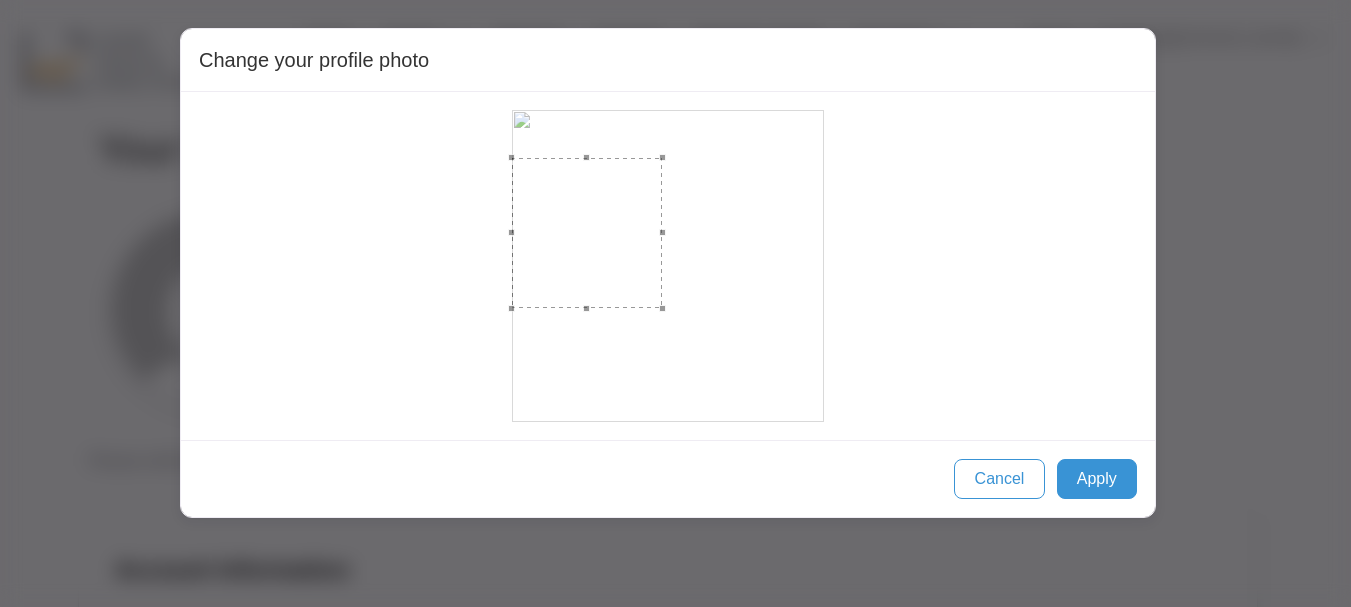 click at bounding box center (587, 233) 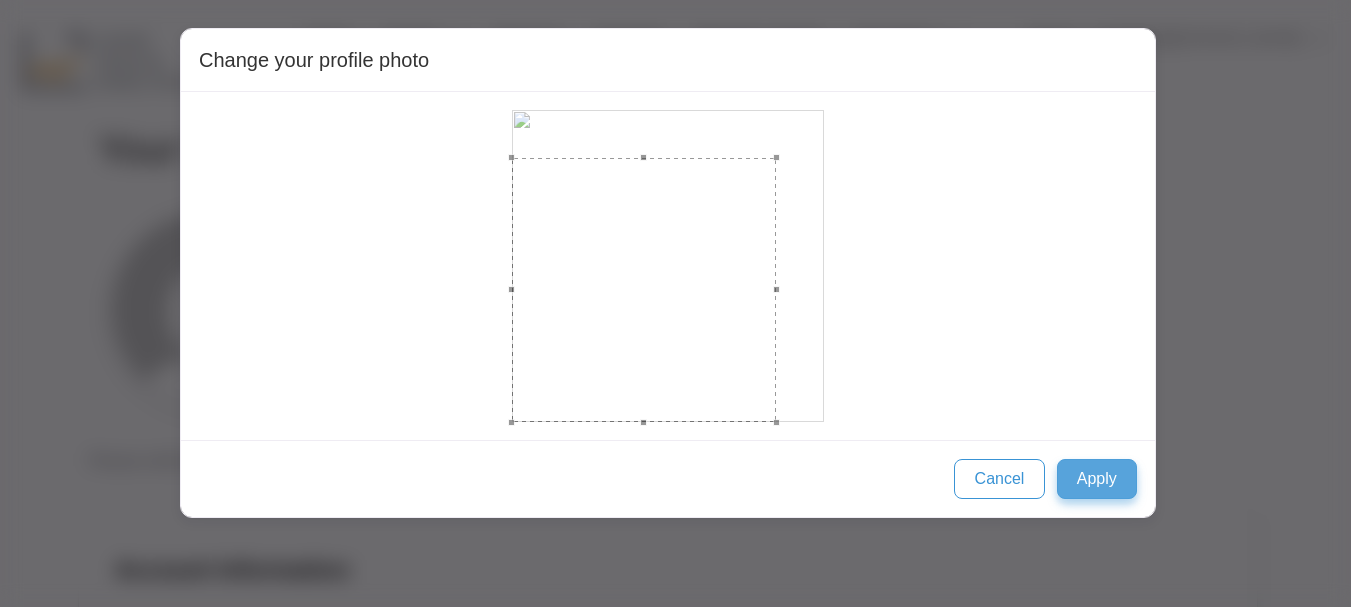 drag, startPoint x: 659, startPoint y: 308, endPoint x: 694, endPoint y: 374, distance: 74.70609 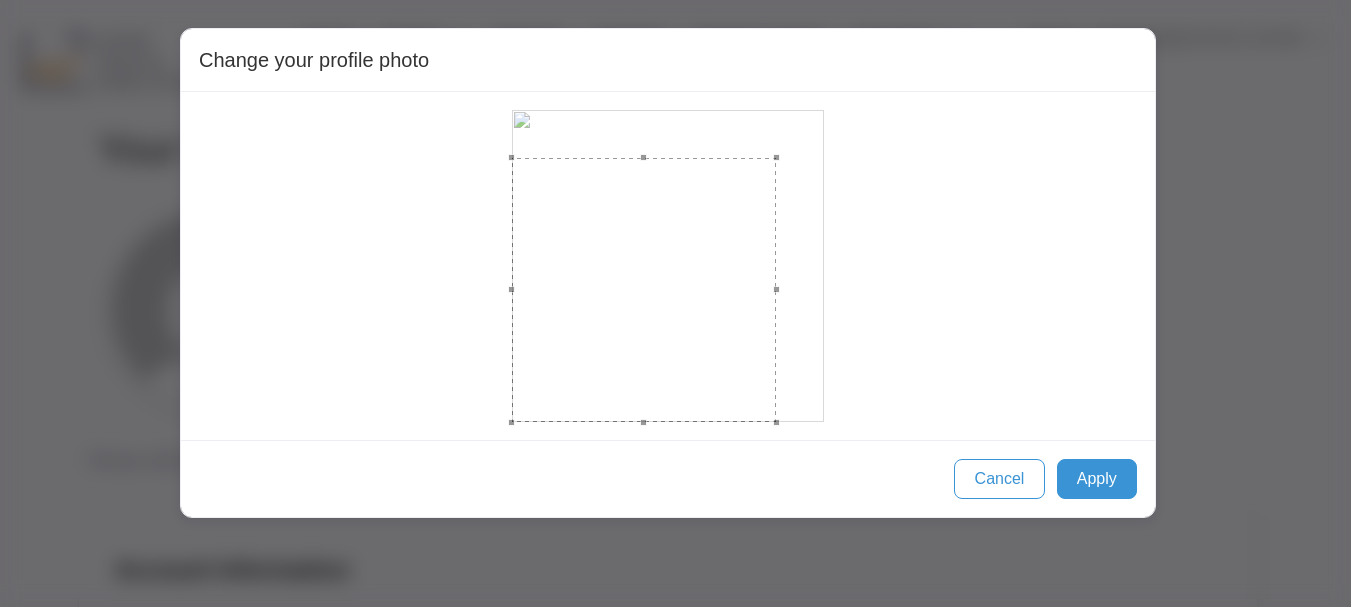 click on "Change your profile photo
Cancel
Apply" at bounding box center [668, 273] 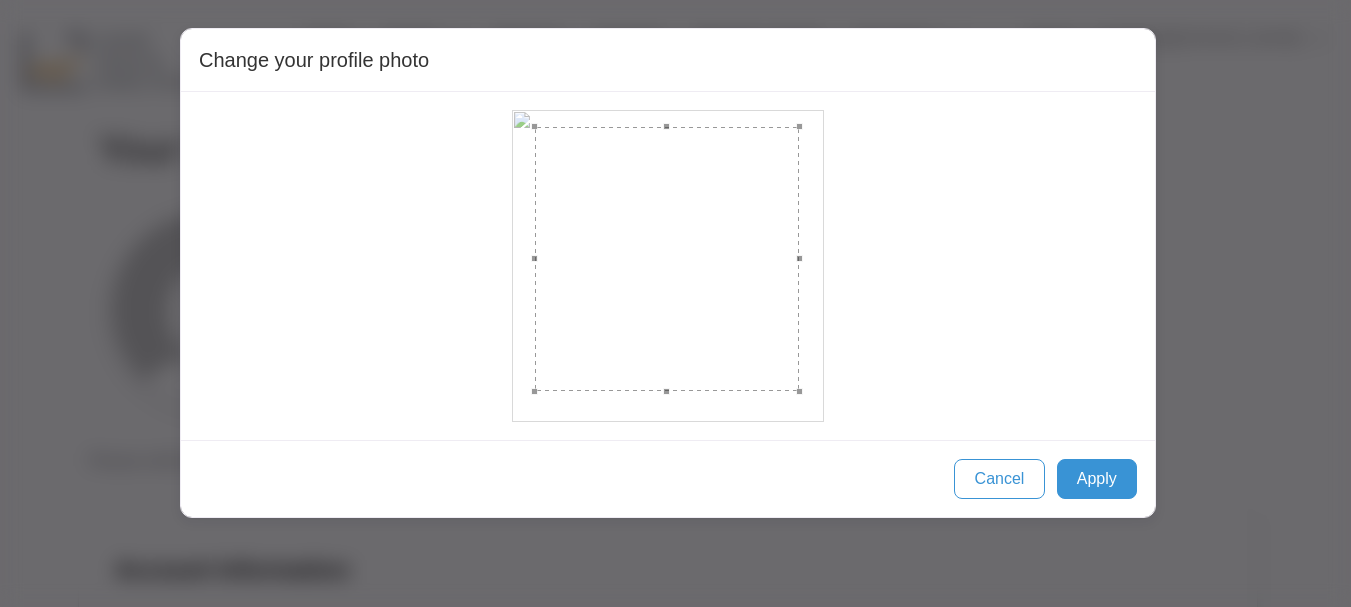 drag, startPoint x: 631, startPoint y: 354, endPoint x: 654, endPoint y: 323, distance: 38.600517 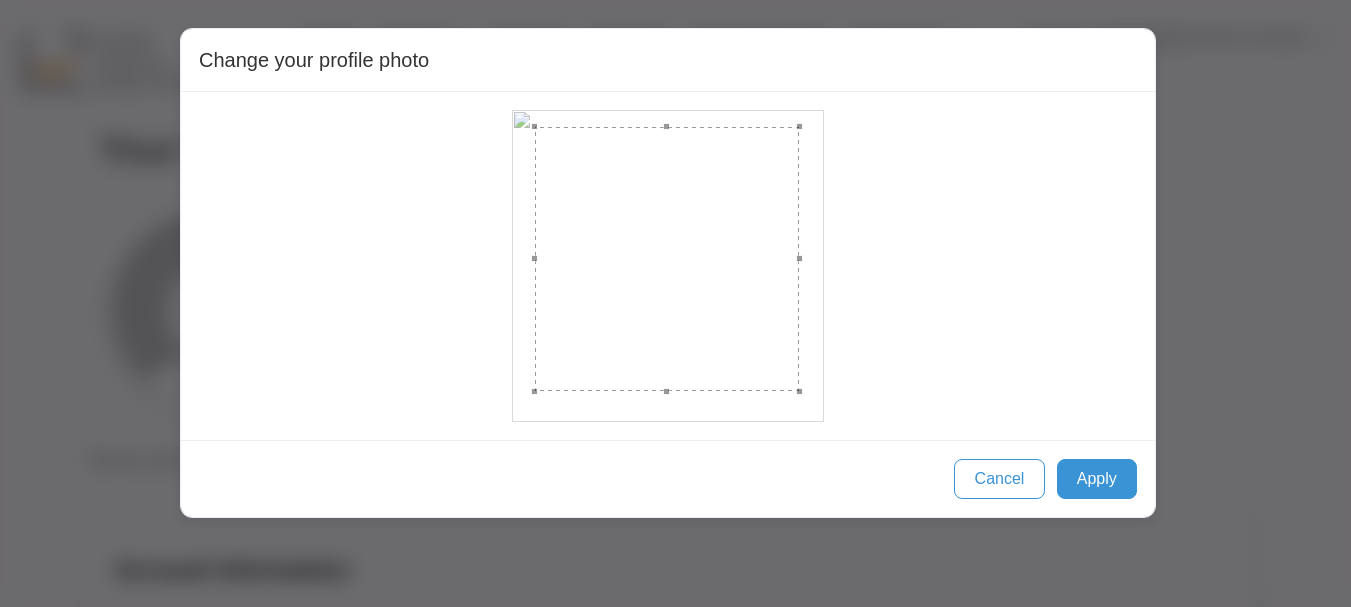 click at bounding box center (667, 259) 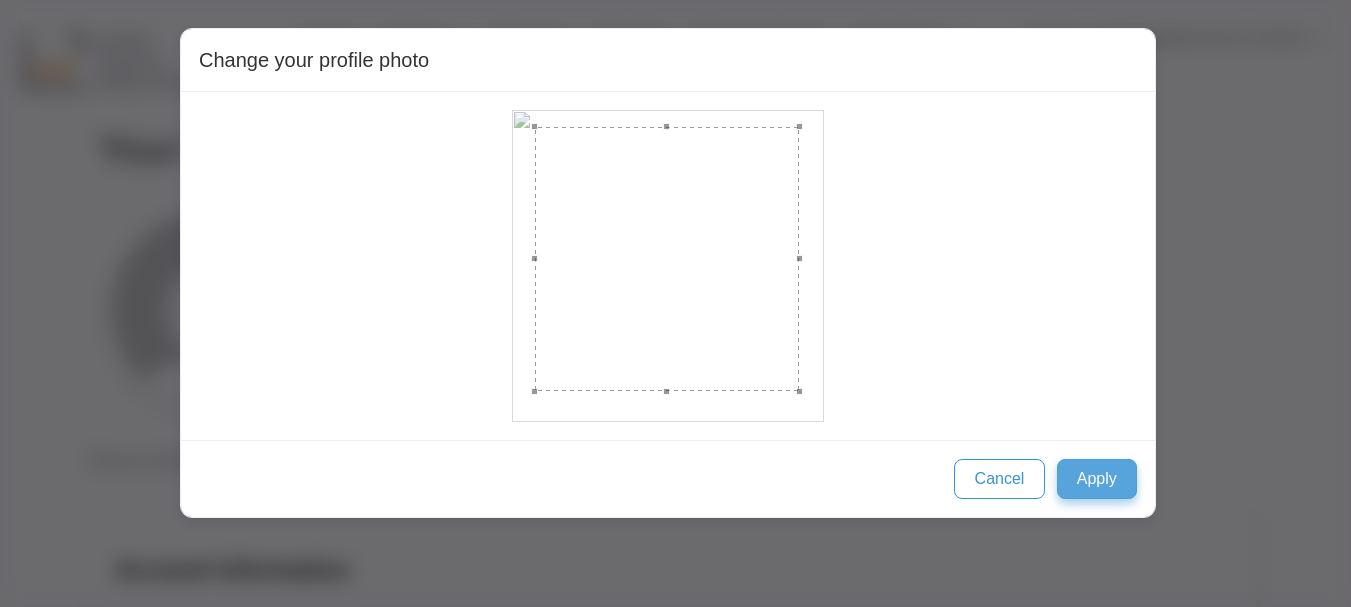 click on "Apply" at bounding box center (1097, 479) 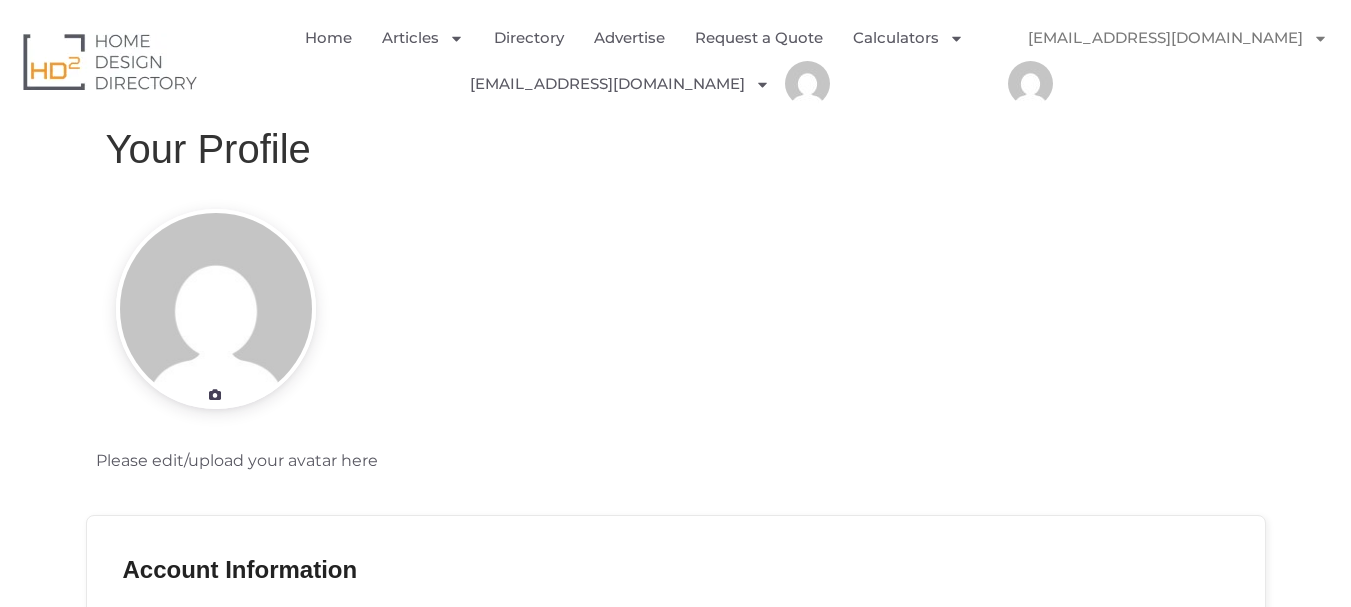 scroll, scrollTop: 0, scrollLeft: 0, axis: both 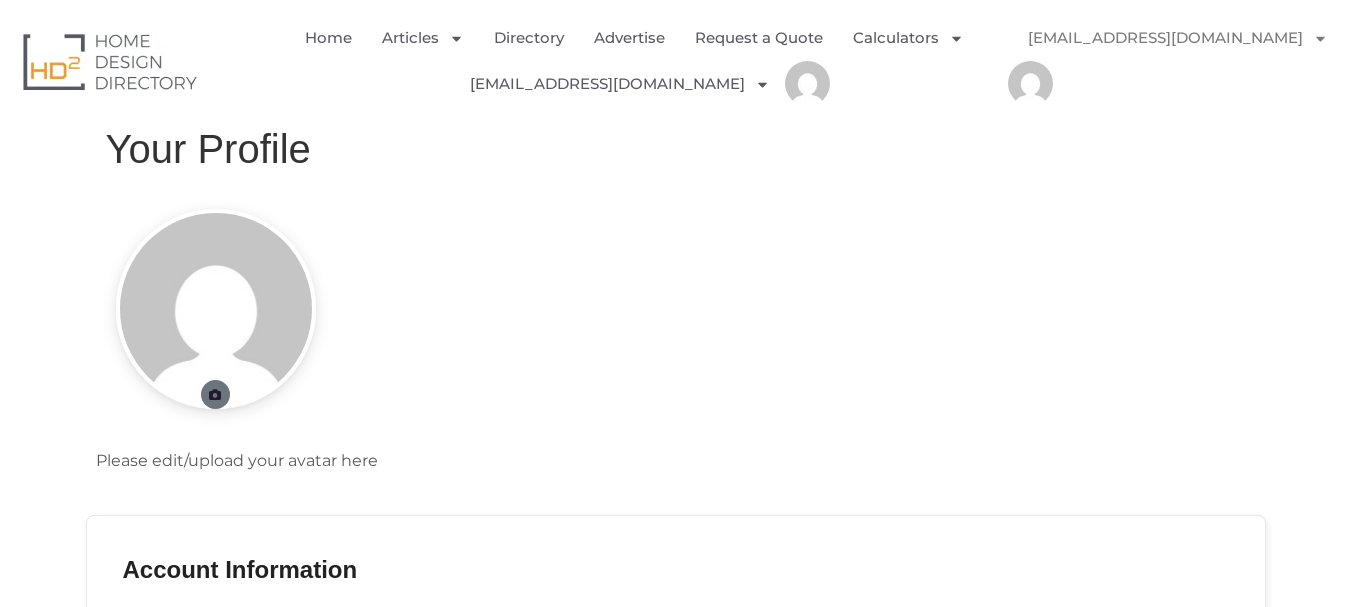 click at bounding box center (215, 395) 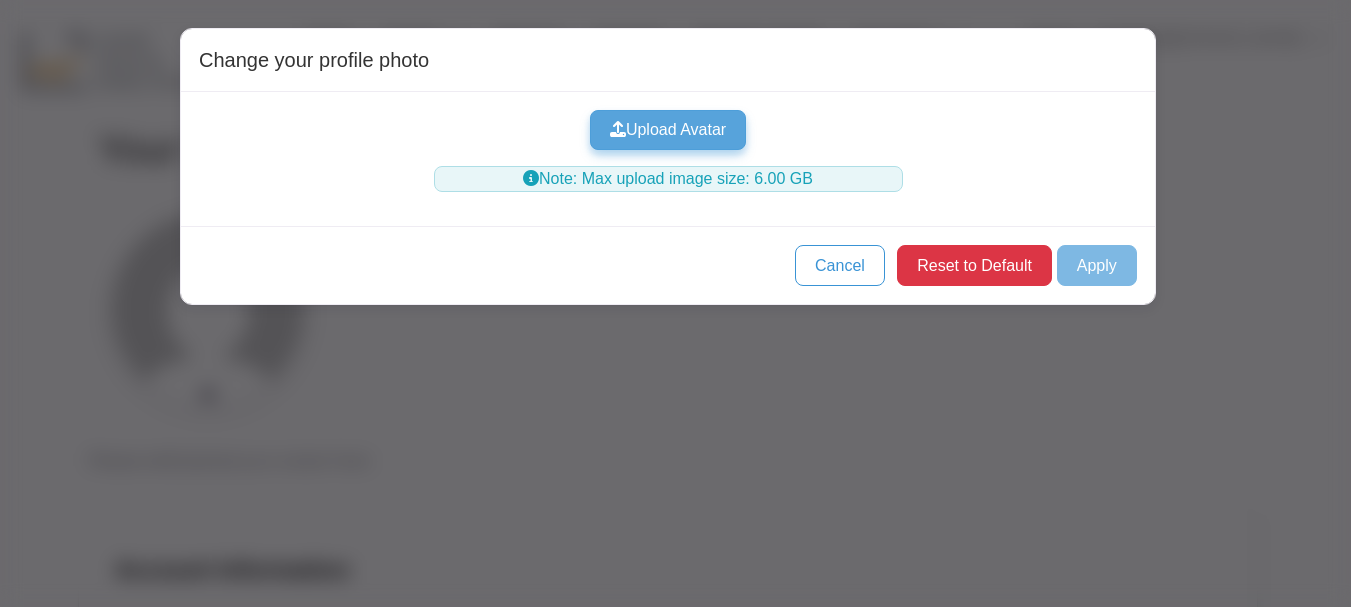 click at bounding box center [618, 129] 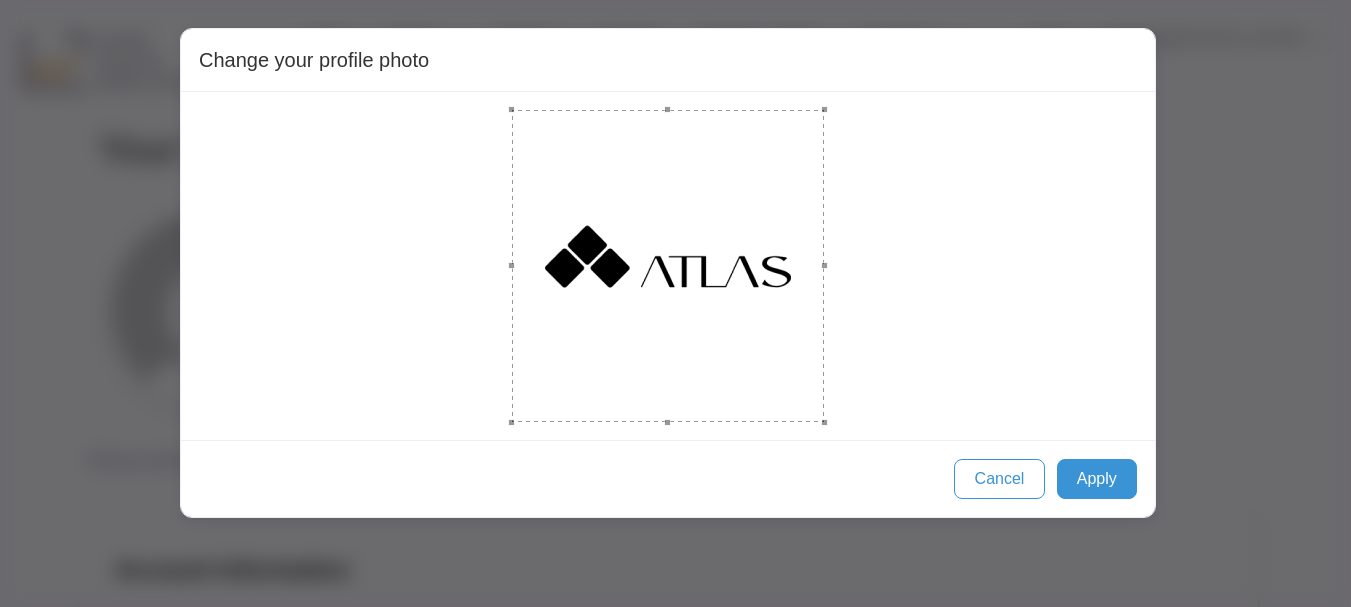 drag, startPoint x: 657, startPoint y: 260, endPoint x: 835, endPoint y: 527, distance: 320.89407 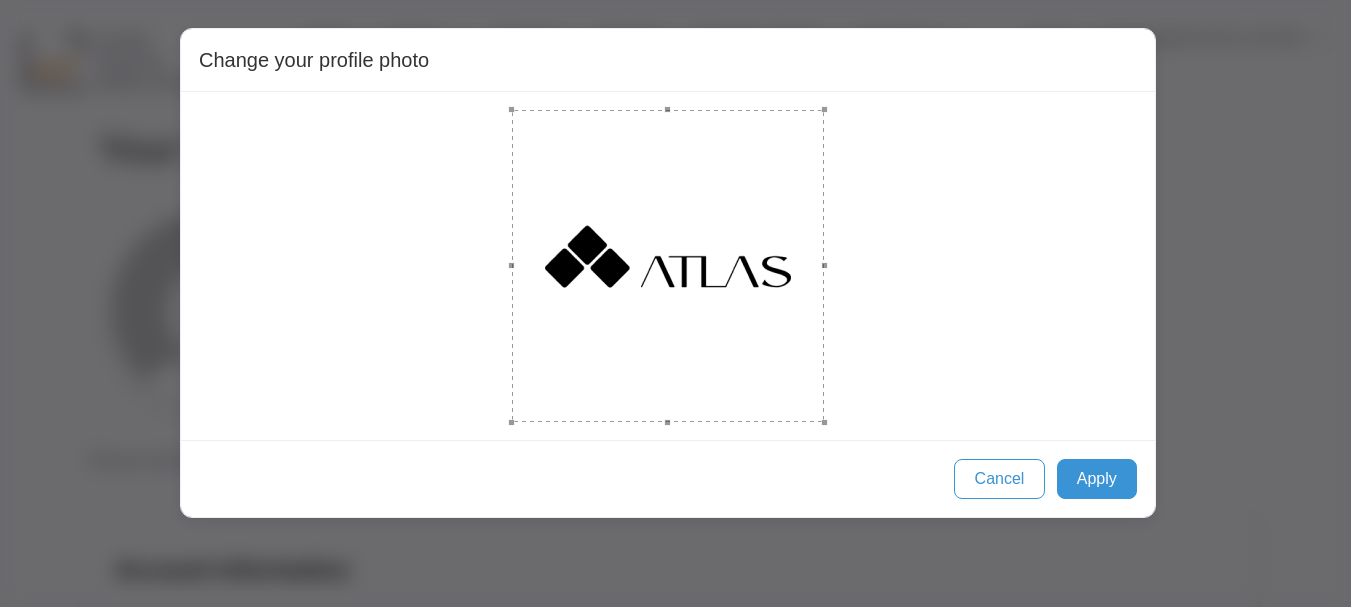 click on "Change your profile photo
Cancel
Apply" at bounding box center [675, 303] 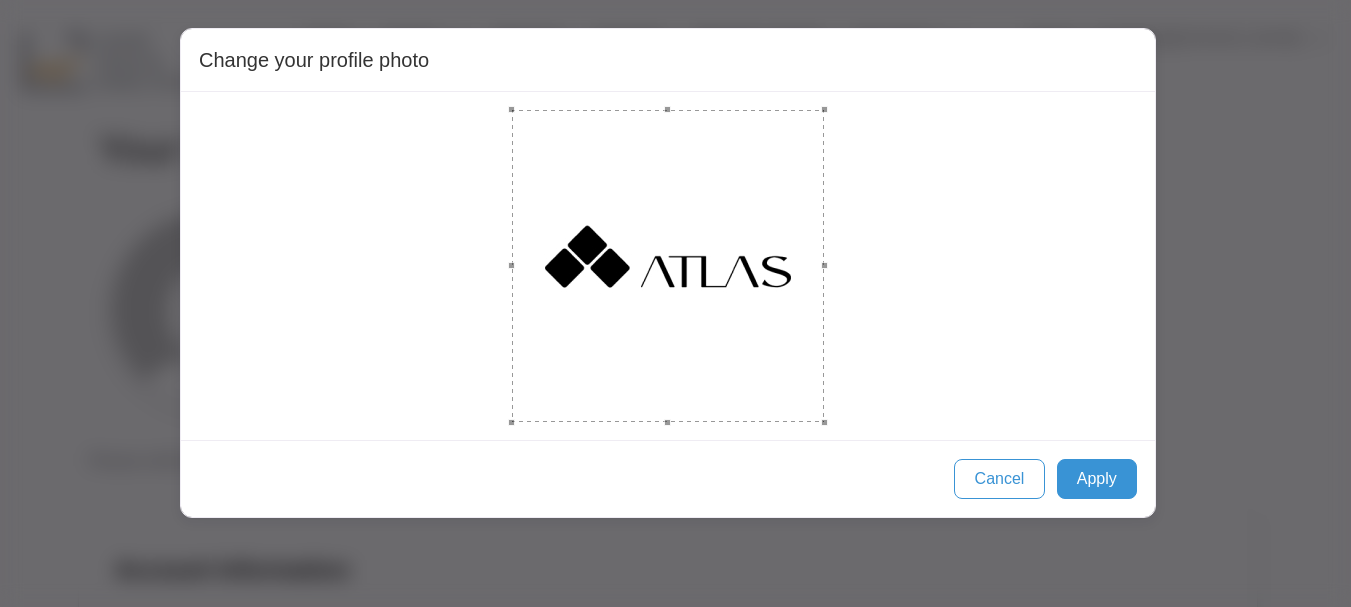drag, startPoint x: 678, startPoint y: 293, endPoint x: 713, endPoint y: 295, distance: 35.057095 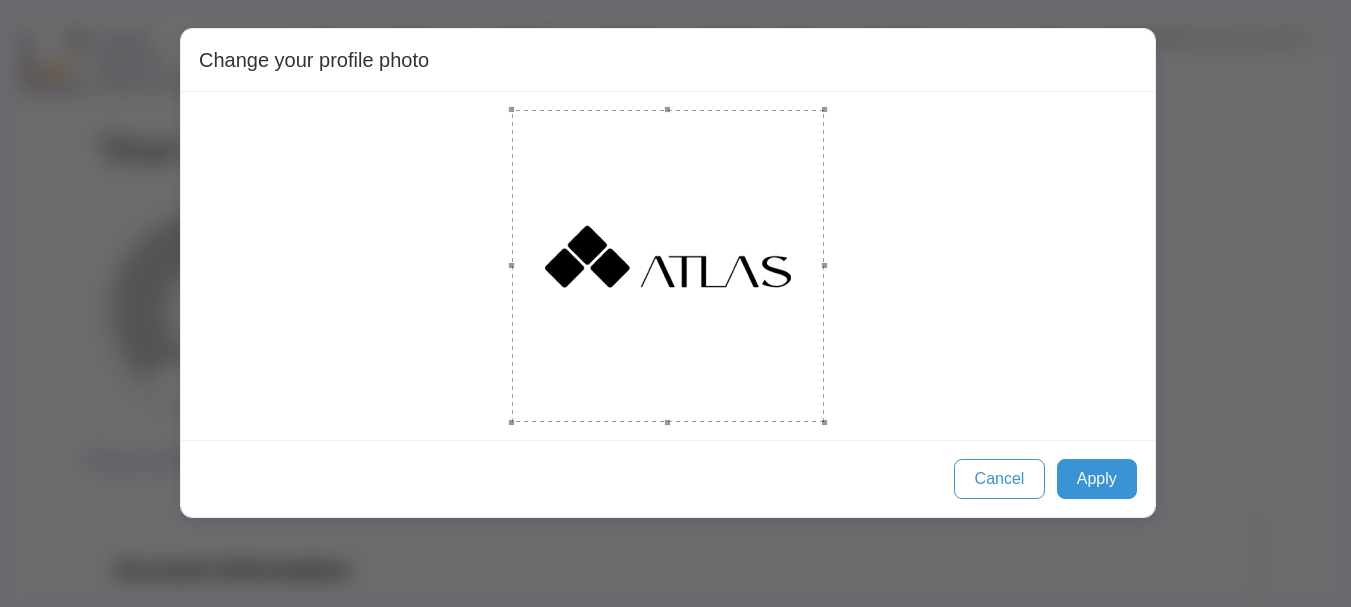 click at bounding box center [668, 266] 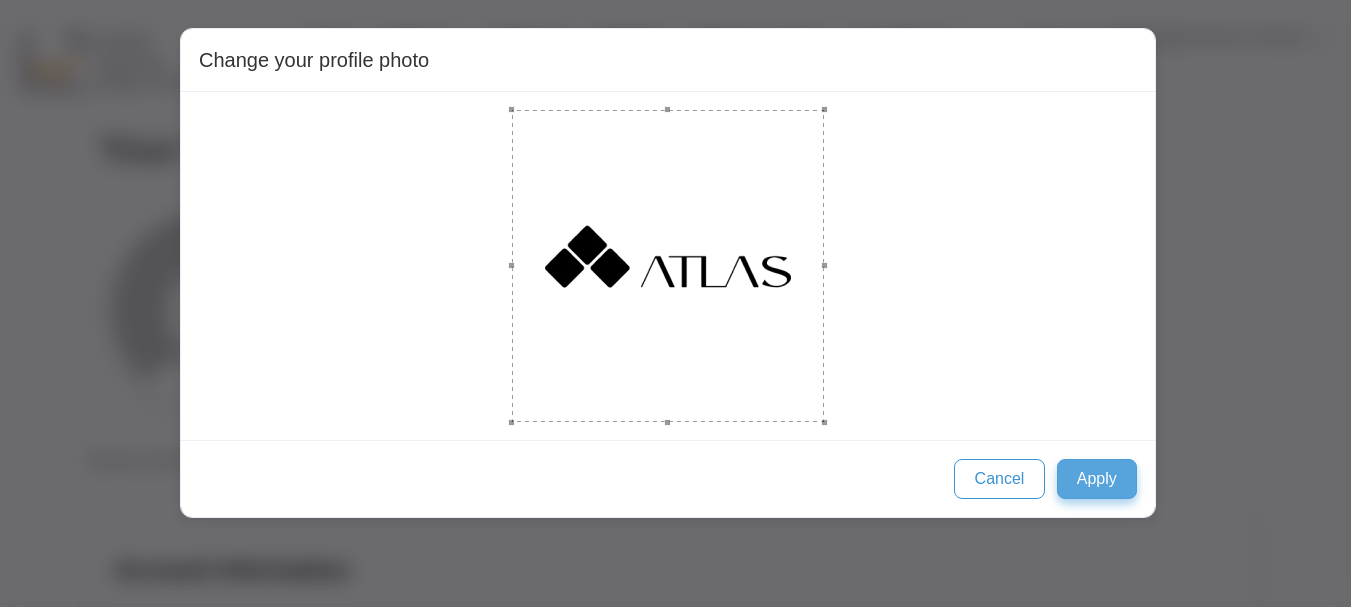 click on "Apply" at bounding box center [1097, 479] 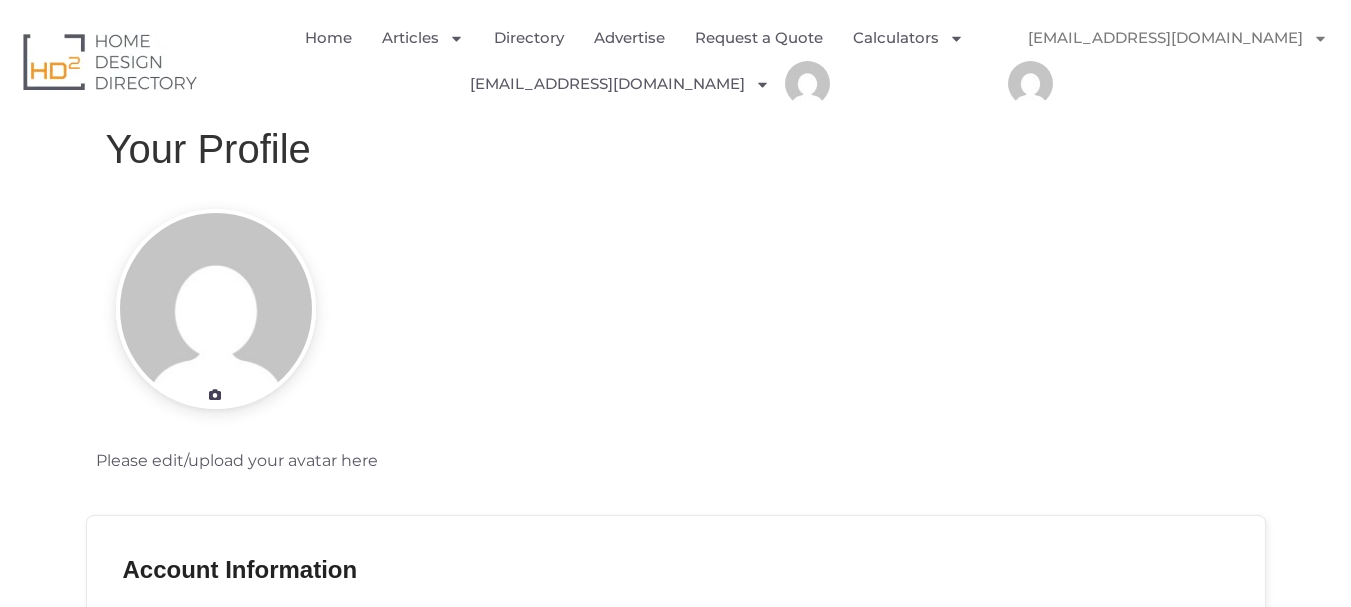 scroll, scrollTop: 0, scrollLeft: 0, axis: both 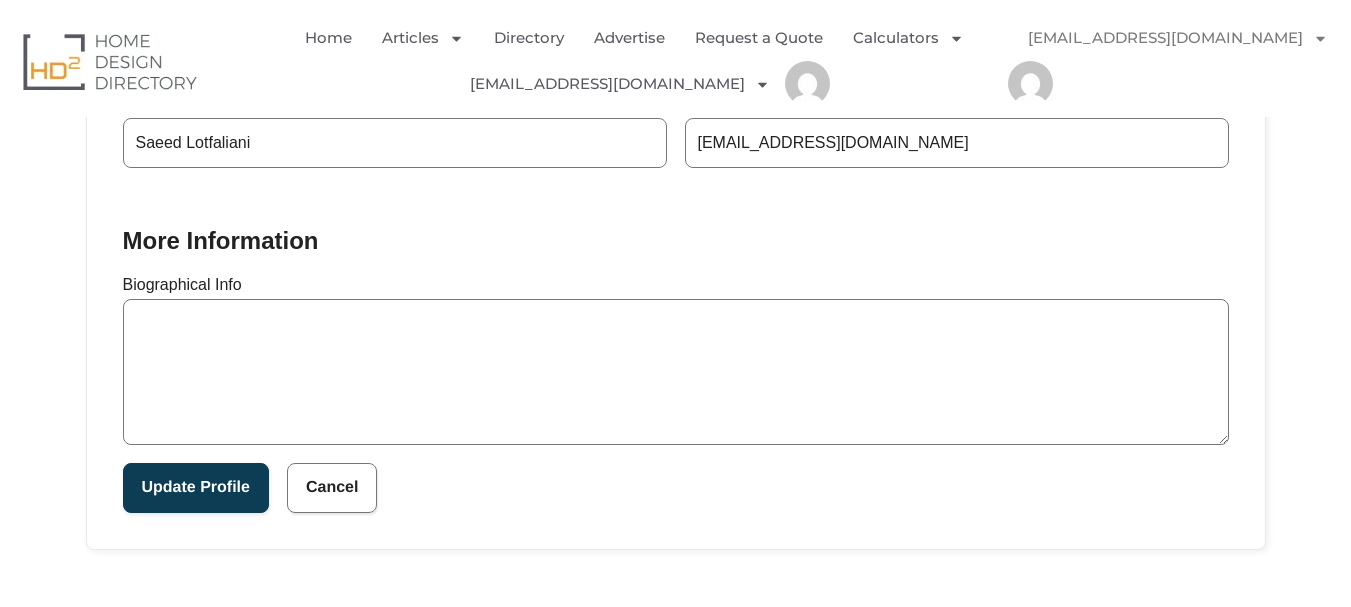 click on "Biographical Info" at bounding box center (676, 372) 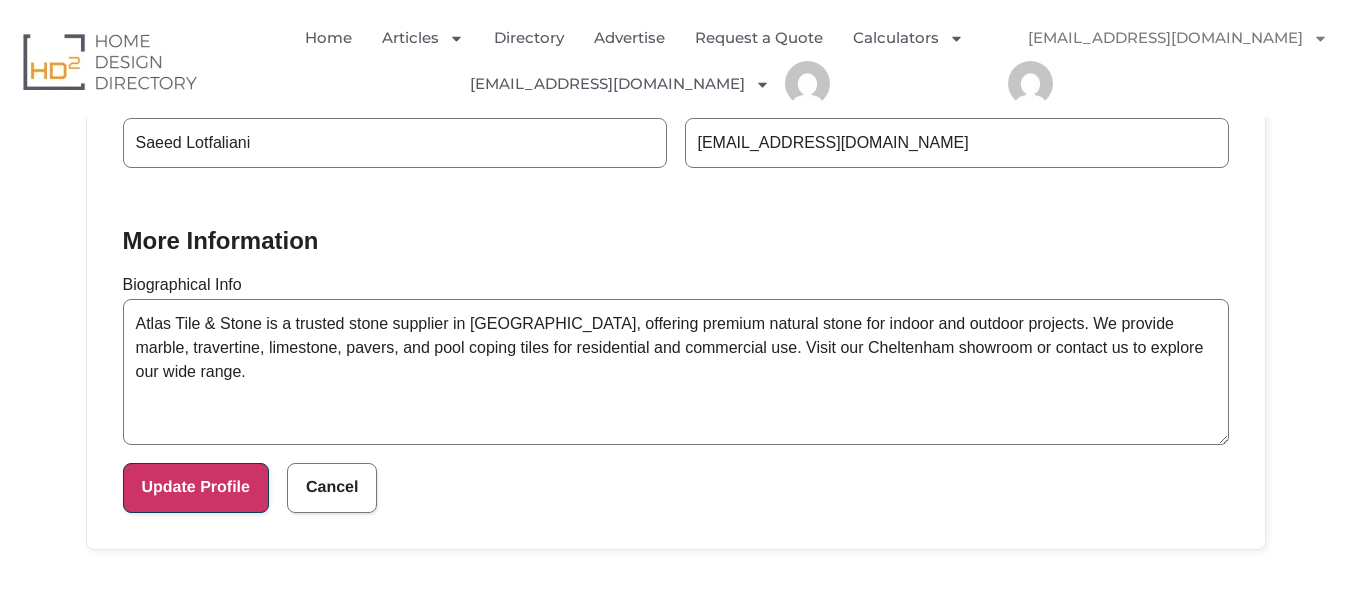 type on "Atlas Tile & Stone is a trusted stone supplier in [GEOGRAPHIC_DATA], offering premium natural stone for indoor and outdoor projects. We provide marble, travertine, limestone, pavers, and pool coping tiles for residential and commercial use. Visit our Cheltenham showroom or contact us to explore our wide range." 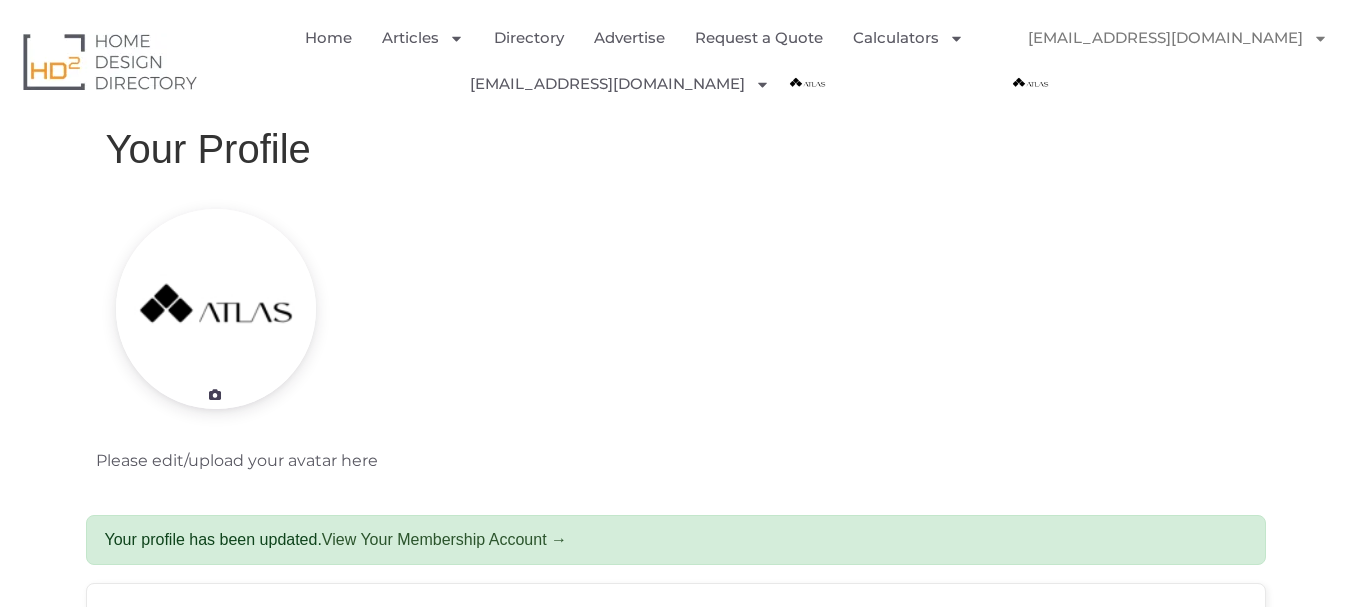 scroll, scrollTop: 0, scrollLeft: 0, axis: both 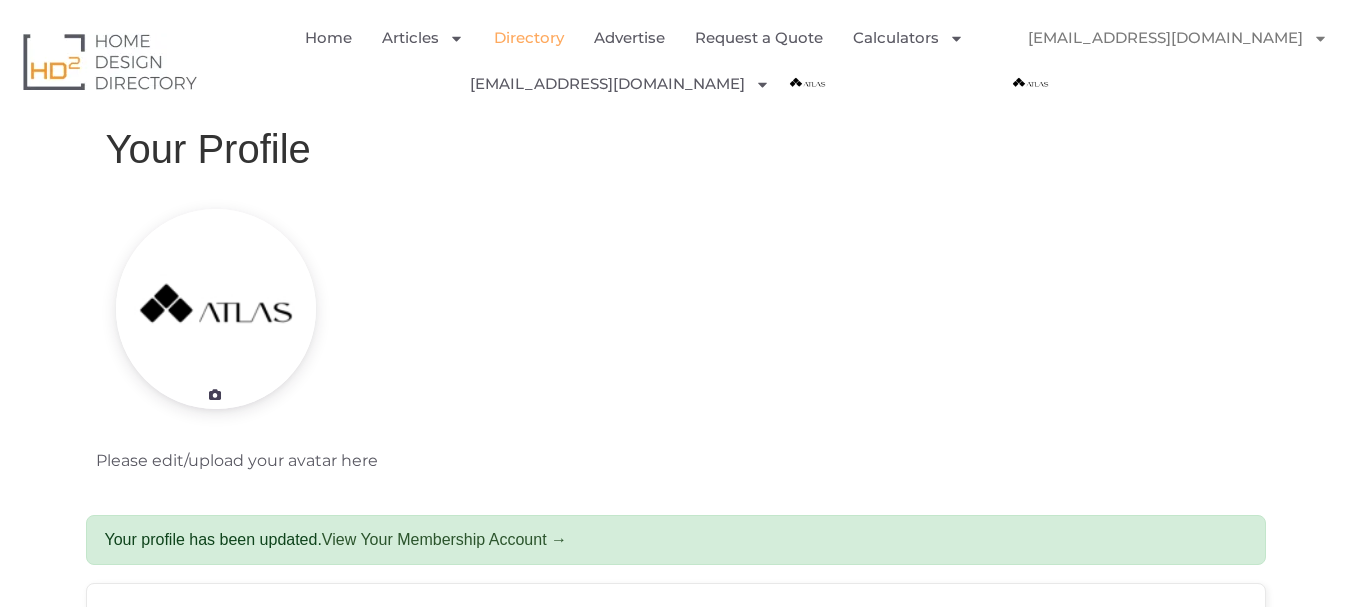 click on "Directory" 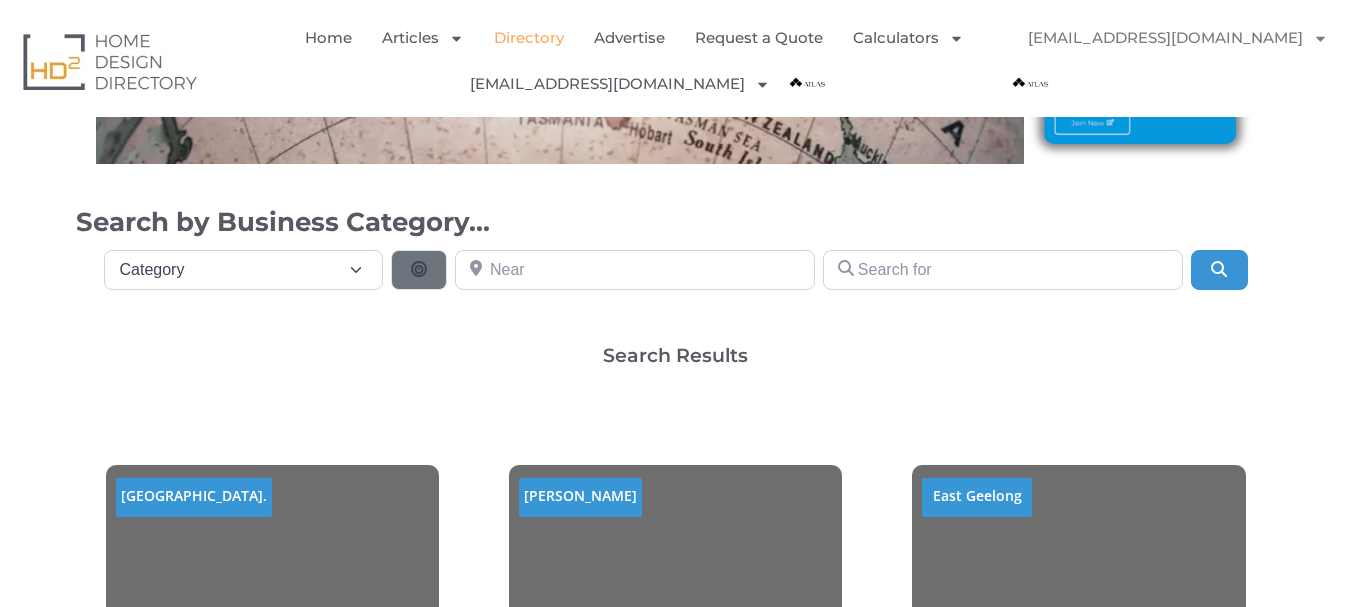 scroll, scrollTop: 0, scrollLeft: 0, axis: both 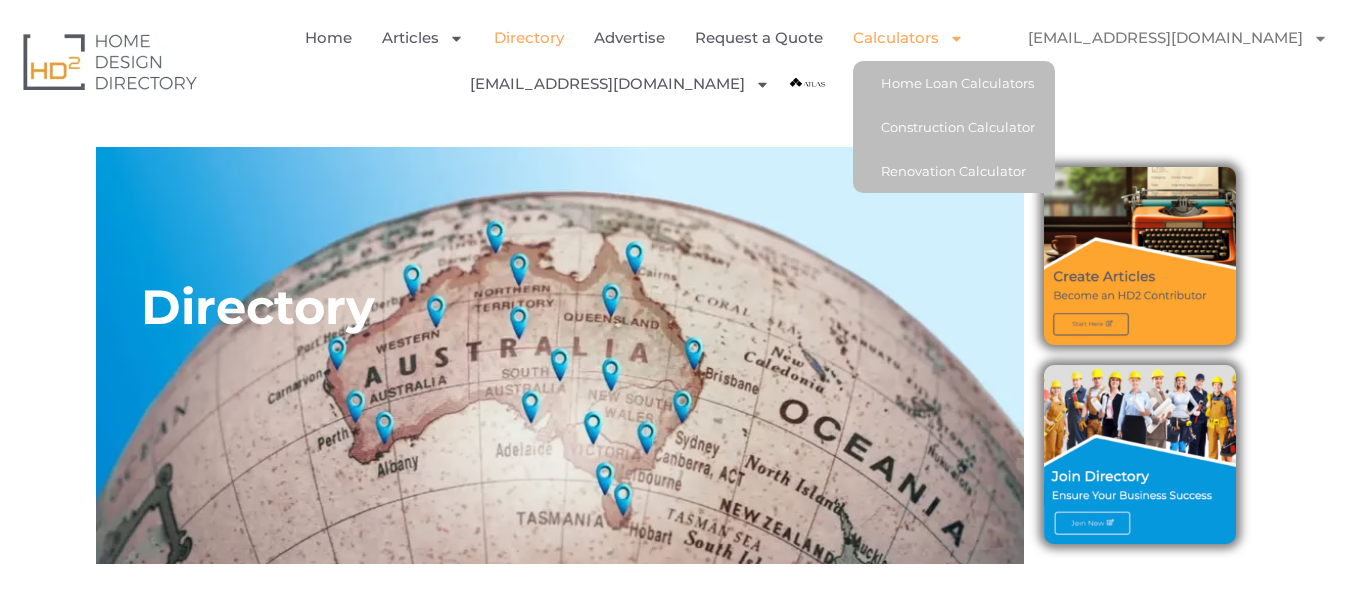 click on "[EMAIL_ADDRESS][DOMAIN_NAME]" 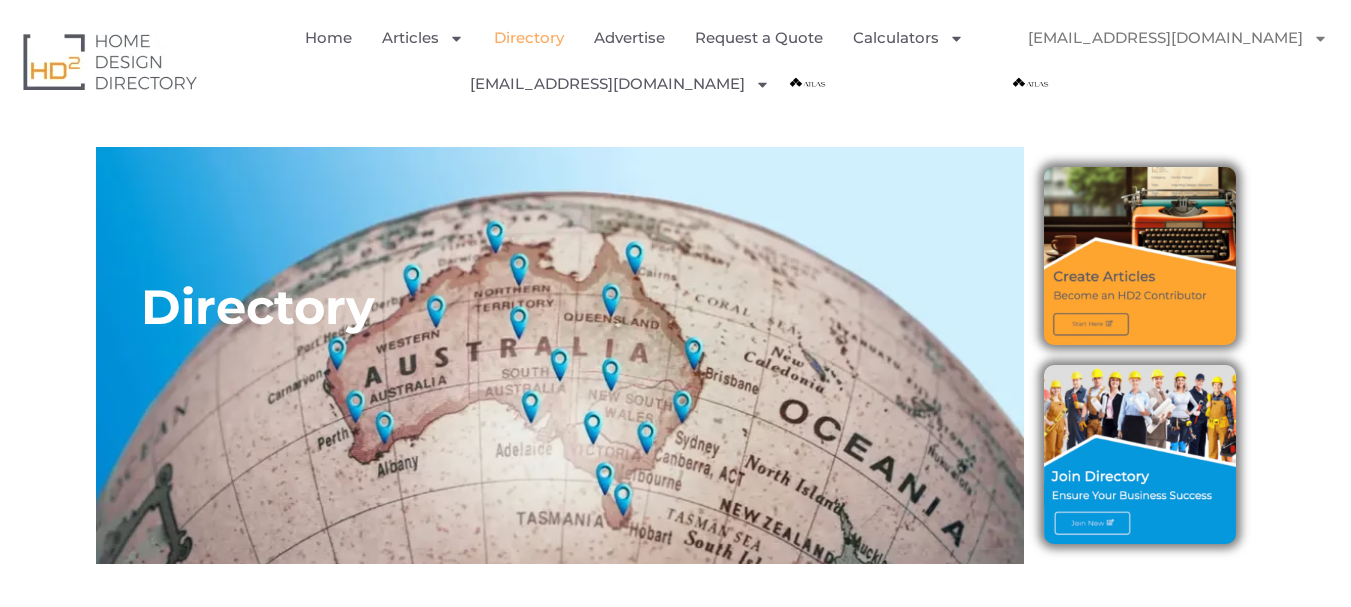 click on "[EMAIL_ADDRESS][DOMAIN_NAME]" 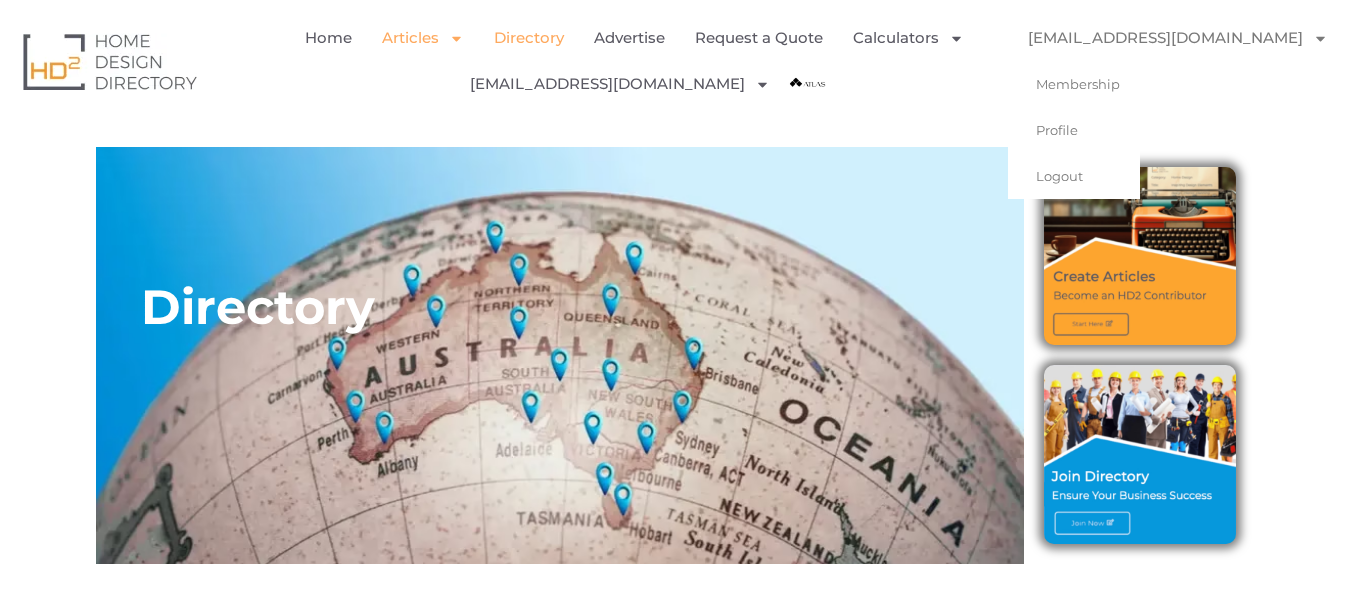 click on "Articles" 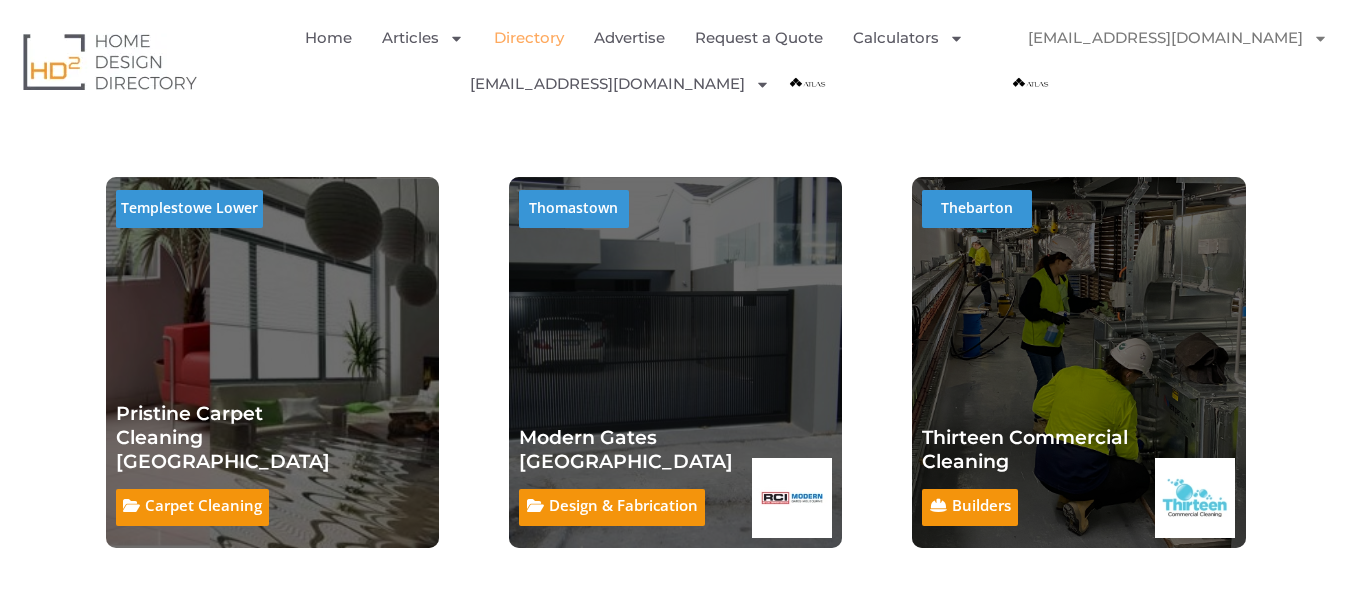 scroll, scrollTop: 895, scrollLeft: 0, axis: vertical 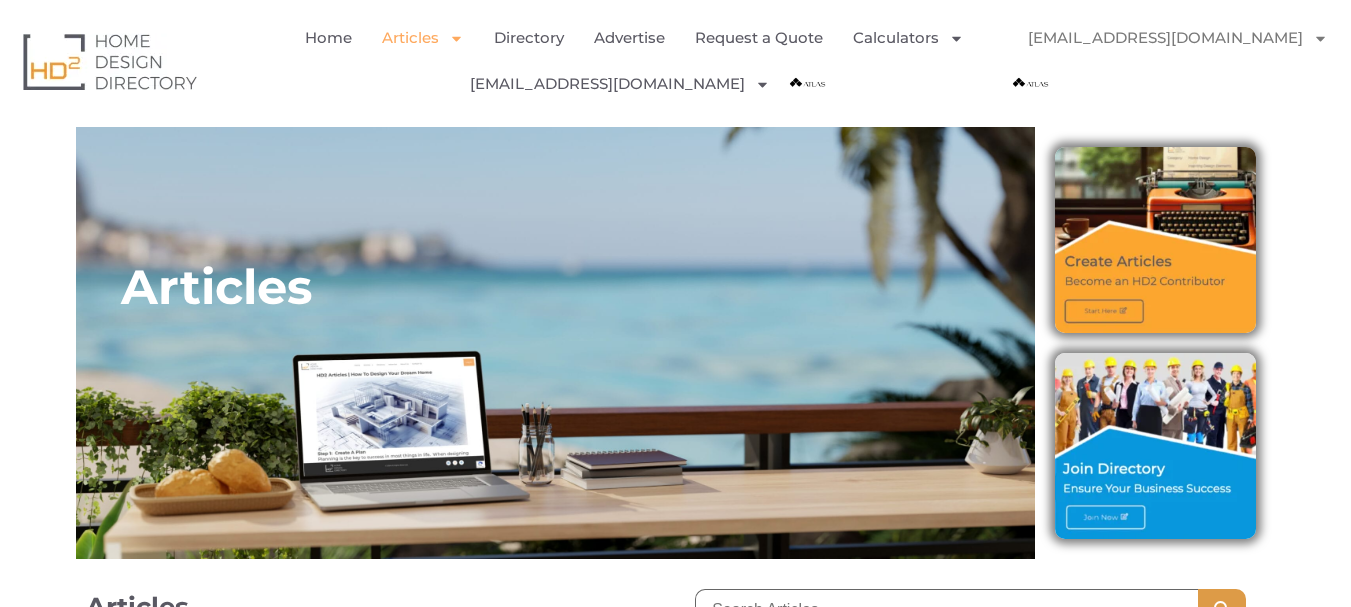 click at bounding box center [1155, 446] 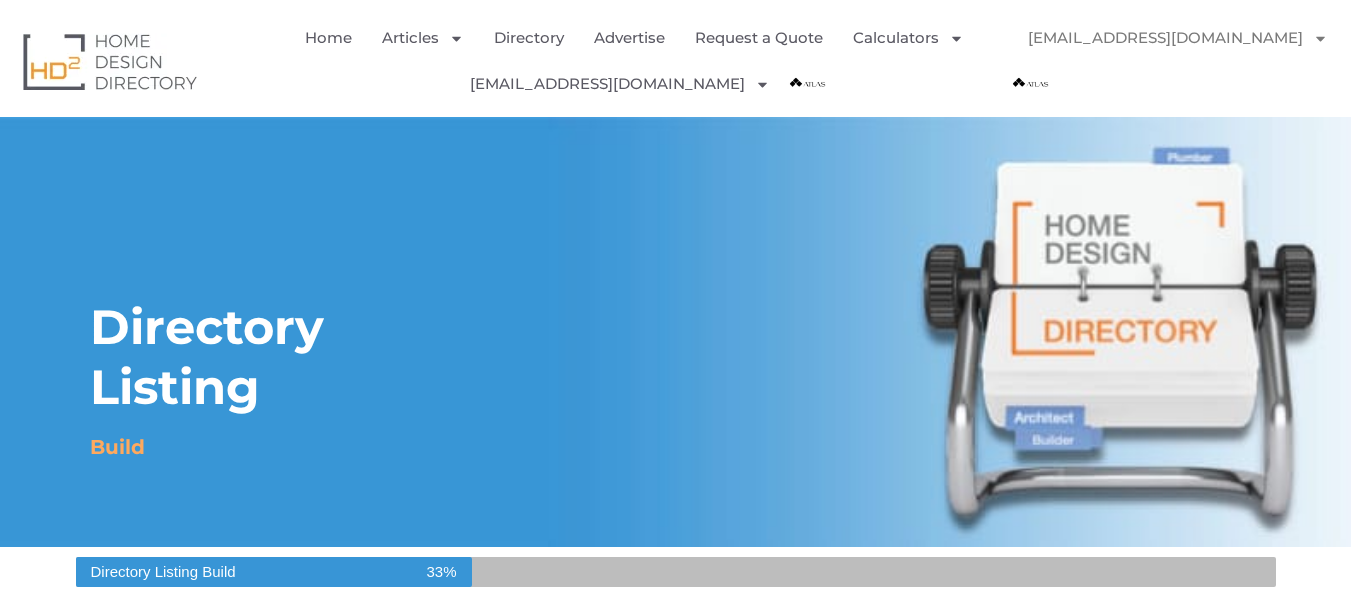 select 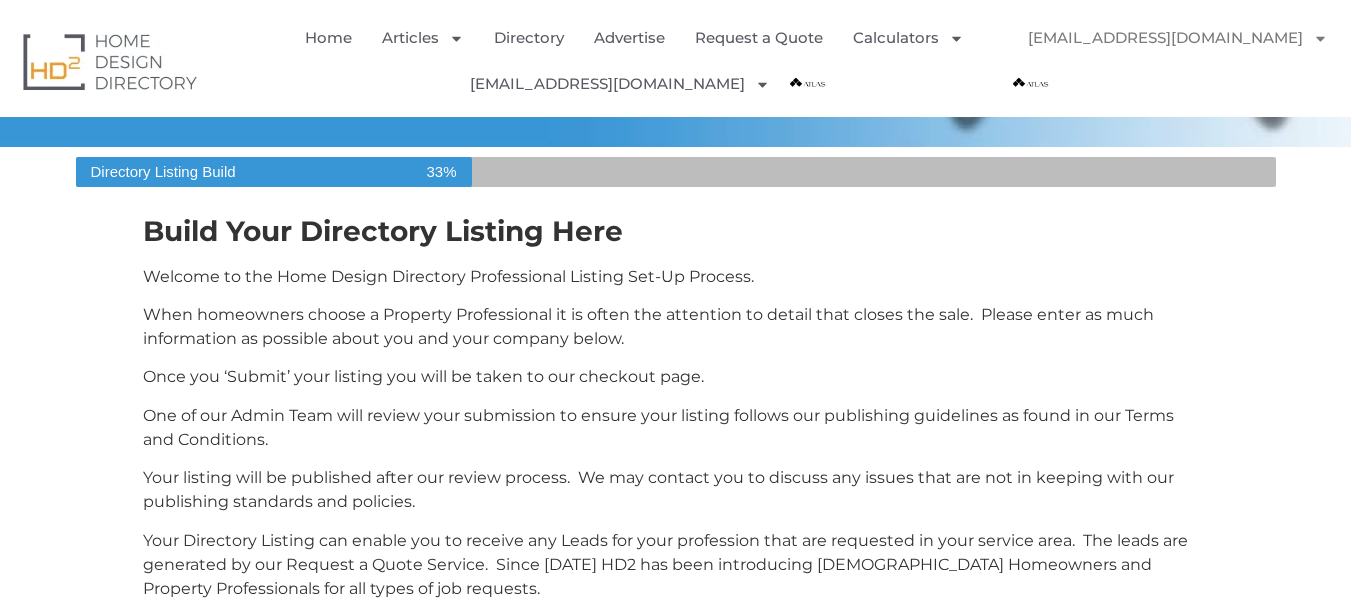 scroll, scrollTop: 0, scrollLeft: 0, axis: both 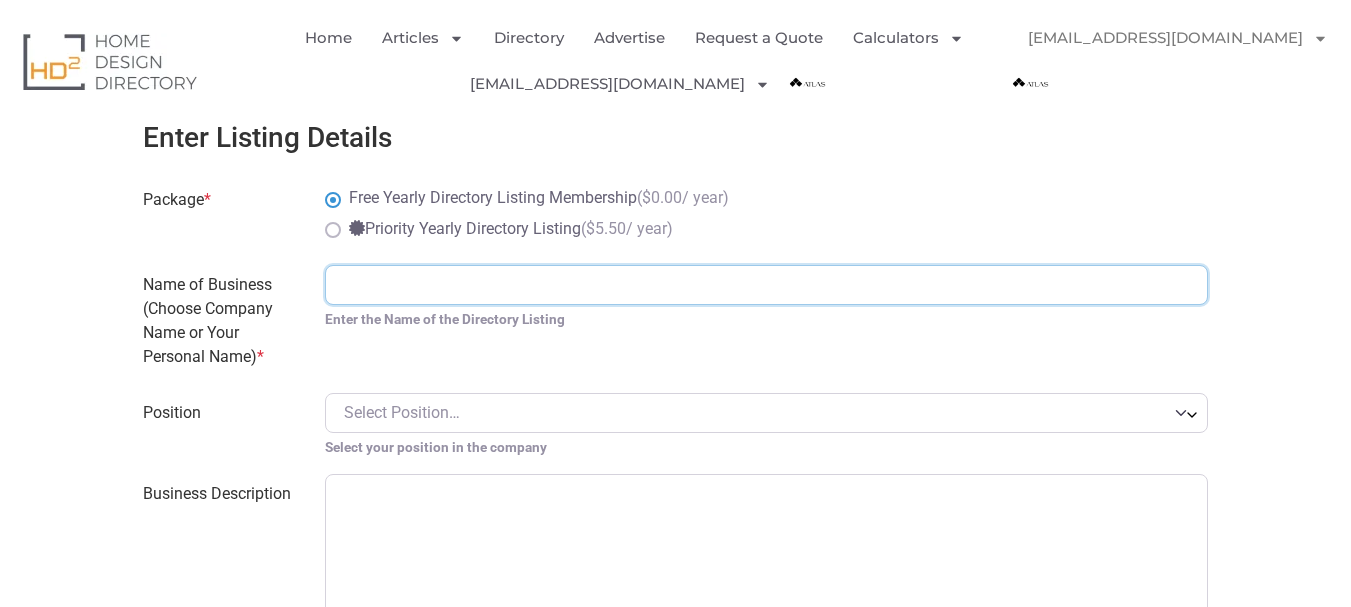 click on "Name of Business (Choose Company Name or Your Personal Name)  *" at bounding box center (766, 285) 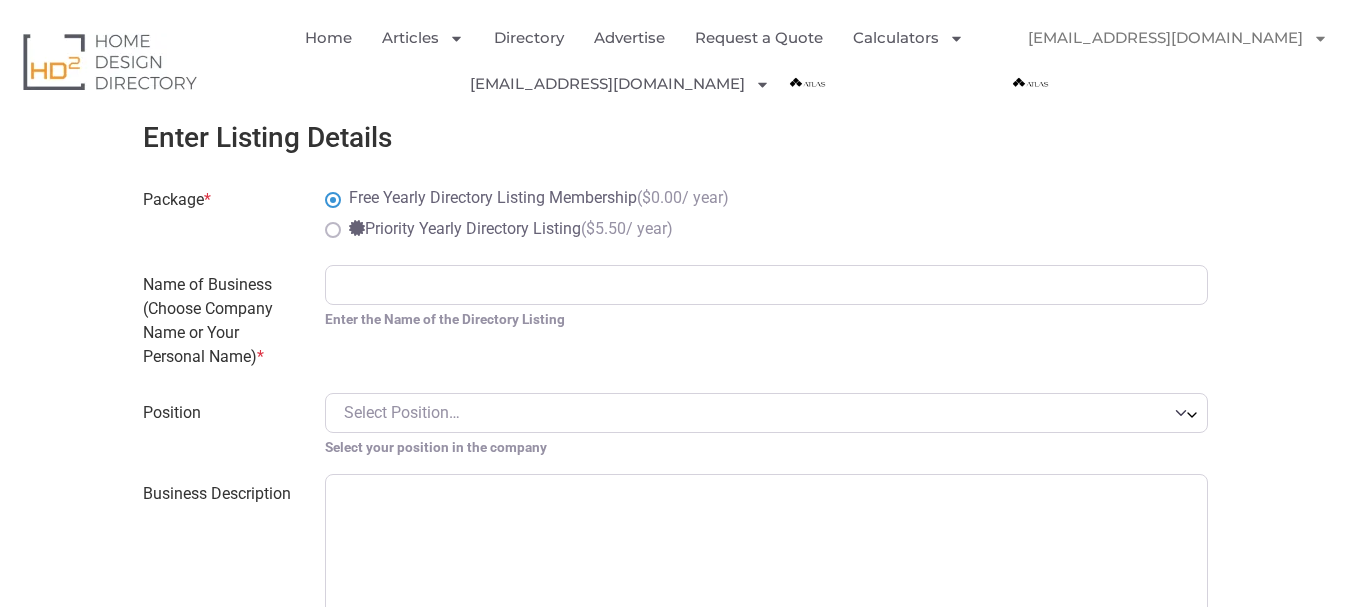 drag, startPoint x: 414, startPoint y: 432, endPoint x: 413, endPoint y: 412, distance: 20.024984 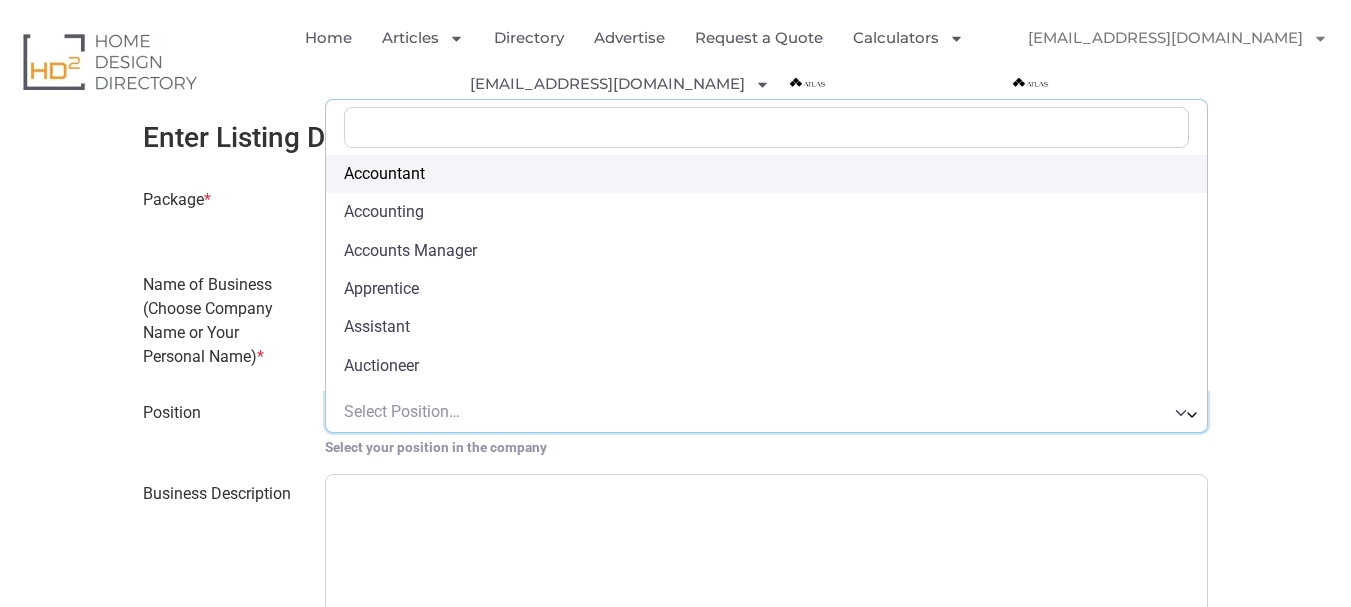 click on "Select Position…" at bounding box center [402, 411] 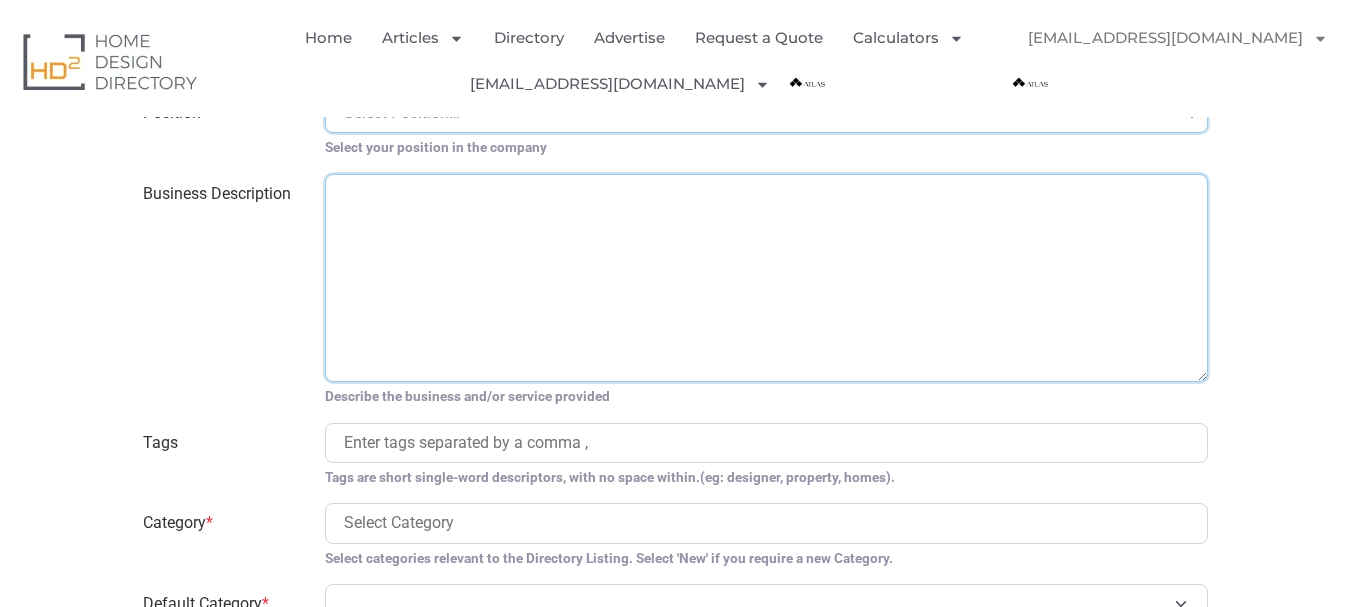 click on "Business Description" at bounding box center (766, 278) 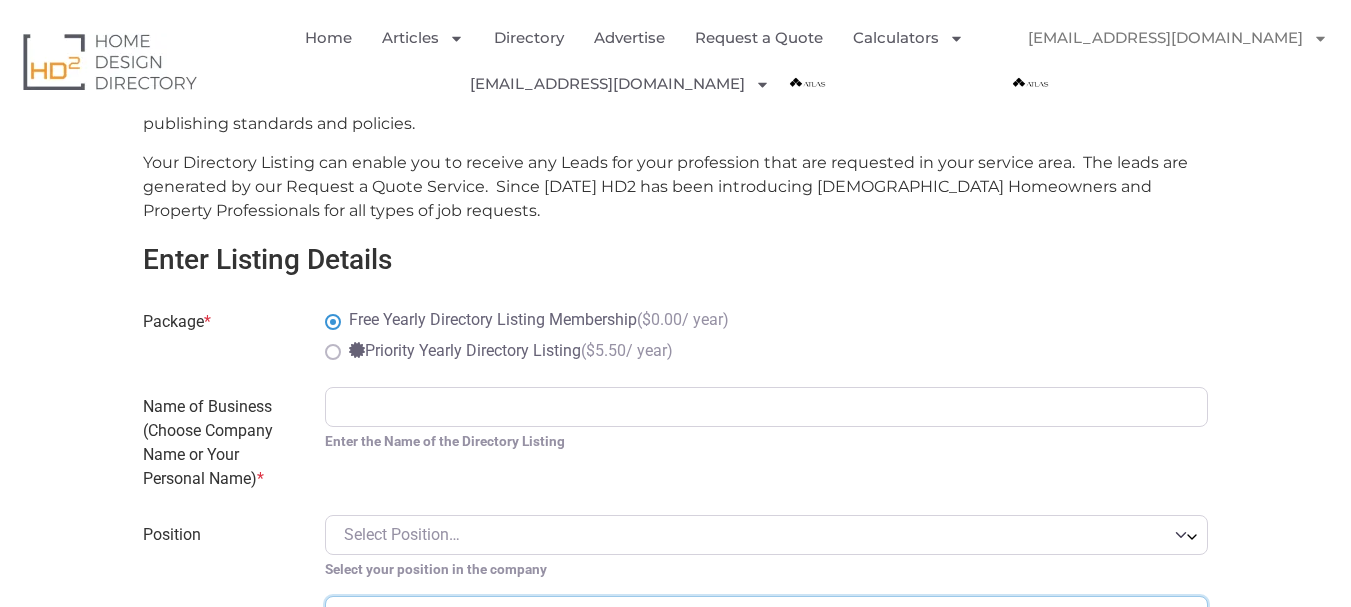 scroll, scrollTop: 800, scrollLeft: 0, axis: vertical 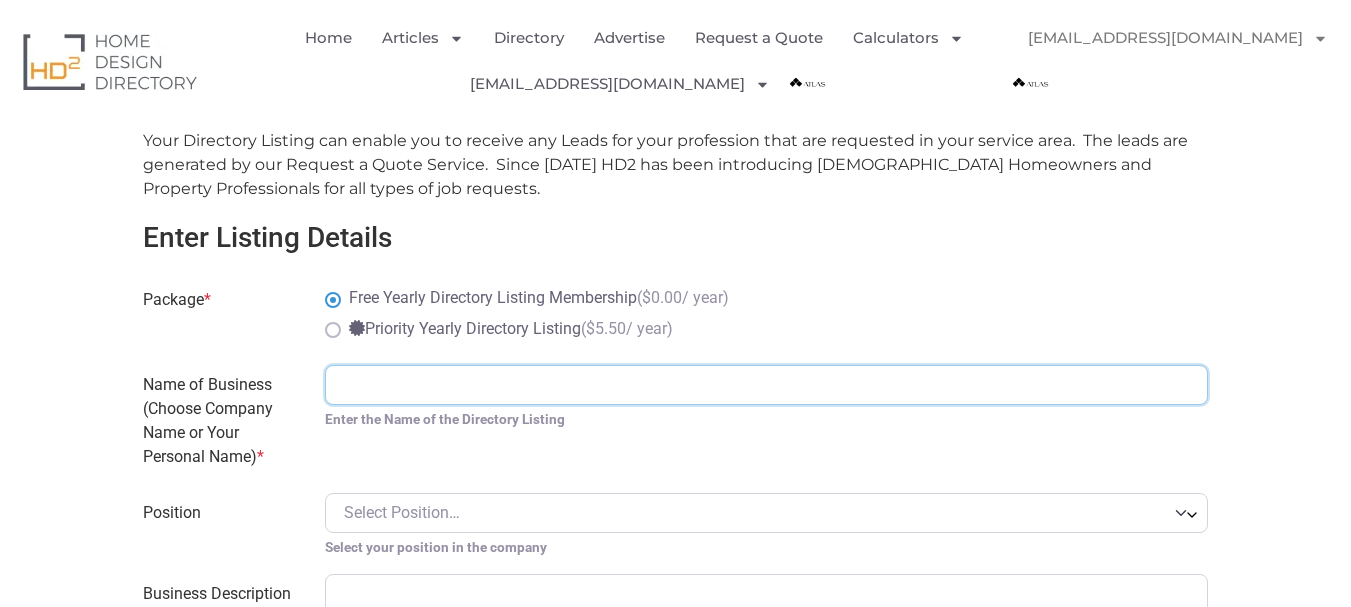 click on "Name of Business (Choose Company Name or Your Personal Name)  *" at bounding box center (766, 385) 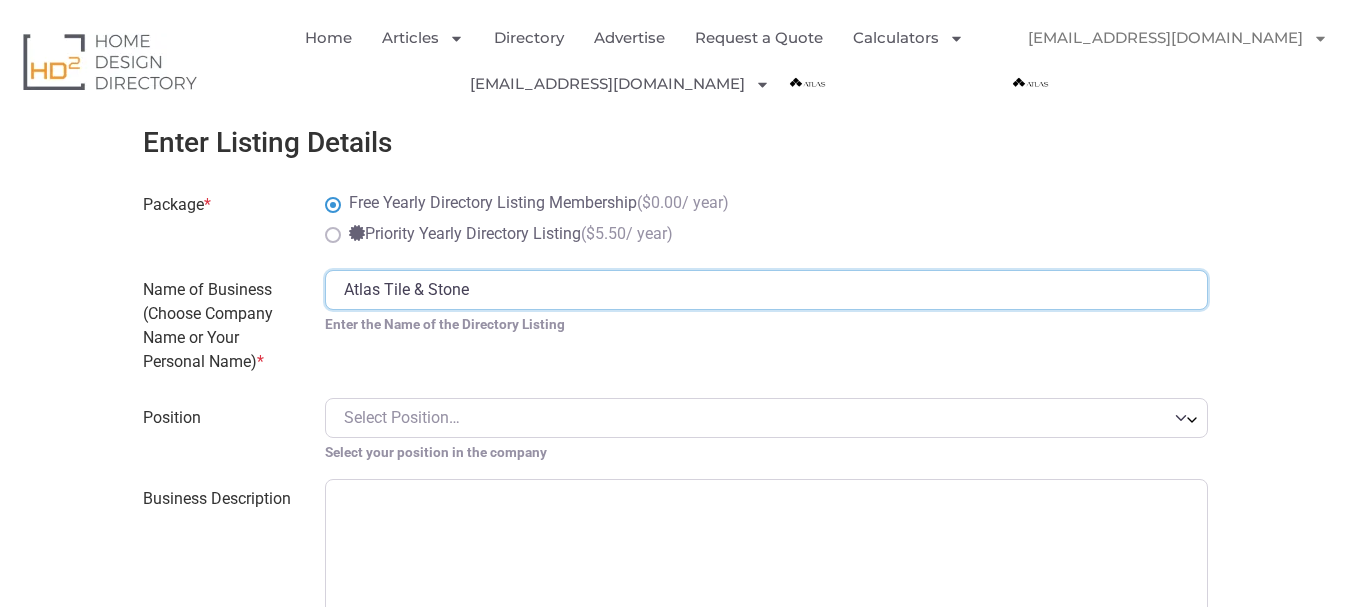 scroll, scrollTop: 1000, scrollLeft: 0, axis: vertical 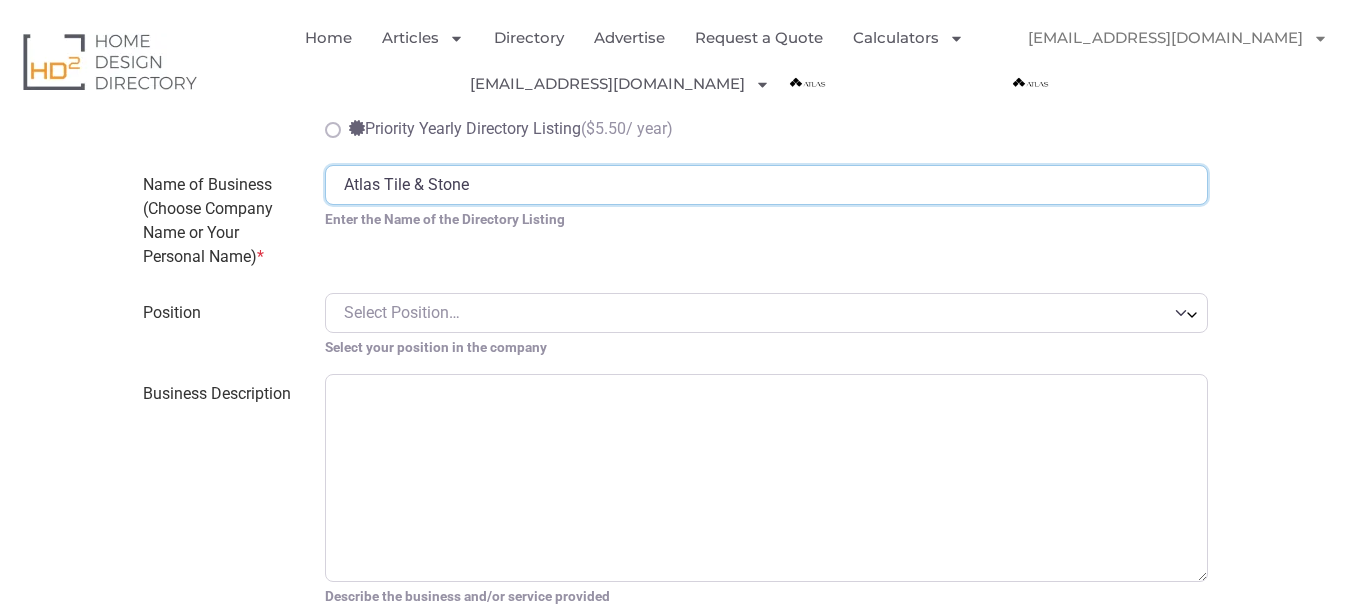 type on "Atlas Tile & Stone" 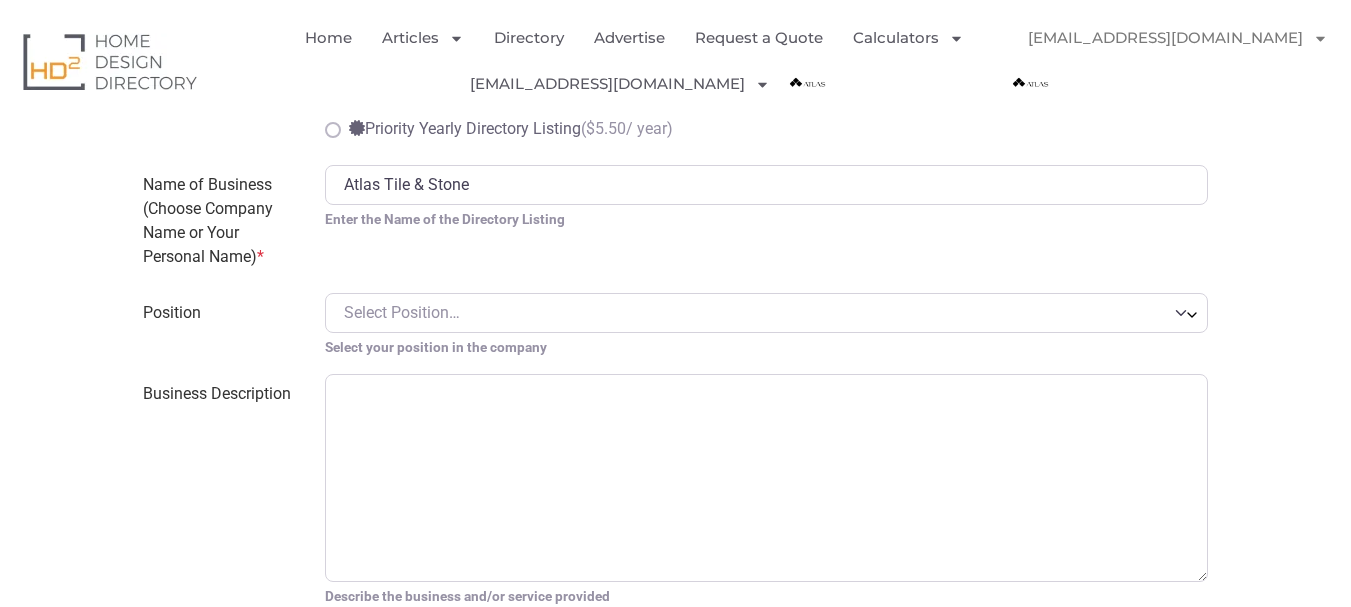 click on "Select Position…" at bounding box center (402, 312) 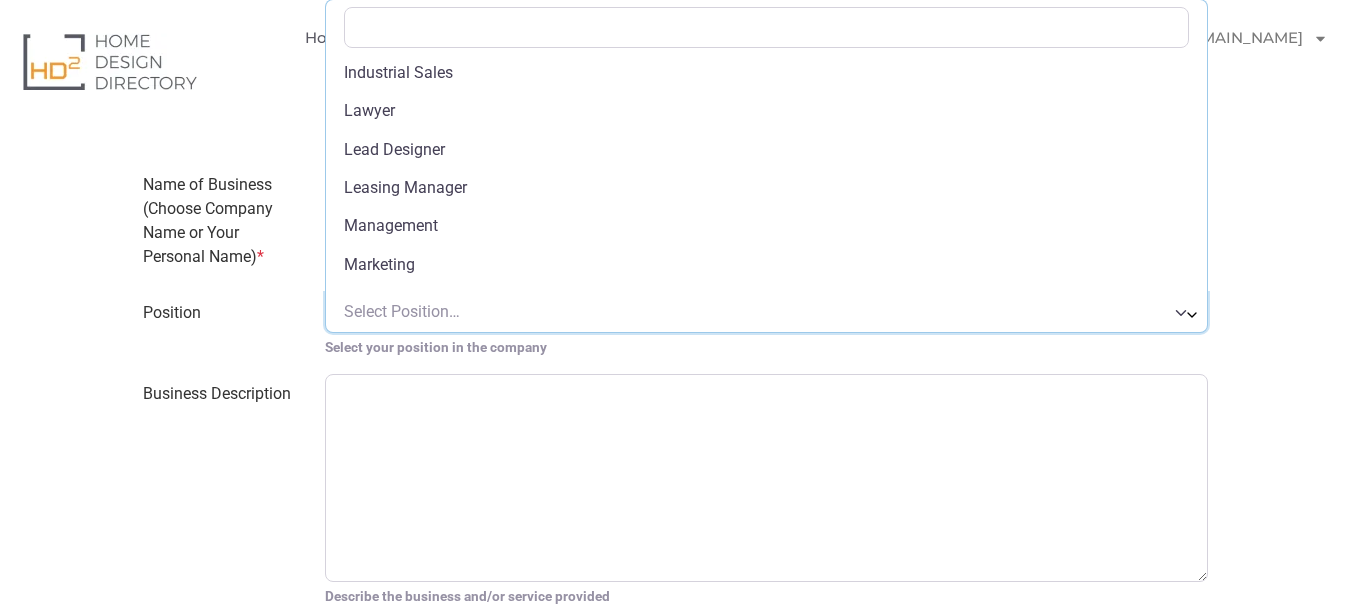 scroll, scrollTop: 719, scrollLeft: 0, axis: vertical 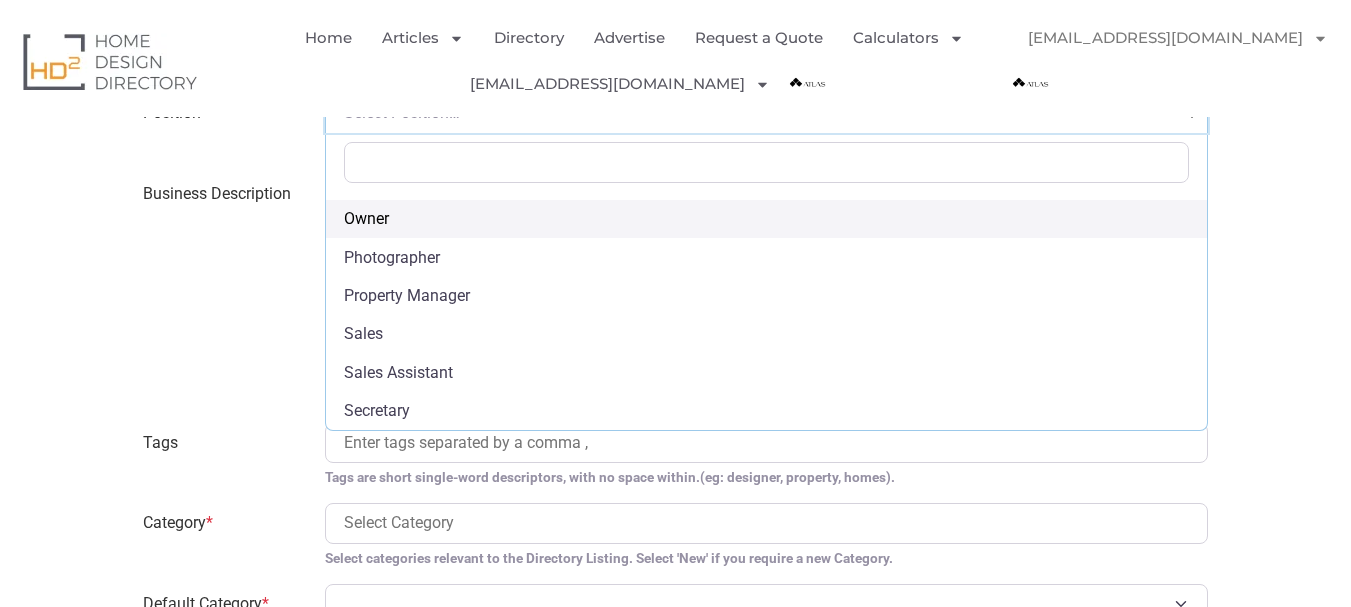select on "Owner" 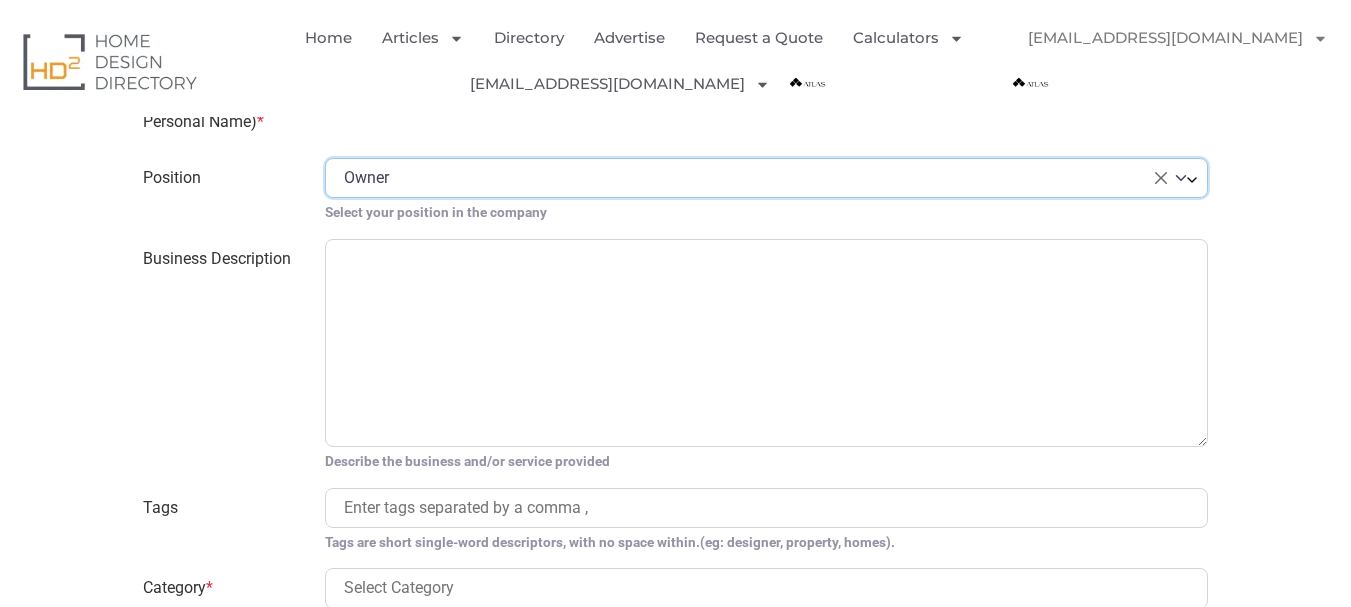 scroll, scrollTop: 1100, scrollLeft: 0, axis: vertical 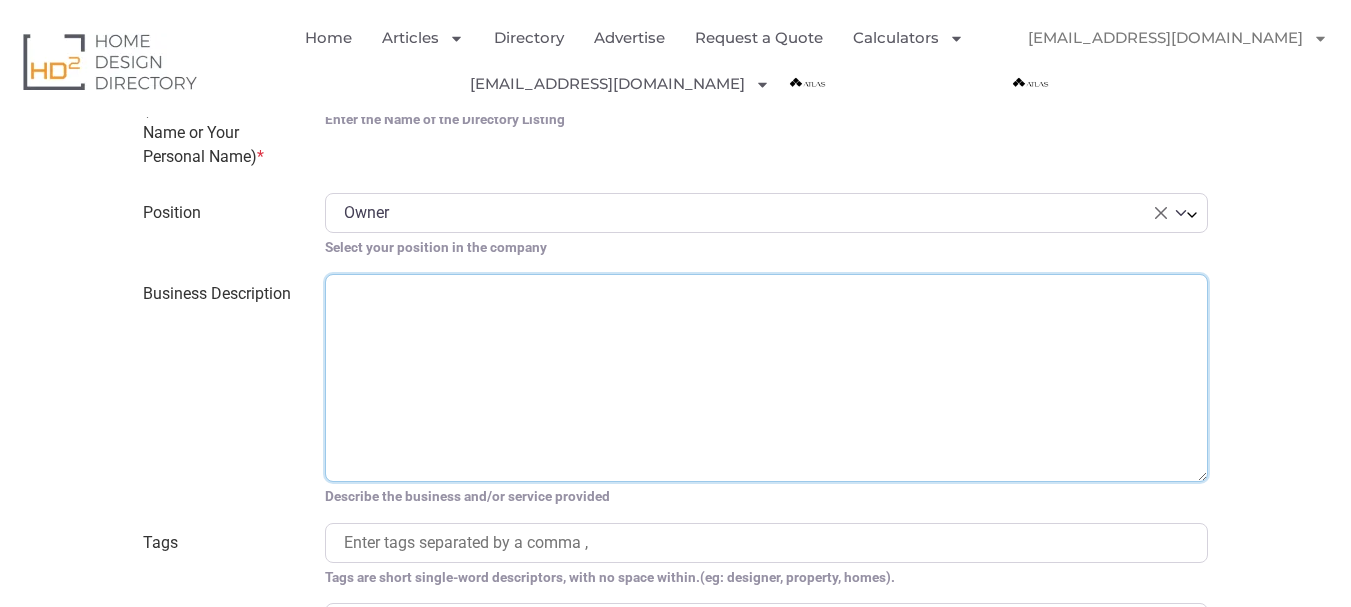 click on "Business Description" at bounding box center [766, 378] 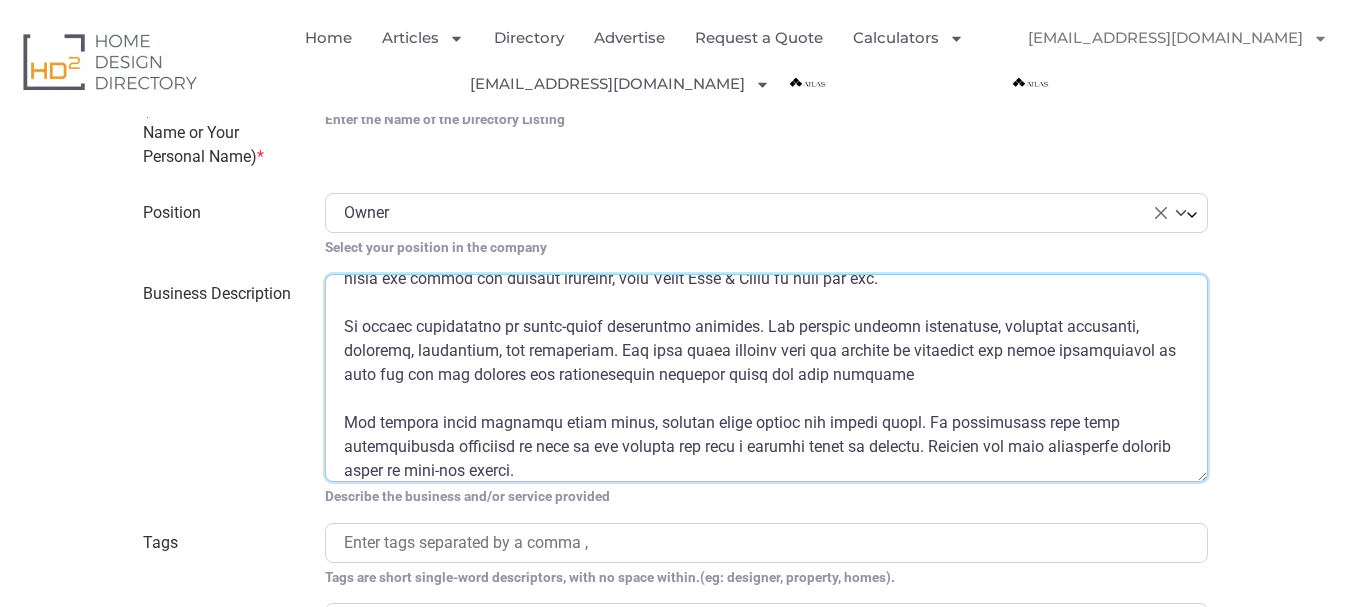 scroll, scrollTop: 0, scrollLeft: 0, axis: both 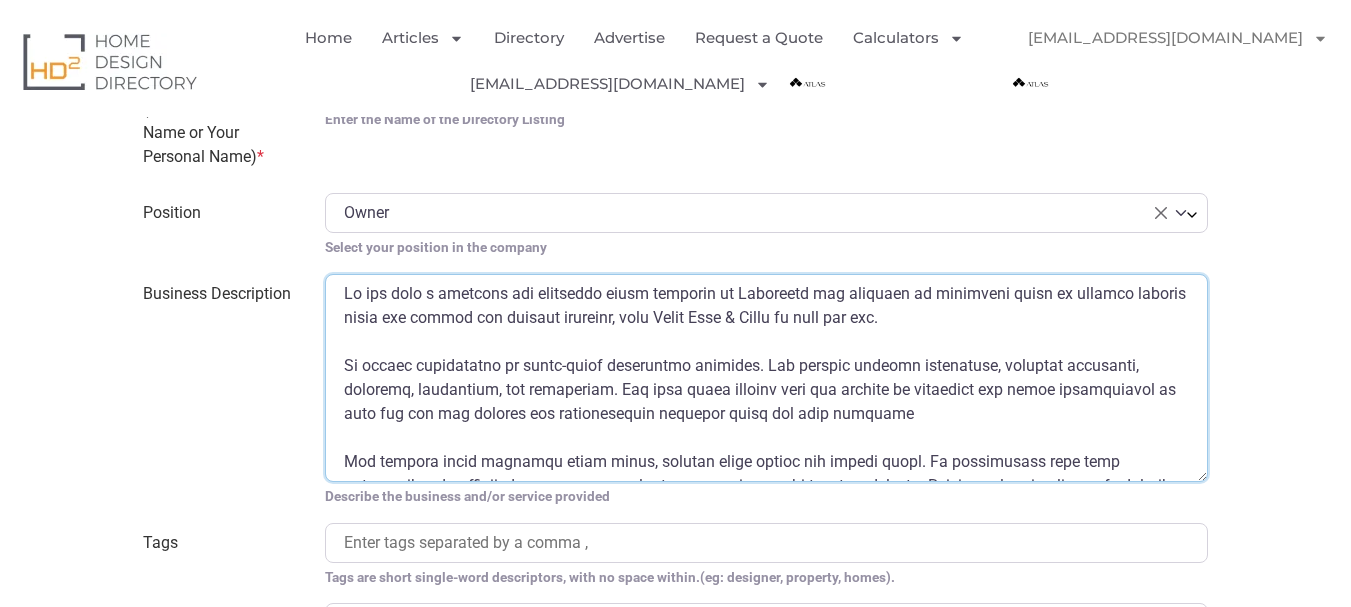 click on "Business Description" at bounding box center (766, 378) 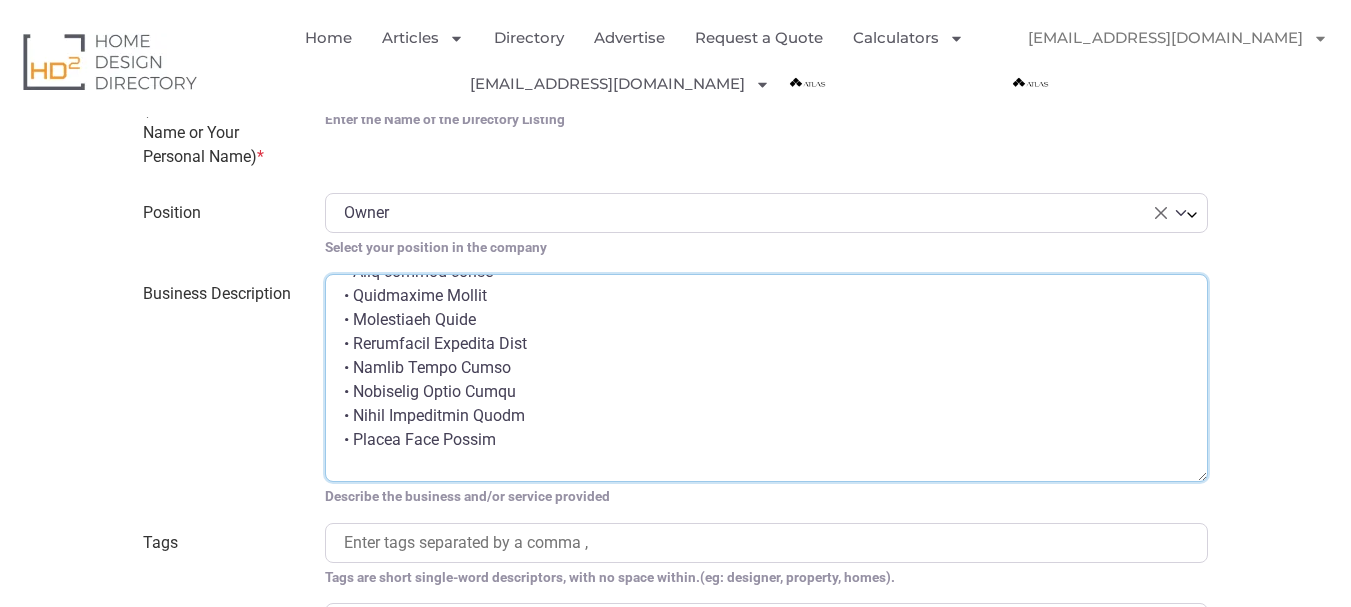 scroll, scrollTop: 300, scrollLeft: 0, axis: vertical 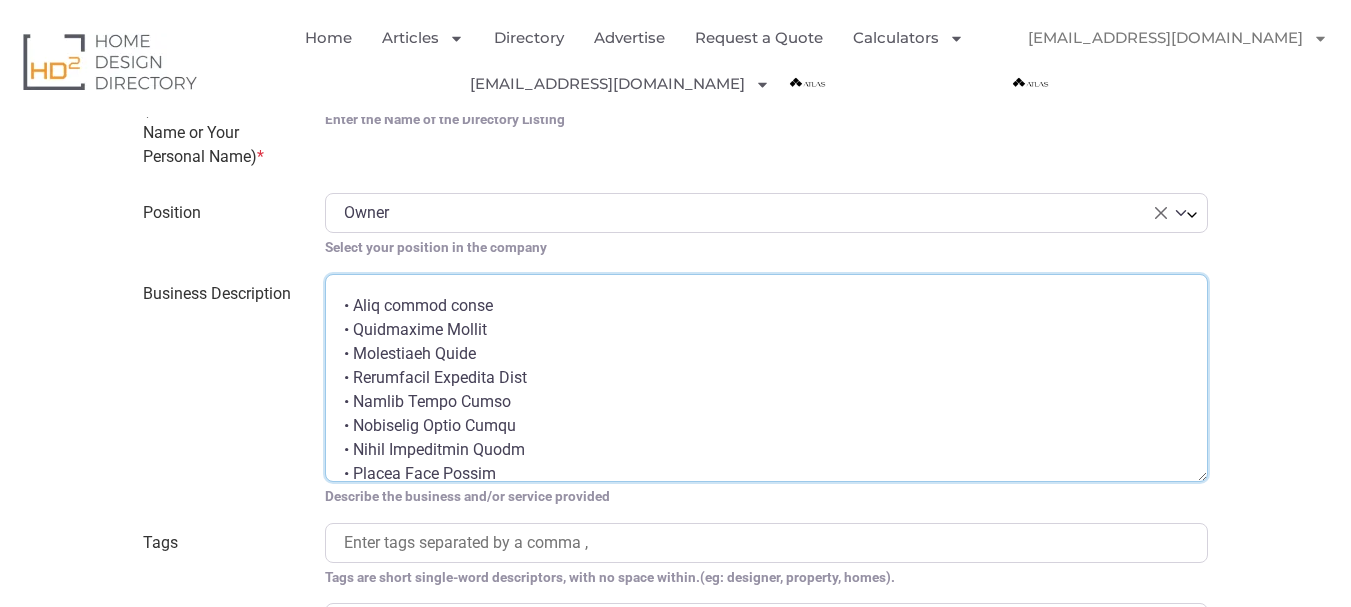 type on "If you need a reliable and efficient stone supplier in Melbourne who provides an extensive range of quality natural stone for indoor and outdoor projects, then Atlas Tile & Stone is here for you.
We handle residential to large-scale commercial projects. Our clients include homeowners, interior designers, builders, developers, and renovators. Our team works closely with all clients to determine the right requirements so that you can get durable and aesthetically pleasing tiles for your property
Our product range includes stone tiles, natural stone pavers and marble tiles. We collaborate only with international suppliers so that we can provide you with a diverse range of options. Whether you need affordable natural stone to high-end stones.
Our Other products Include:
• Pool coping tiles
• Travertine Pavers
• Travertine Tiles
• Travertine Bathroom Tile
• Marble Floor Tiles
• Limestone Floor Tiles
• Beige Travertine Tiles
• Tundra Grey Marble
Why Choose Us as Your Paver’s Suppliers in Melbourne
We use o..." 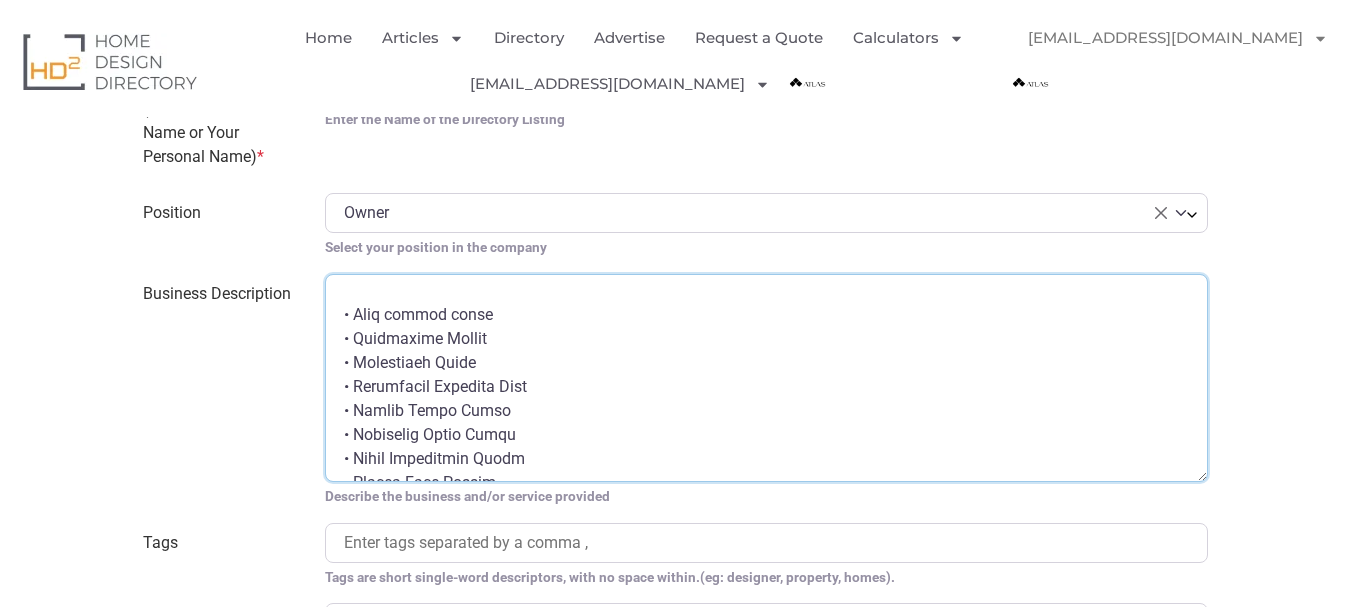 scroll, scrollTop: 300, scrollLeft: 0, axis: vertical 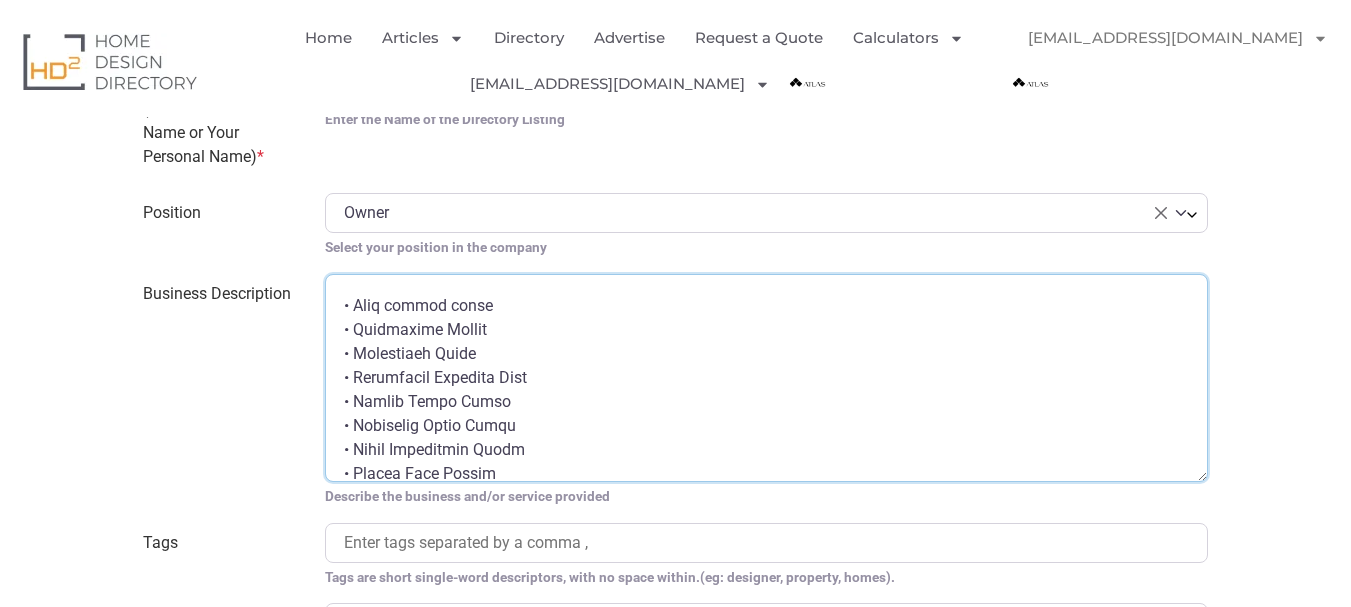 drag, startPoint x: 460, startPoint y: 358, endPoint x: 354, endPoint y: 350, distance: 106.30146 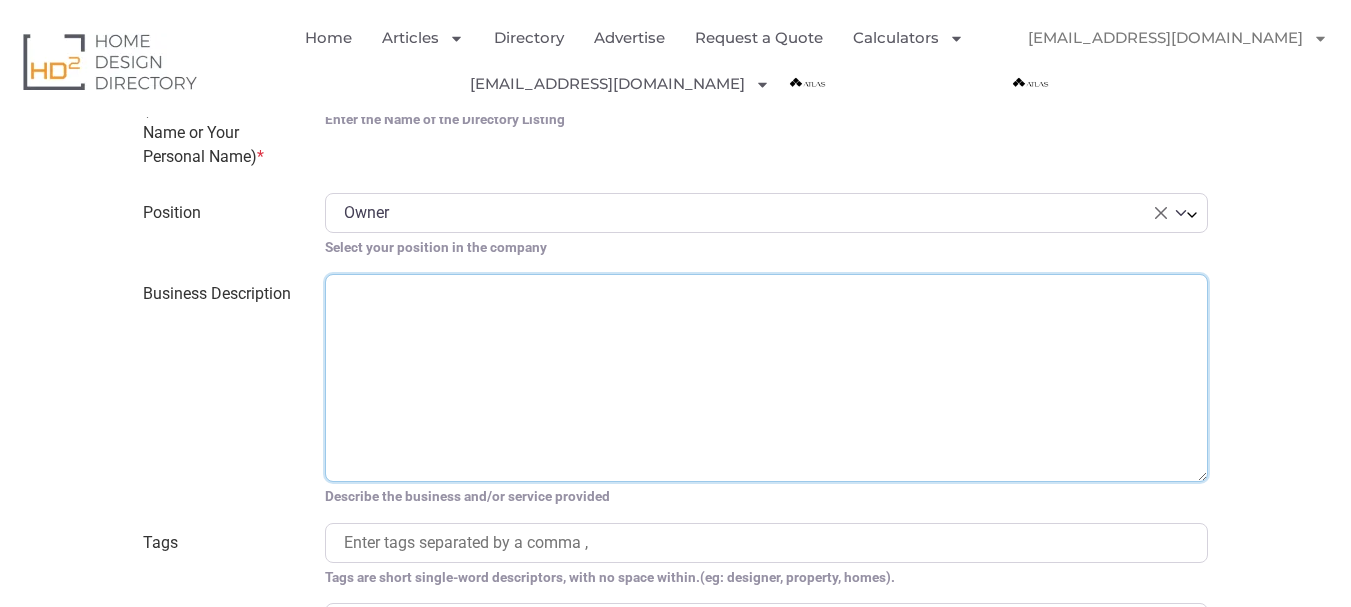 scroll, scrollTop: 0, scrollLeft: 0, axis: both 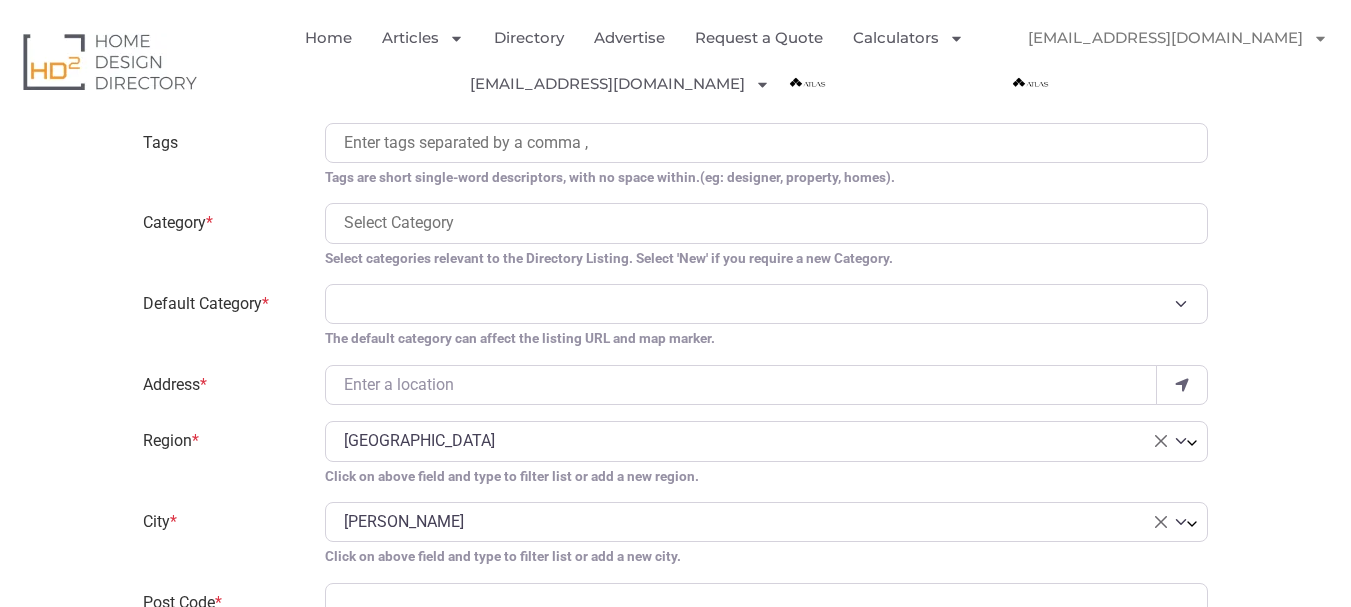 type on "If you need a reliable and efficient stone supplier in Melbourne who provides an extensive range of quality natural stone for indoor and outdoor projects, then Atlas Tile & Stone is here for you.
We handle residential to large-scale commercial projects. Our clients include homeowners, interior designers, builders, developers, and renovators. Our team works closely with all clients to determine the right requirements so that you can get durable and aesthetically pleasing tiles for your property
Our product range includes stone tiles, natural stone pavers and marble tiles. We collaborate only with international suppliers so that we can provide you with a diverse range of options. Whether you need affordable natural stone to high-end stones.
Our Other products Include:
• Pool coping tiles
• Travertine Pavers
• Travertine Tiles
• Travertine Bathroom Tile
• Marble Floor Tiles
• Limestone Floor Tiles
• Beige Travertine Tiles
• Tundra Grey Marble
Why Choose Us as Your Paver’s Suppliers in Melbourne
We use ..." 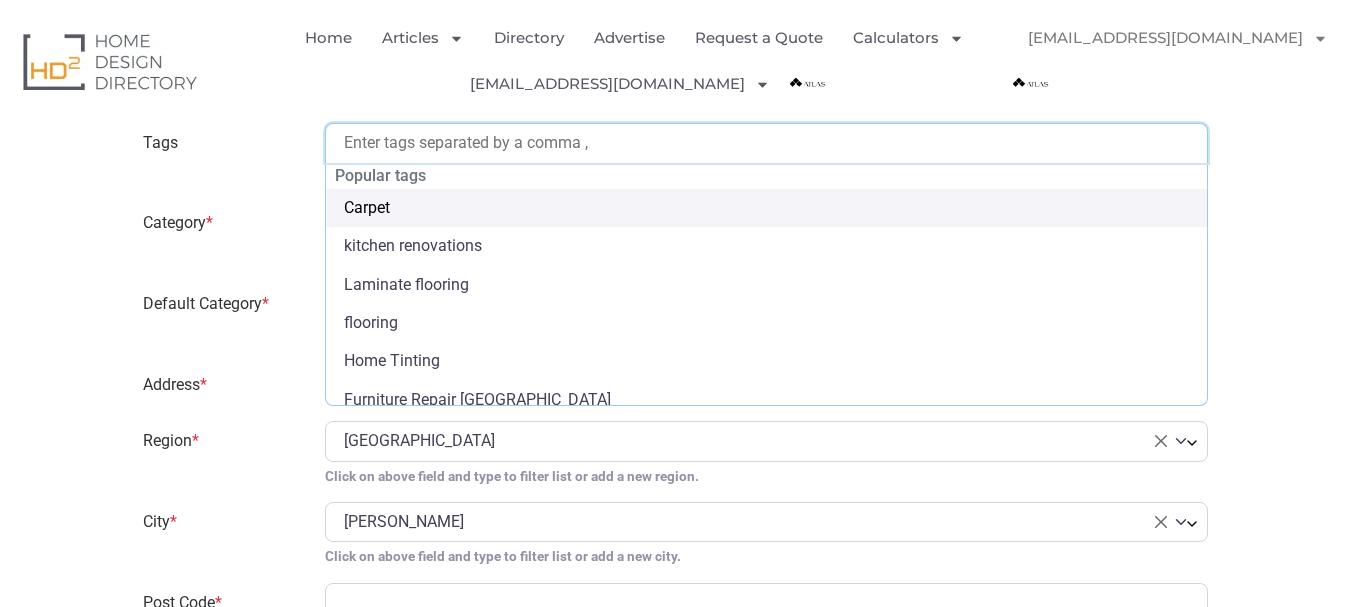 scroll, scrollTop: 100, scrollLeft: 0, axis: vertical 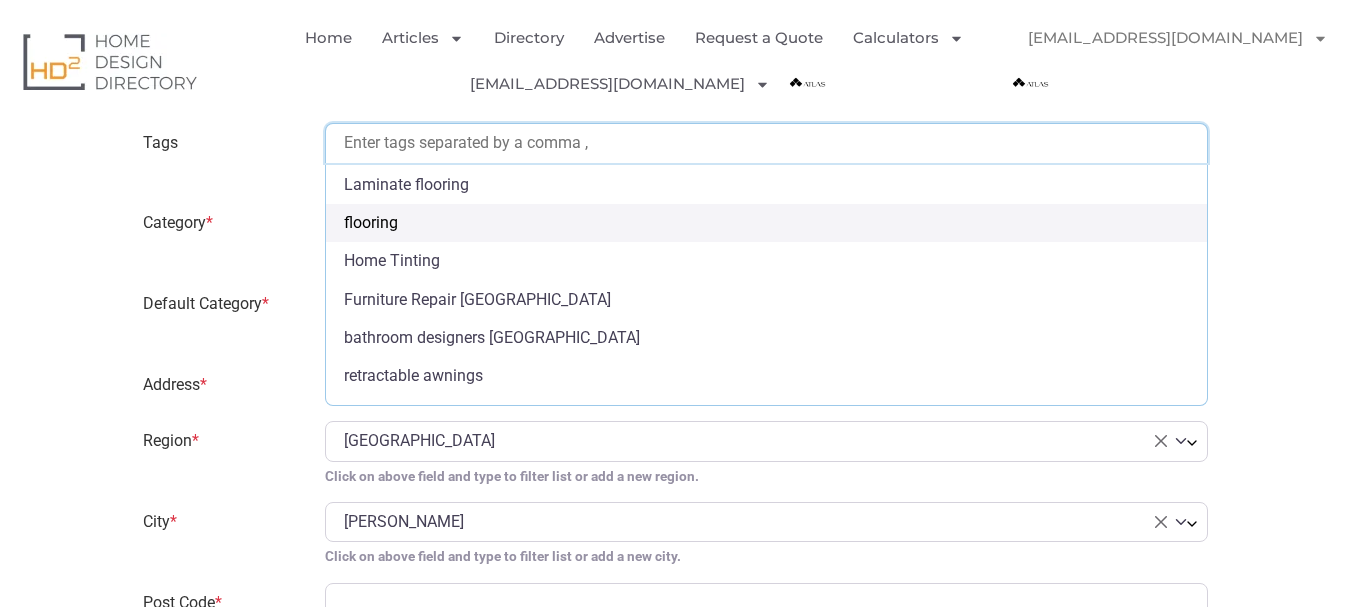 select on "flooring" 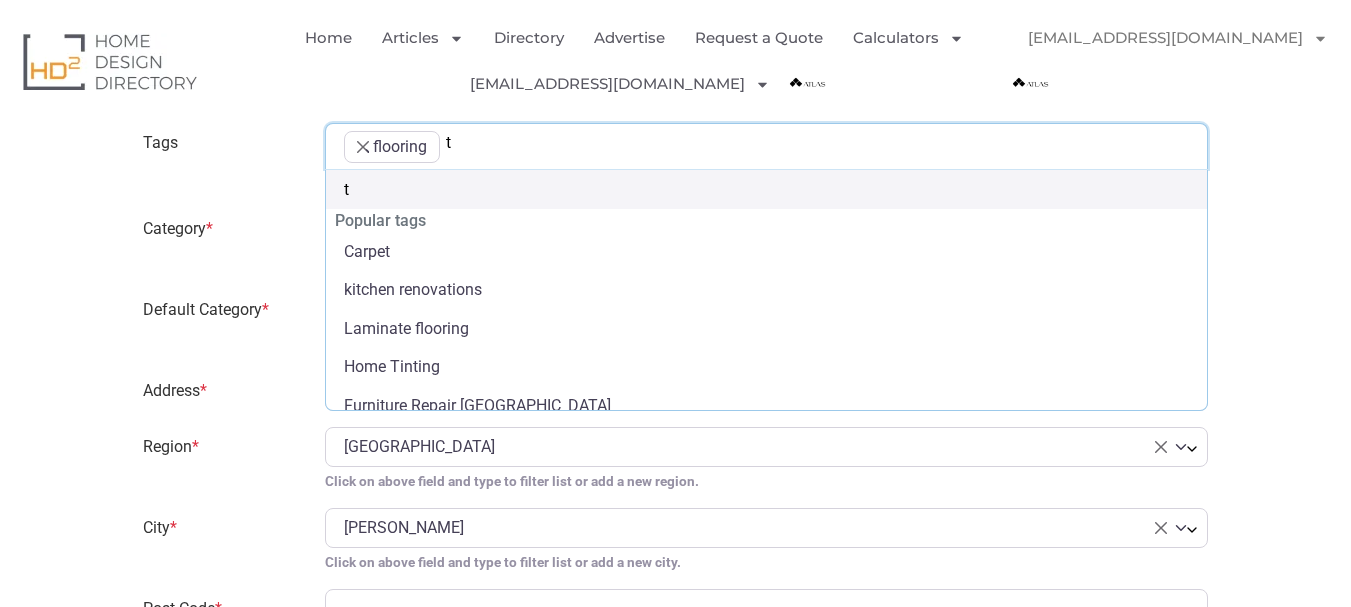 type on "ti" 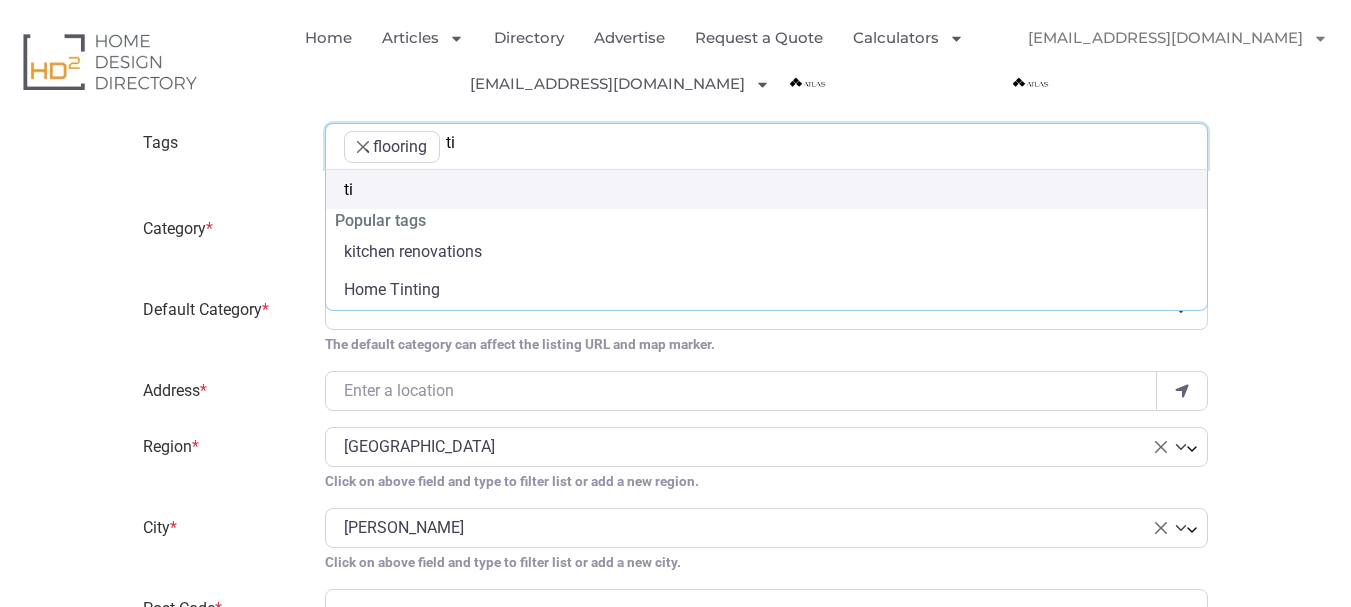 type on "tii" 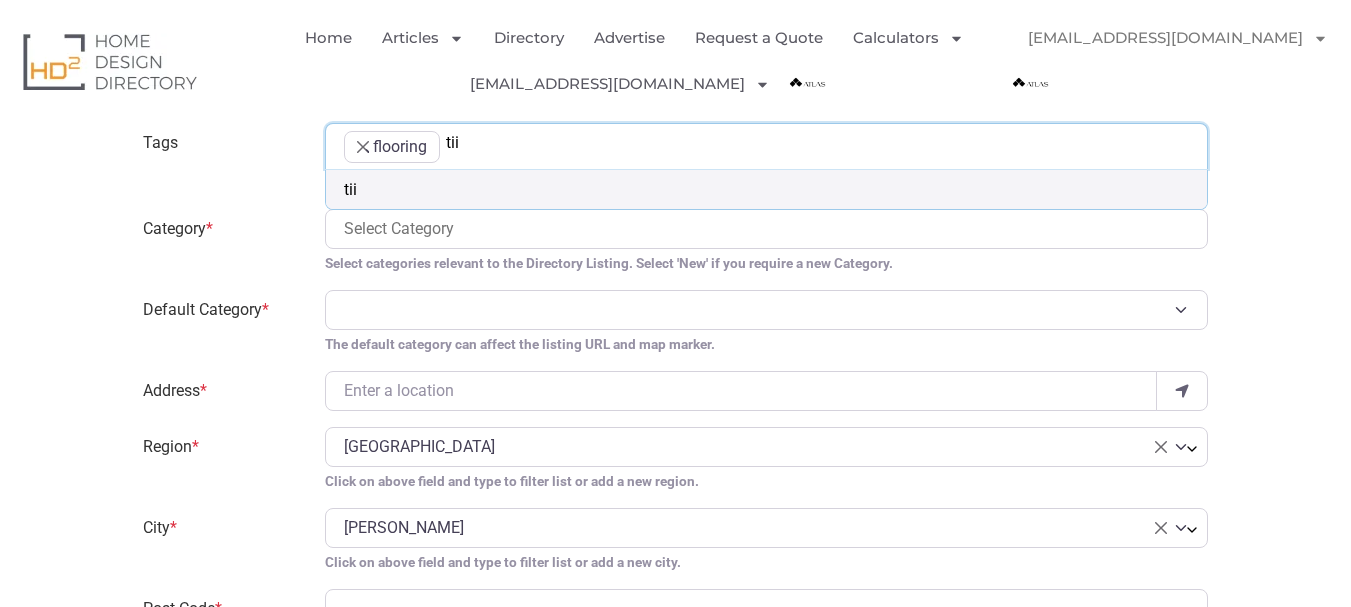 type on "ti" 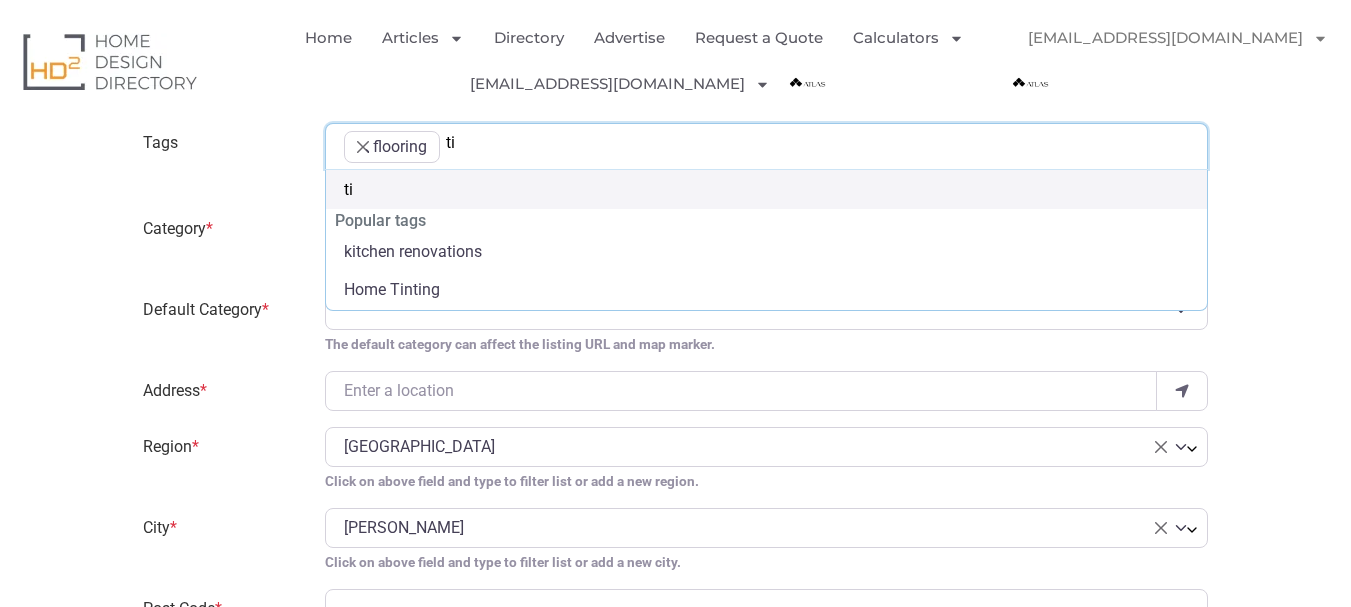 type on "t" 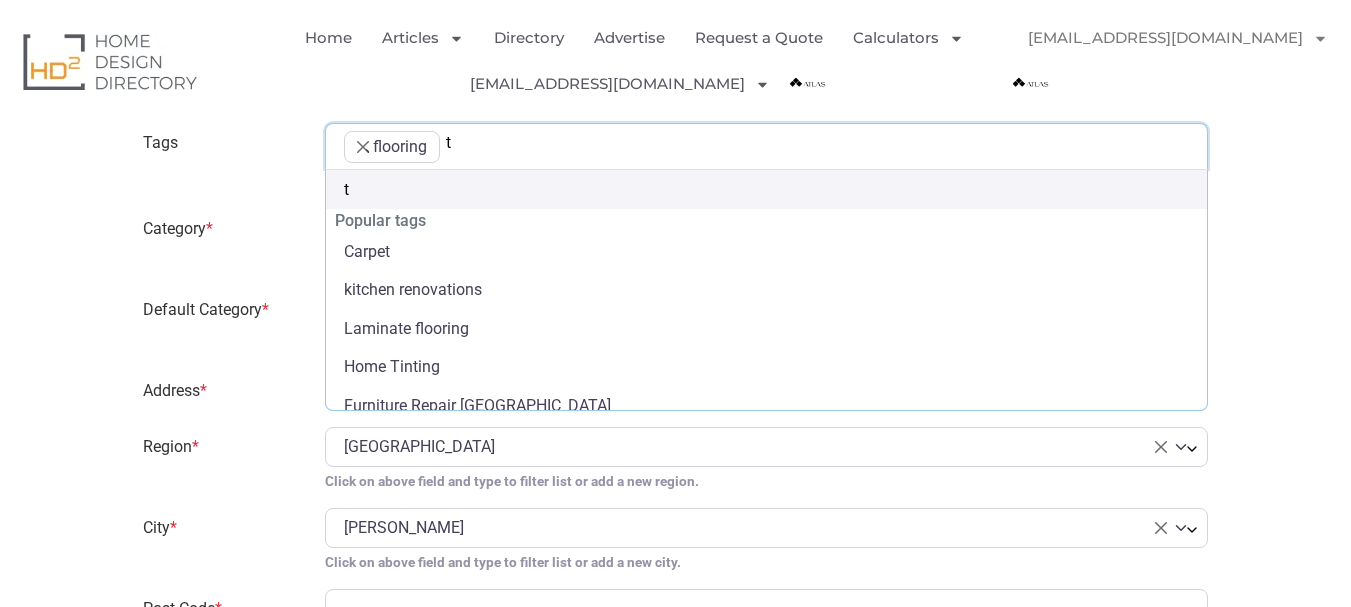 type 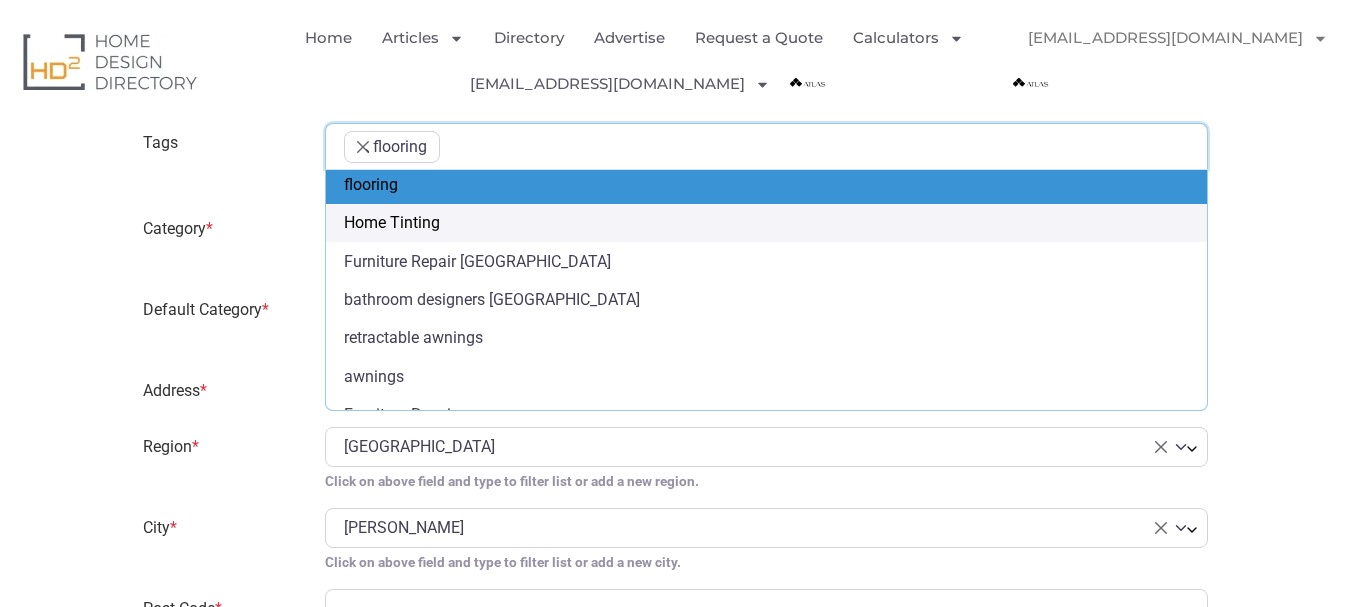 scroll, scrollTop: 168, scrollLeft: 0, axis: vertical 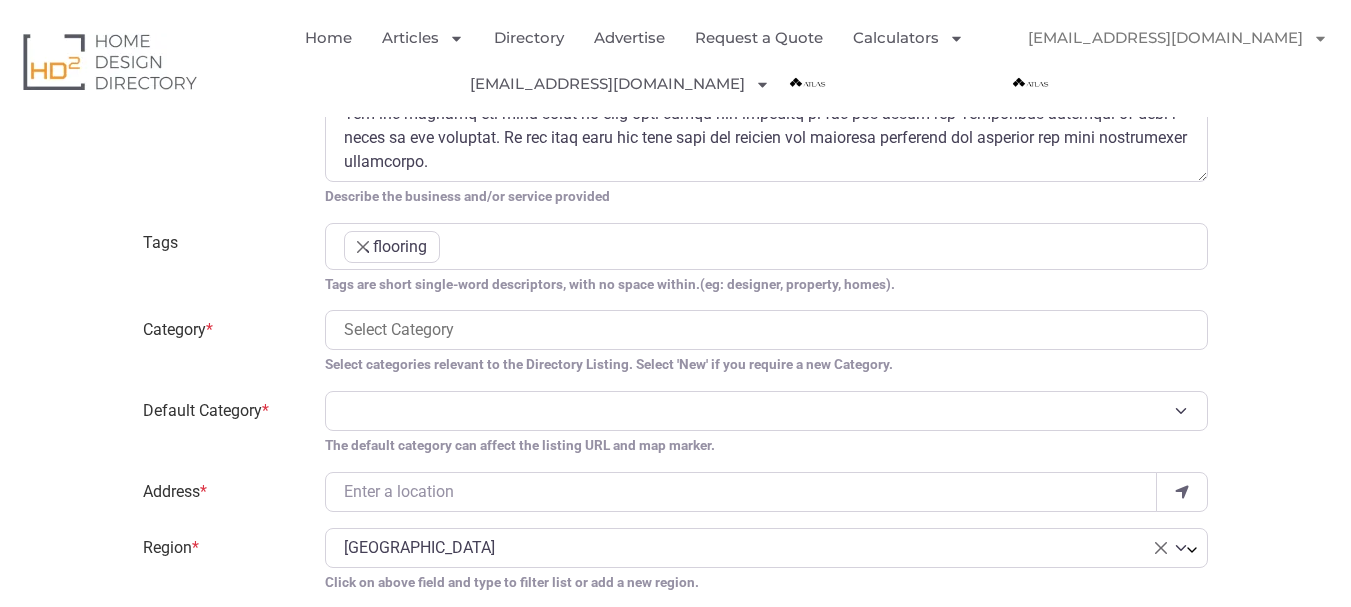 click on "Build Your Directory Listing Here
Welcome to the Home Design Directory Professional Listing Set-Up Process.
When homeowners choose a Property Professional it is often the attention to detail that closes the sale.  Please enter as much information as possible about you and your company below.
Once you ‘Submit’ your listing you will be taken to our checkout page.
One of our Admin Team will review your submission to ensure your listing follows our publishing guidelines as found in our Terms and Conditions.
Your listing will be published after our review process.  We may contact you to discuss any issues that are not in keeping with our publishing standards and policies.
Your Directory Listing can enable you to receive any Leads for your profession that are requested in your service area.  The leads are generated by our Request a Quote Service.  Since 2006 HD2 has been introducing Australian Homeowners and Property Professionals for all types of job requests." at bounding box center [675, 1010] 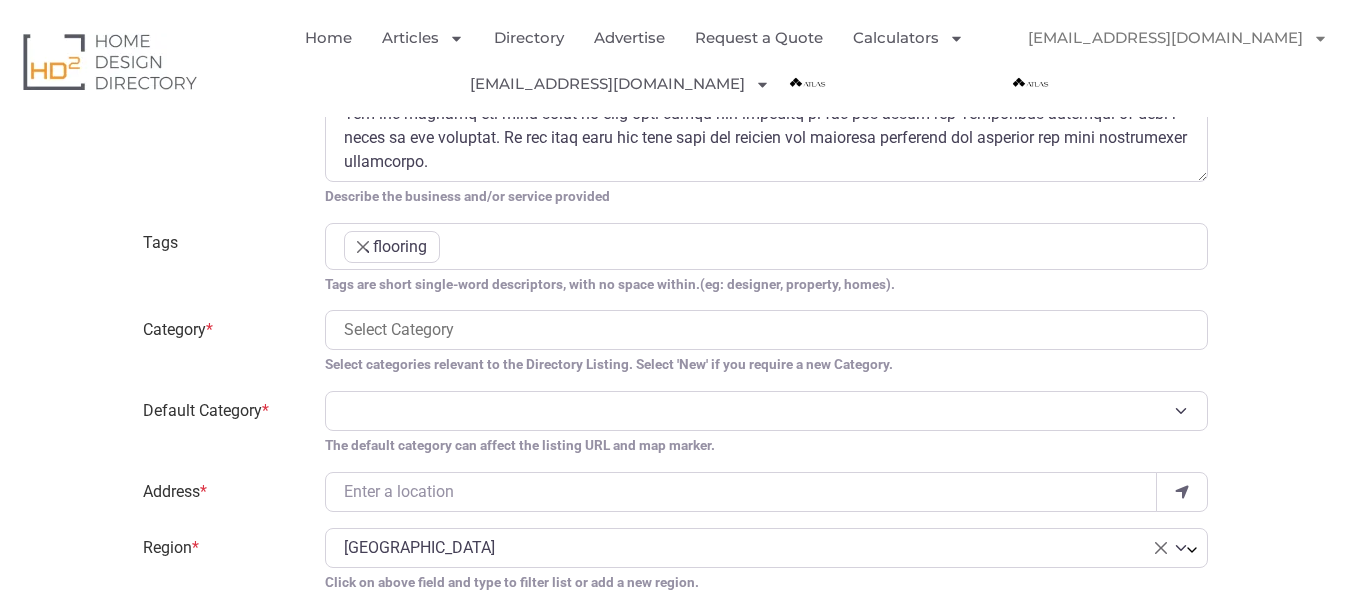 click on "× flooring" at bounding box center (766, 250) 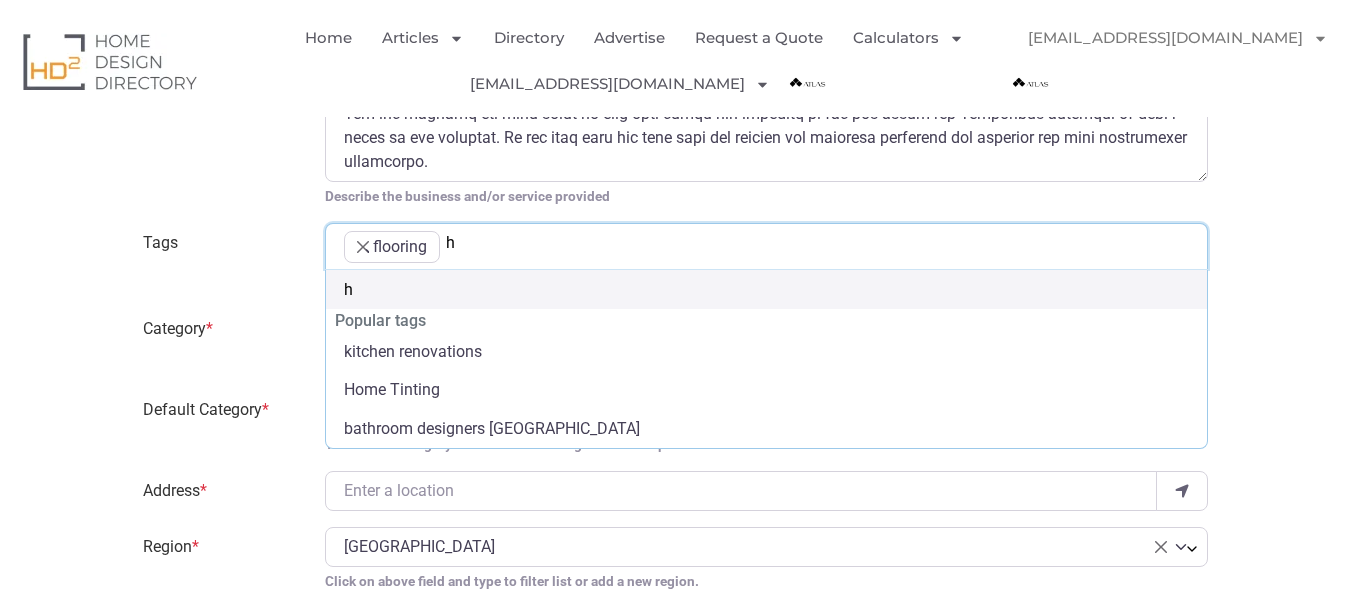 scroll, scrollTop: 0, scrollLeft: 0, axis: both 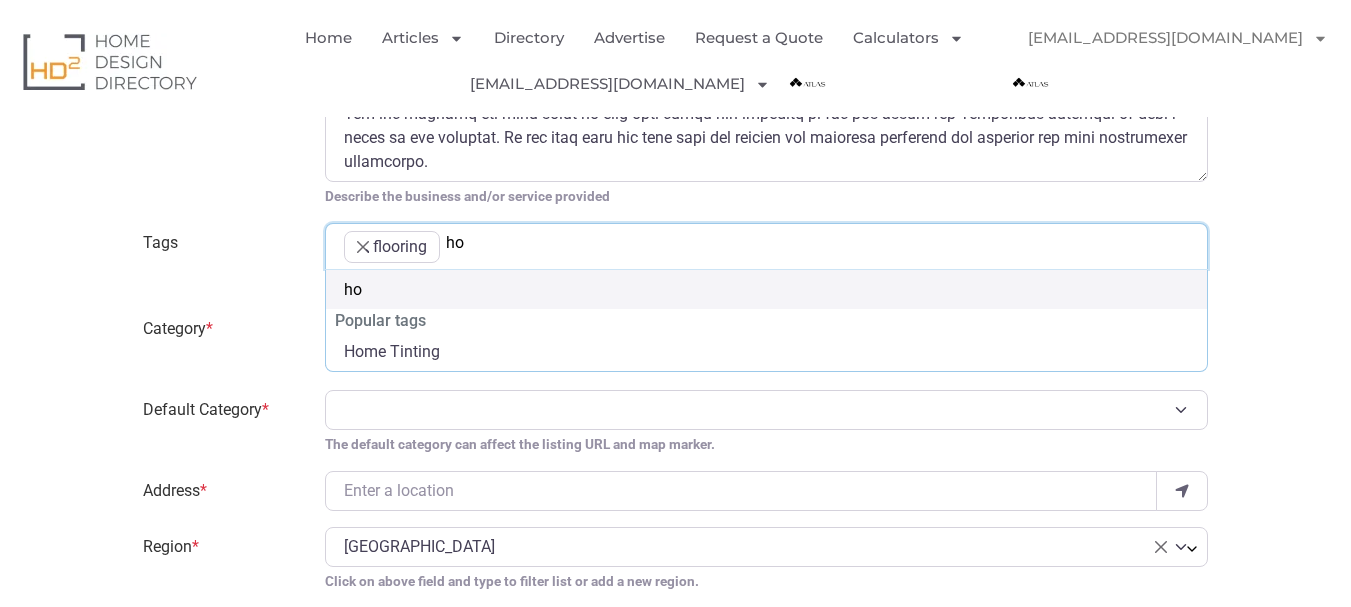 type on "hom" 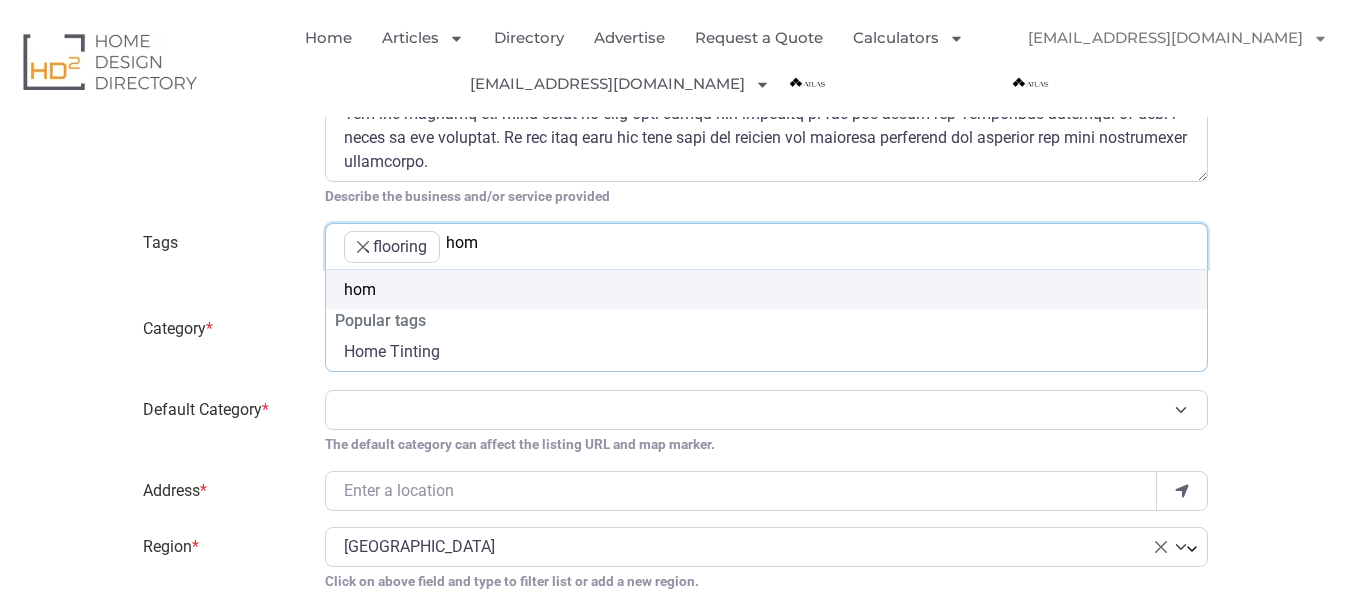 type on "ho" 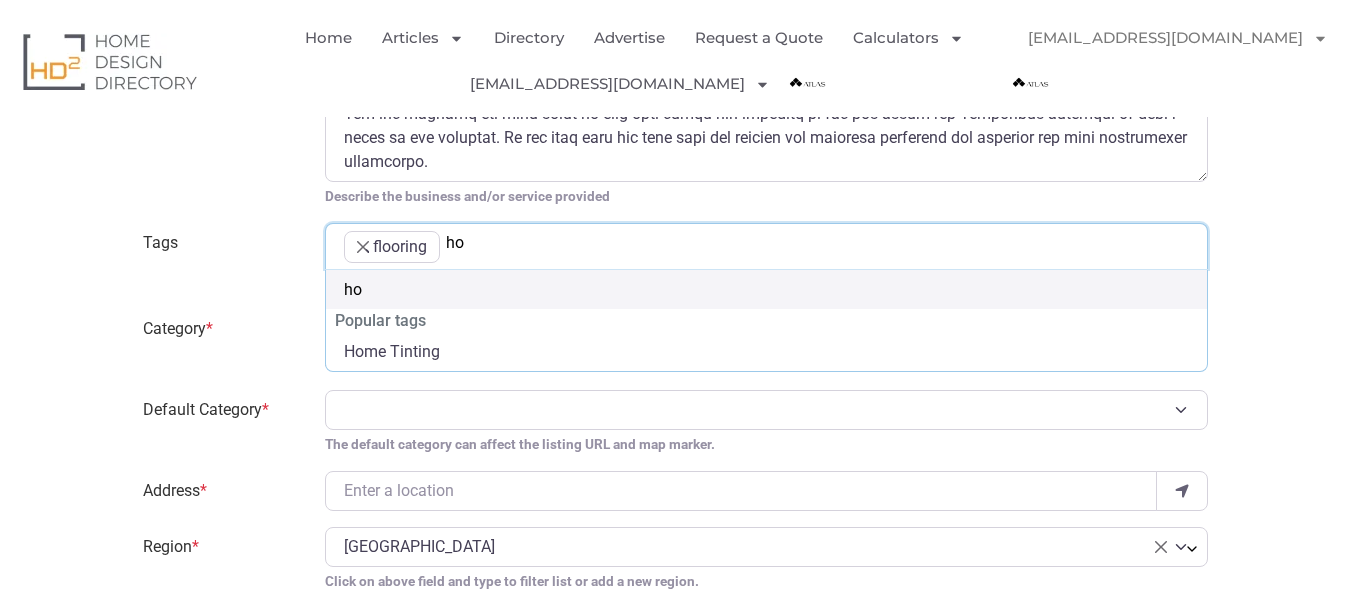 type on "h" 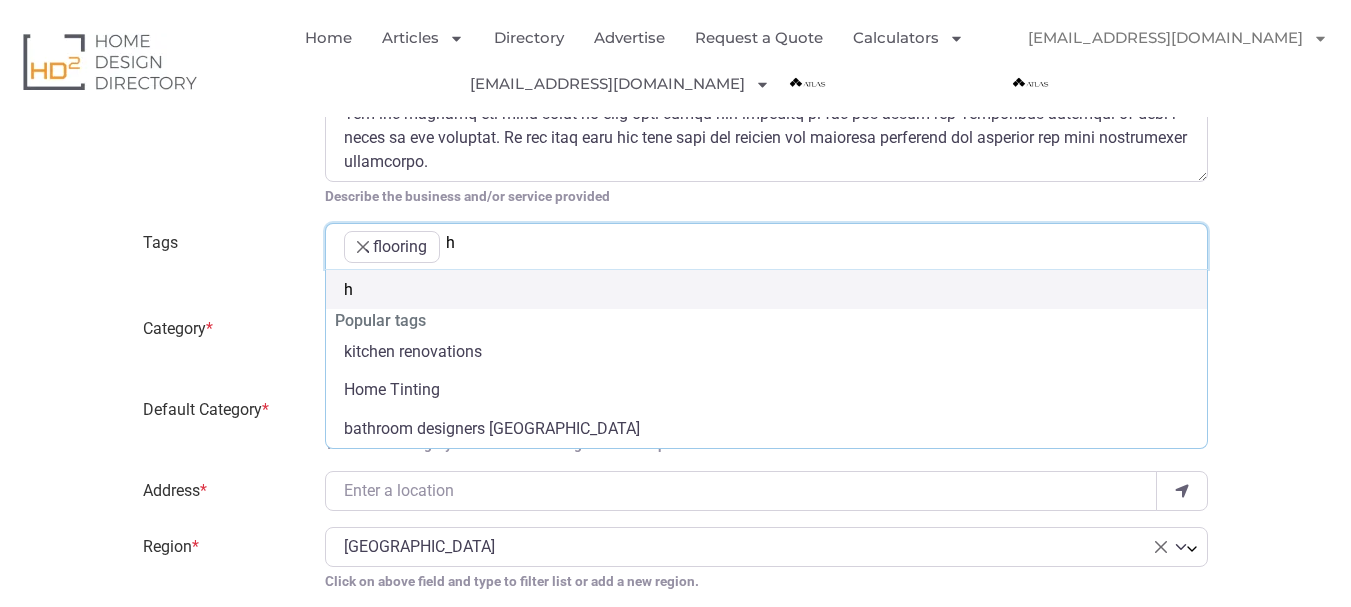 type 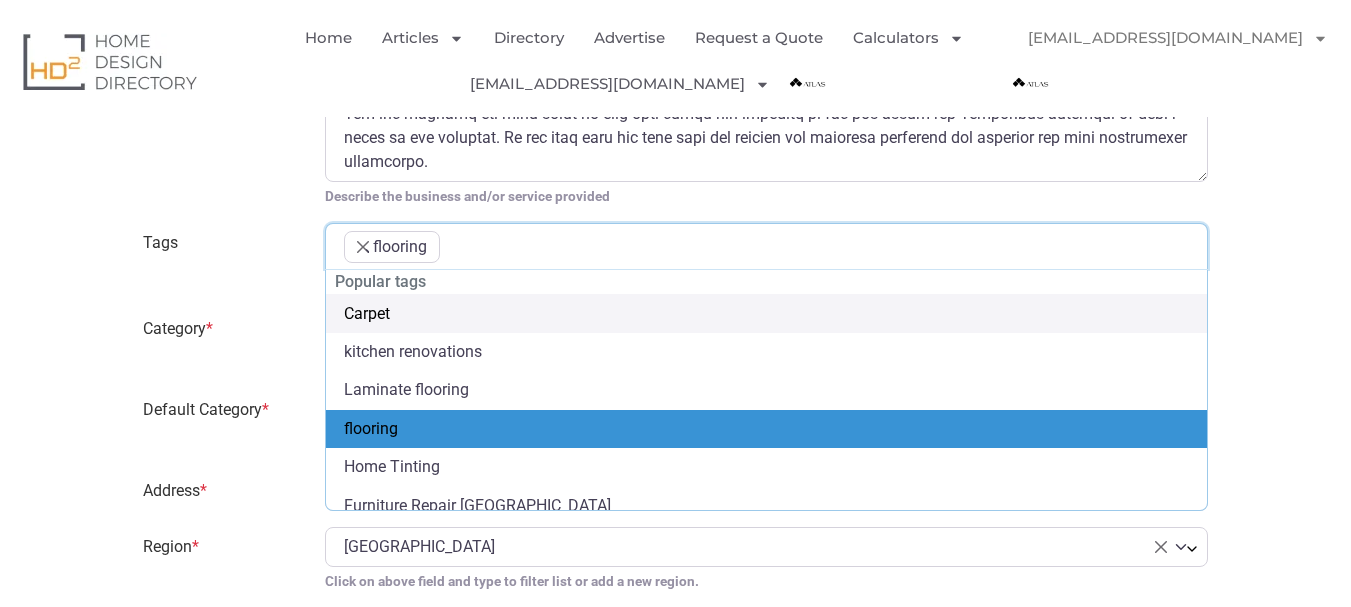 paste on "Tile Suppliers Melbourne" 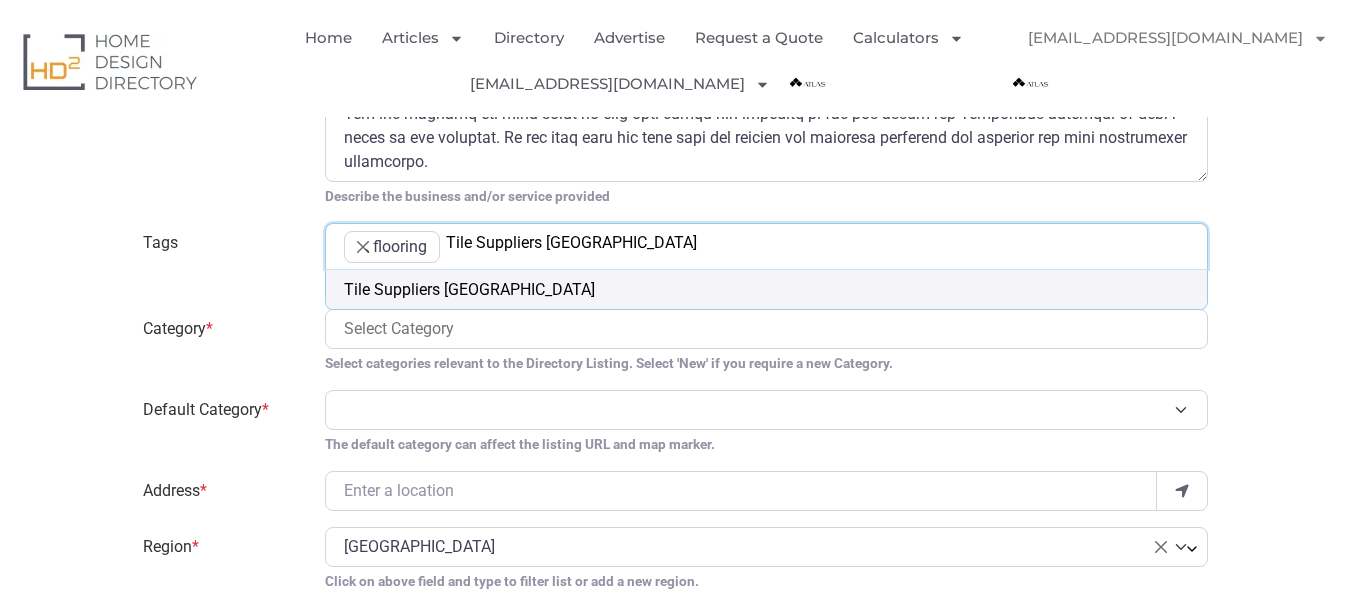 scroll, scrollTop: 0, scrollLeft: 0, axis: both 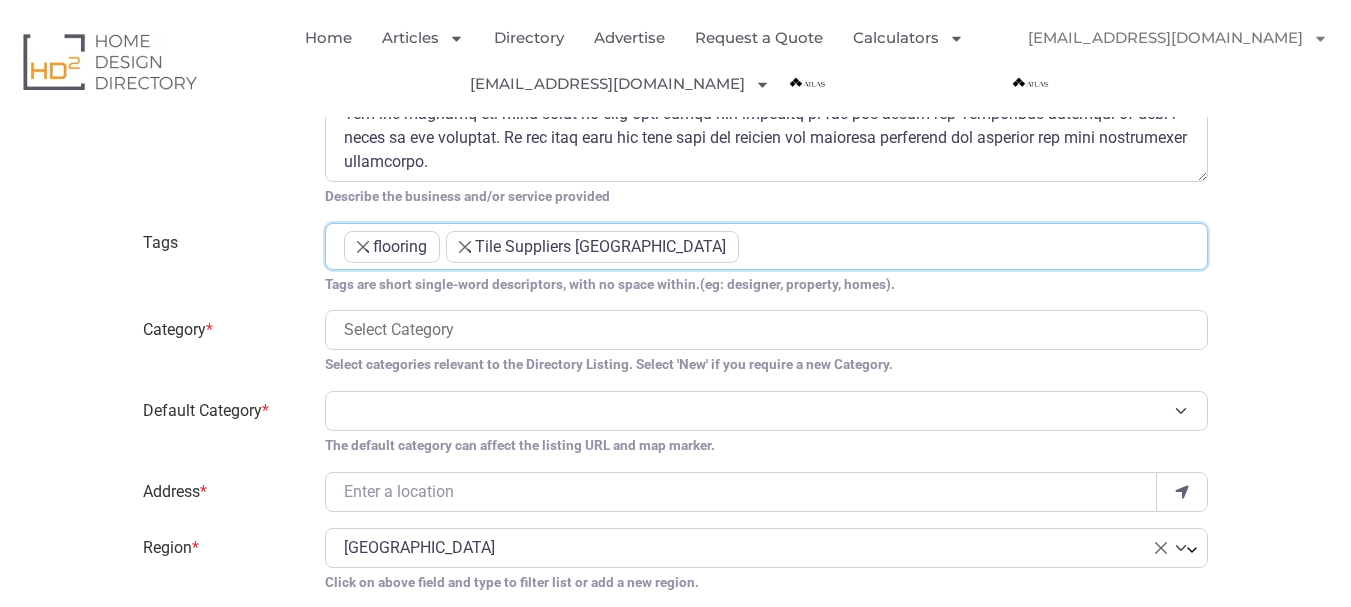 paste on "Pavers Suppliers Melbourne" 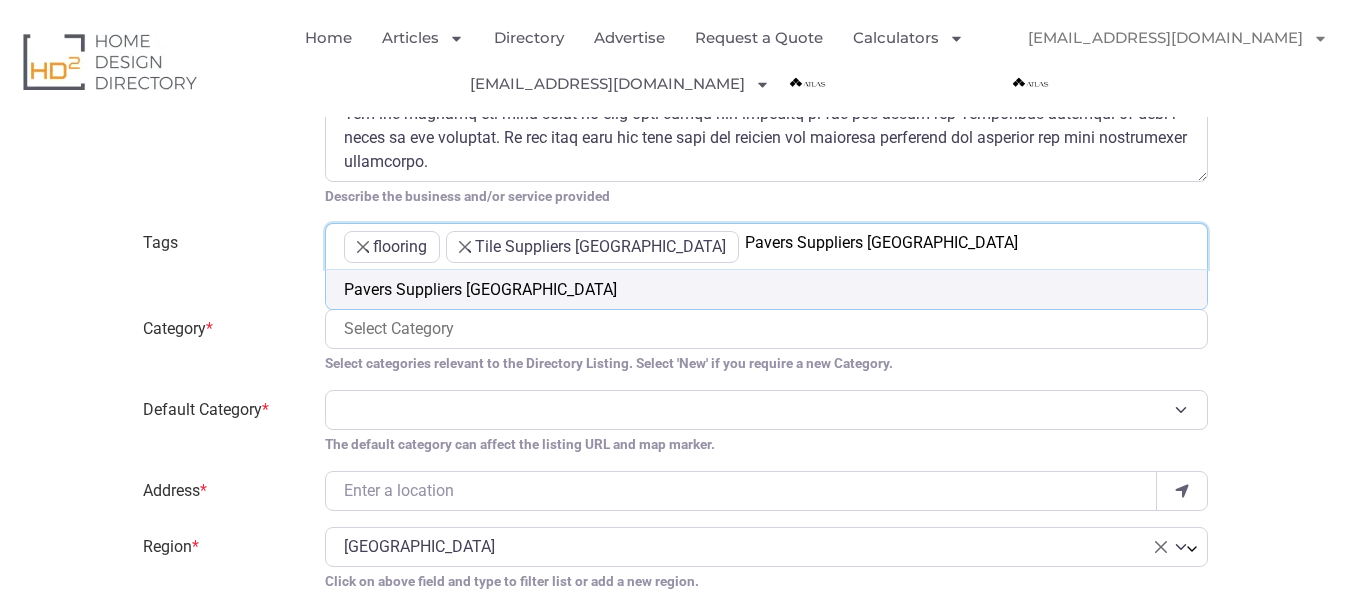 type on "Pavers Suppliers Melbourne" 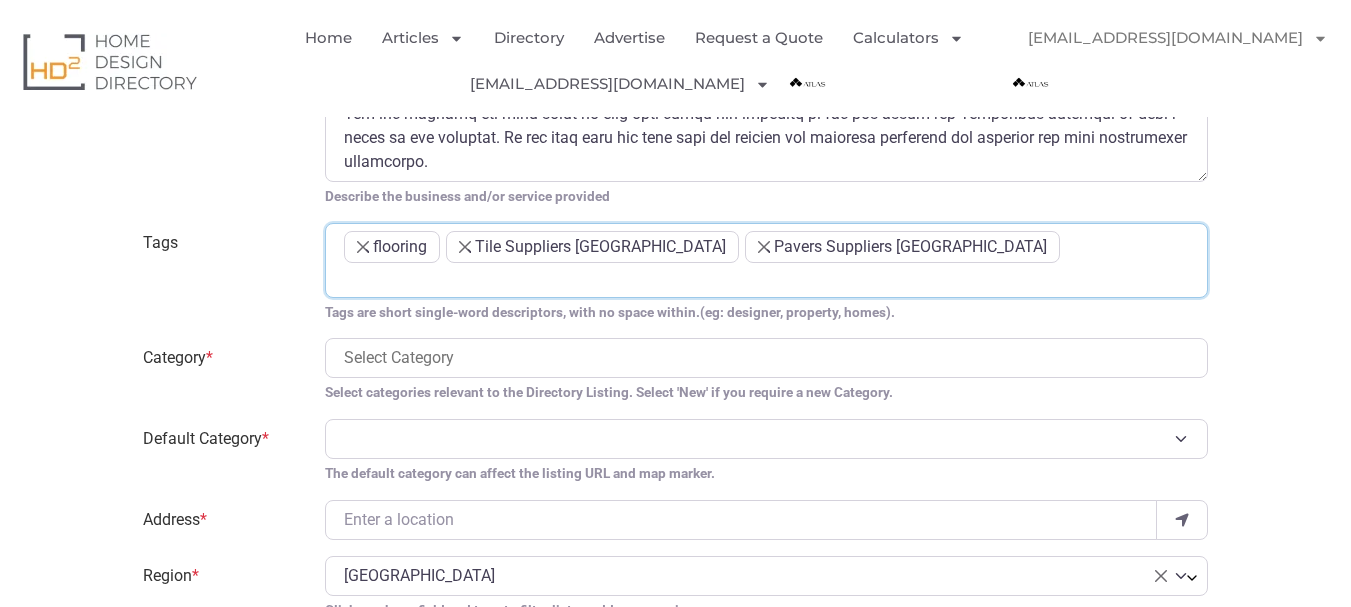 paste on "Travertine Pavers Melbourne" 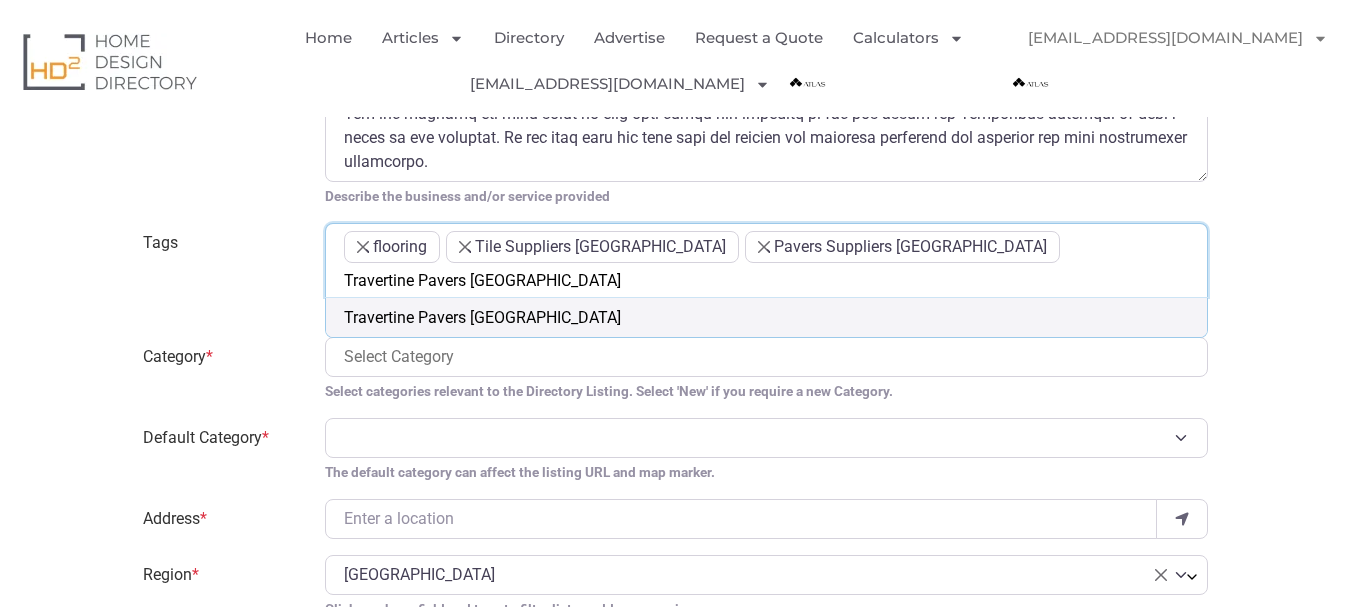 type on "Travertine Pavers Melbourne" 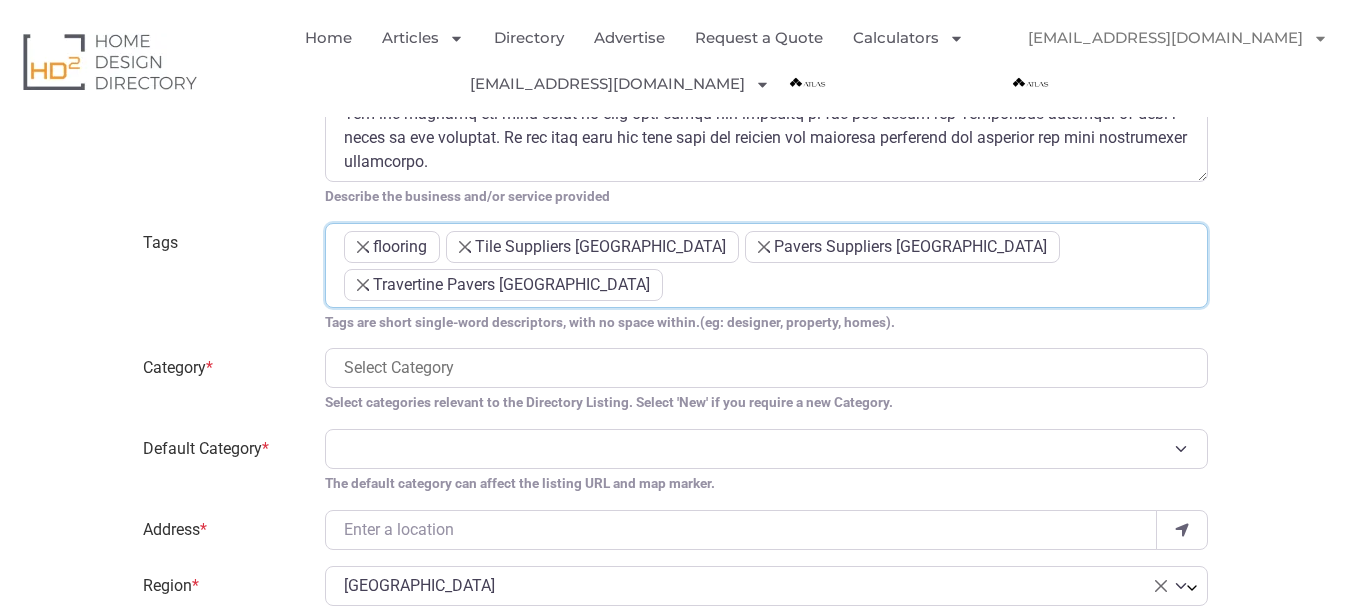 paste on "Travertine Tiles Melbourne" 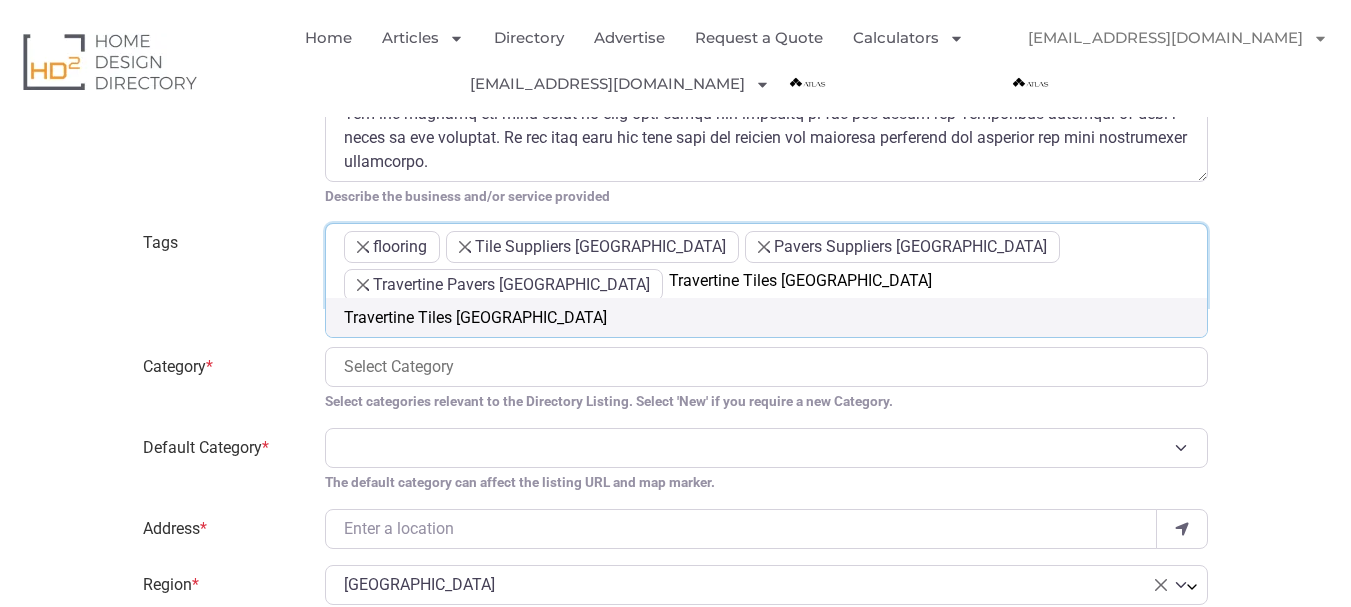 type on "Travertine Tiles Melbourne" 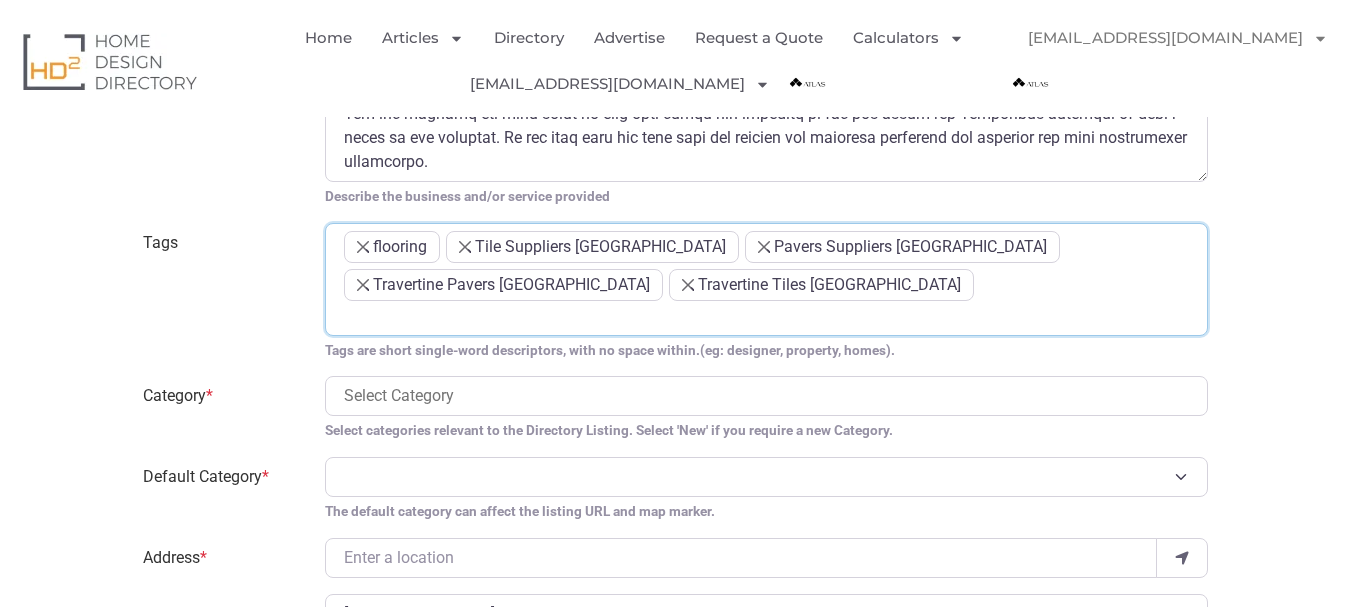 paste on "Travertine Bathroom Tile" 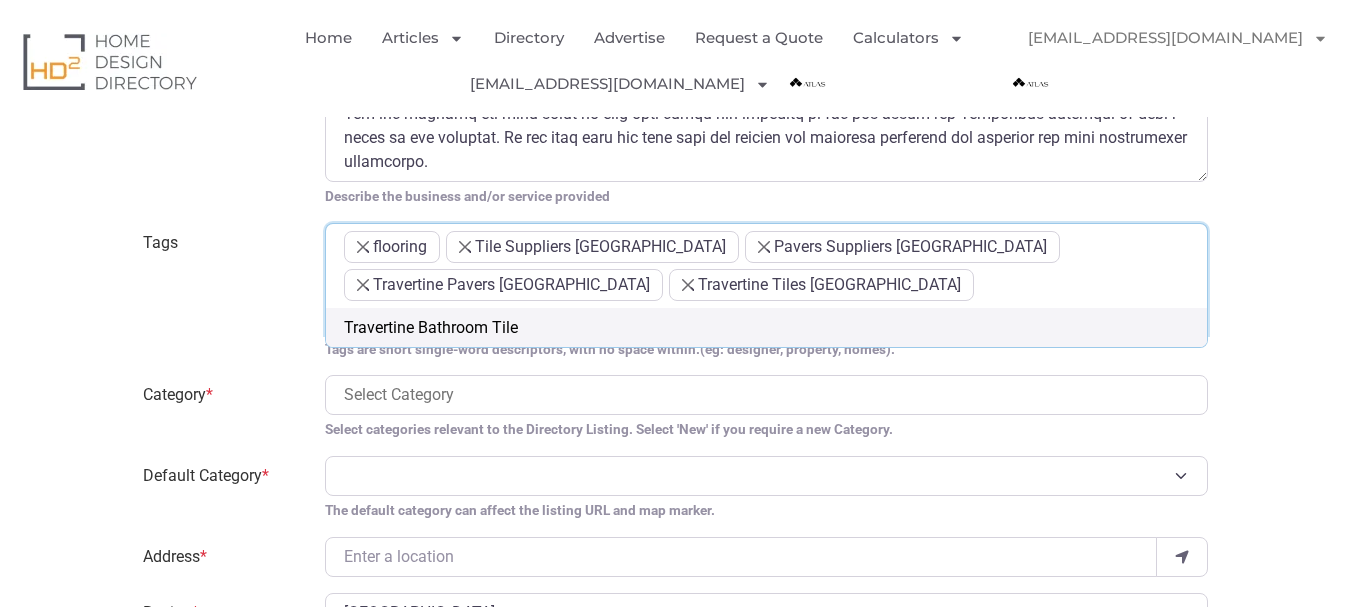 type on "Travertine Bathroom Tile" 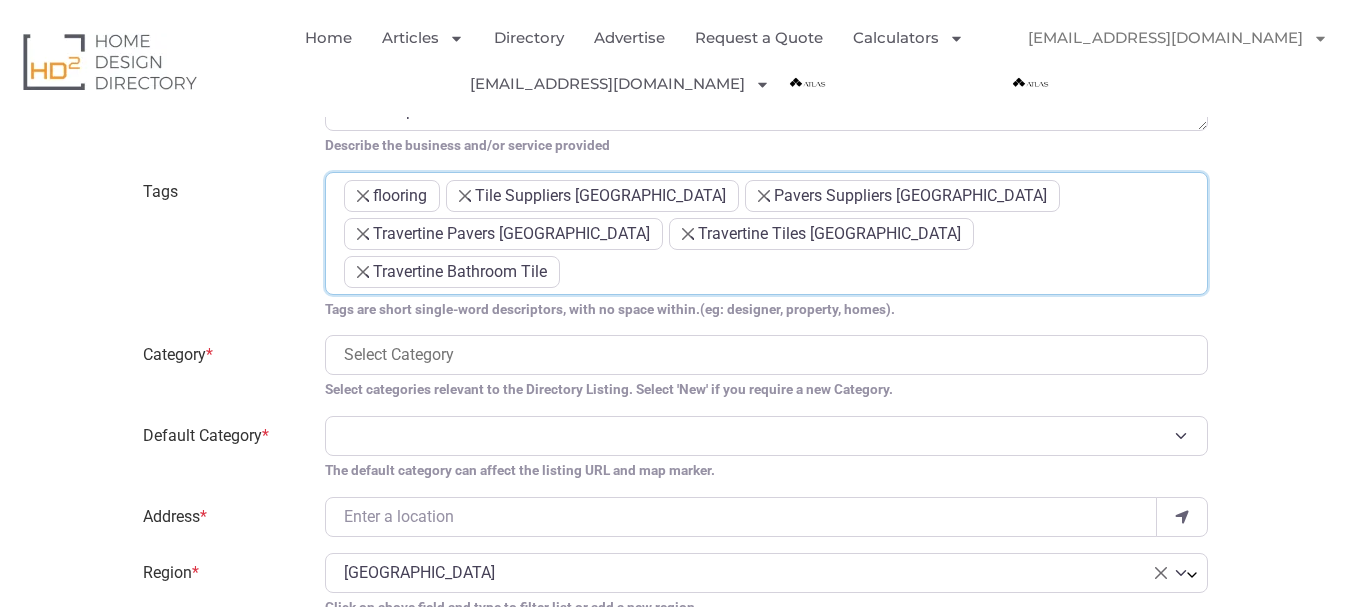scroll, scrollTop: 1500, scrollLeft: 0, axis: vertical 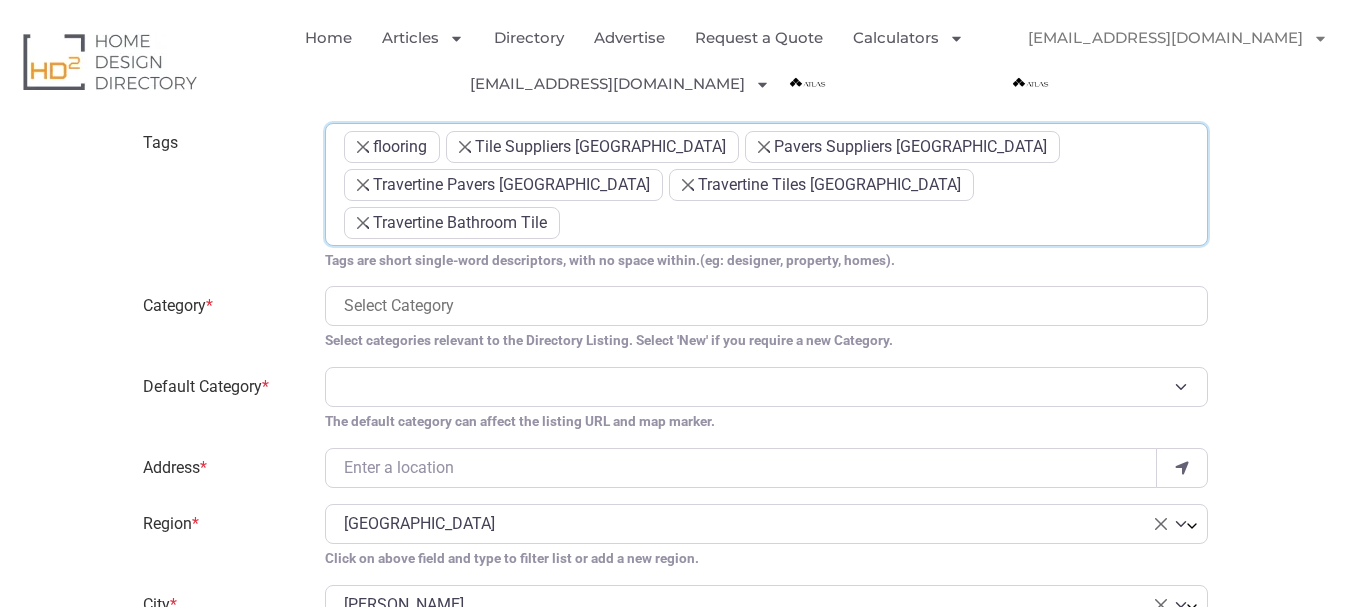 click at bounding box center [766, 306] 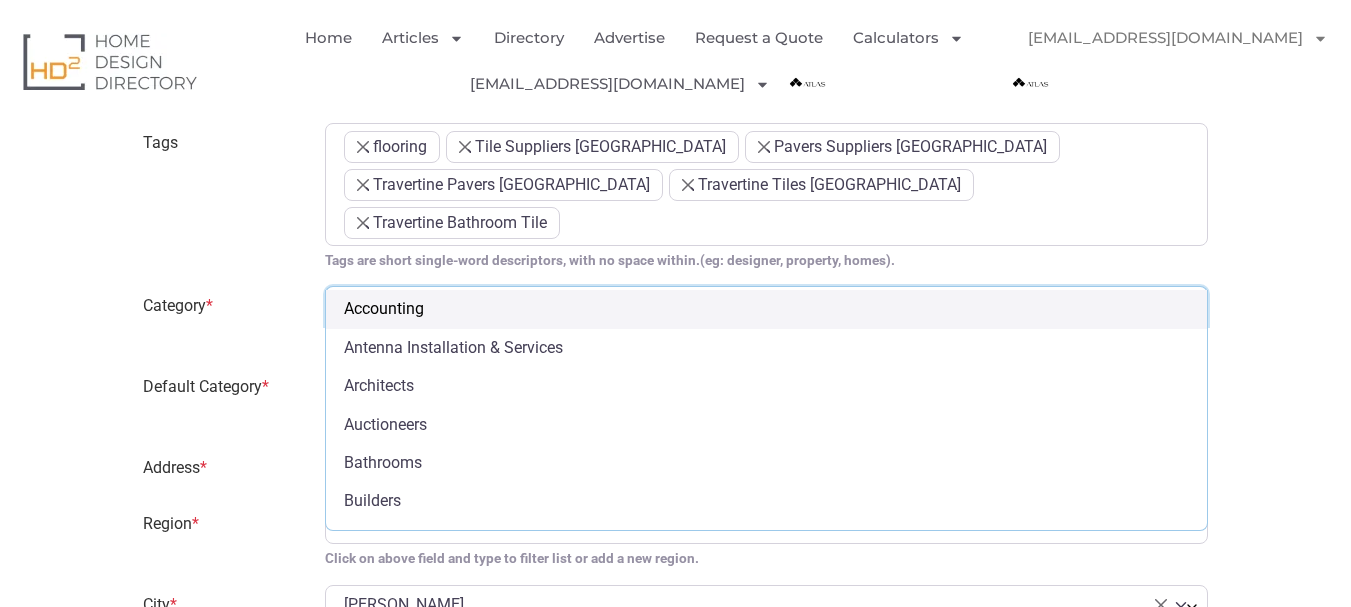 type on "C" 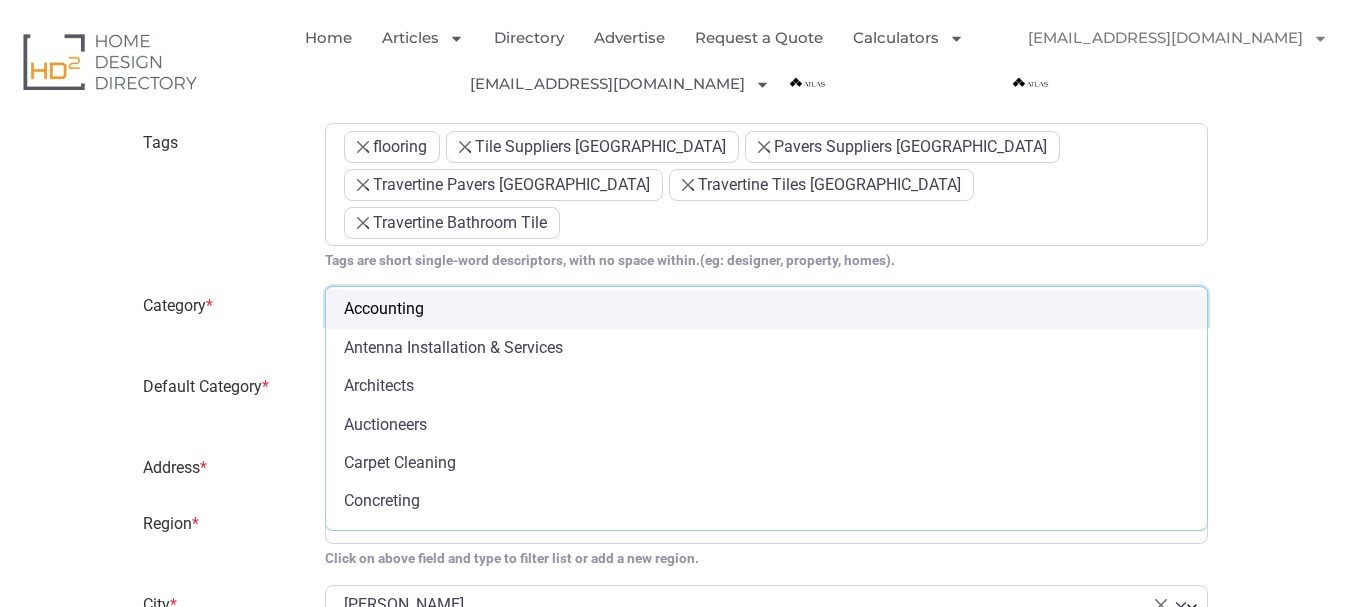 type 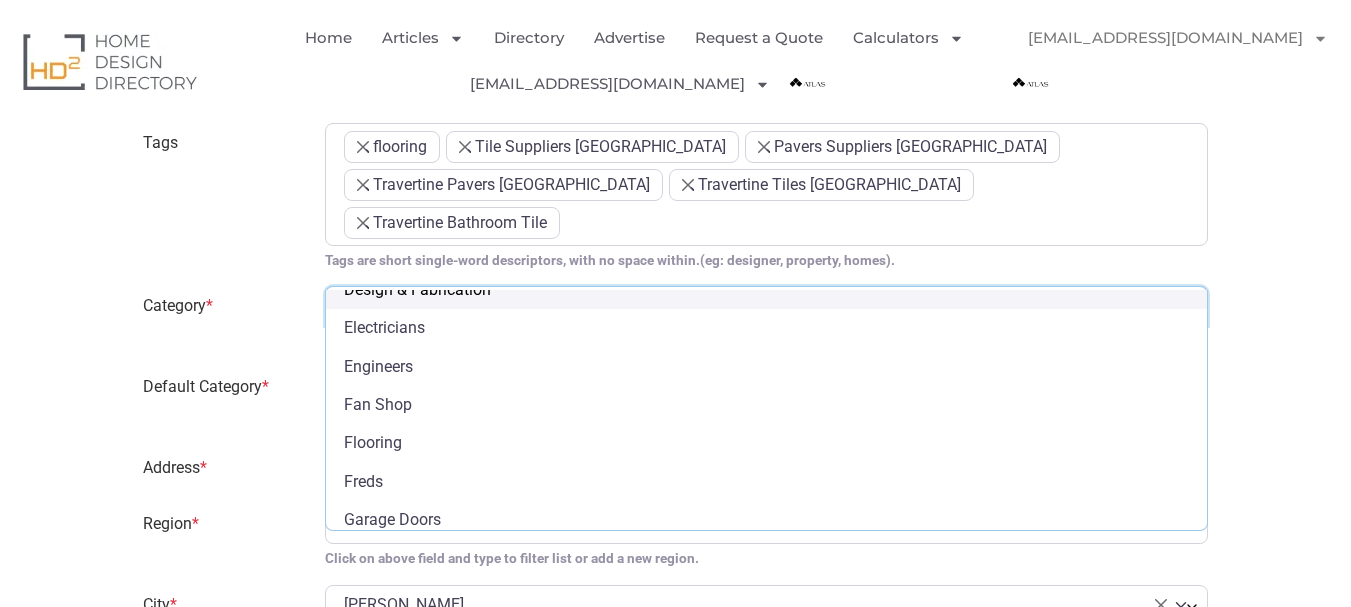 scroll, scrollTop: 400, scrollLeft: 0, axis: vertical 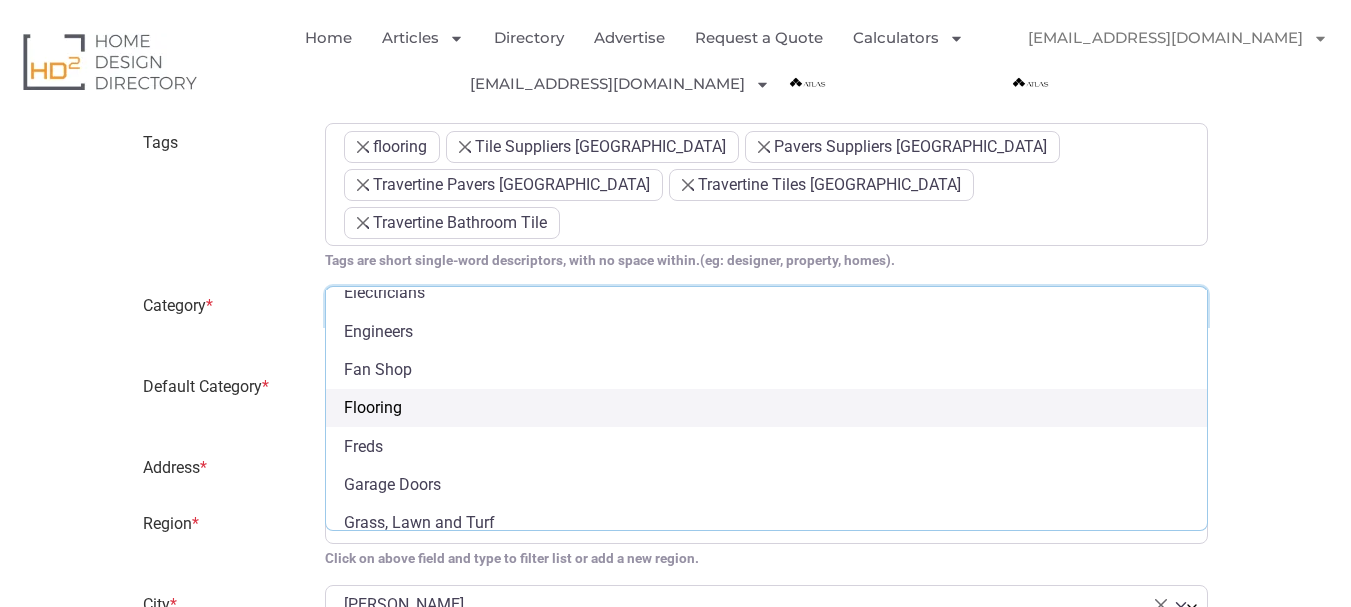 select on "701" 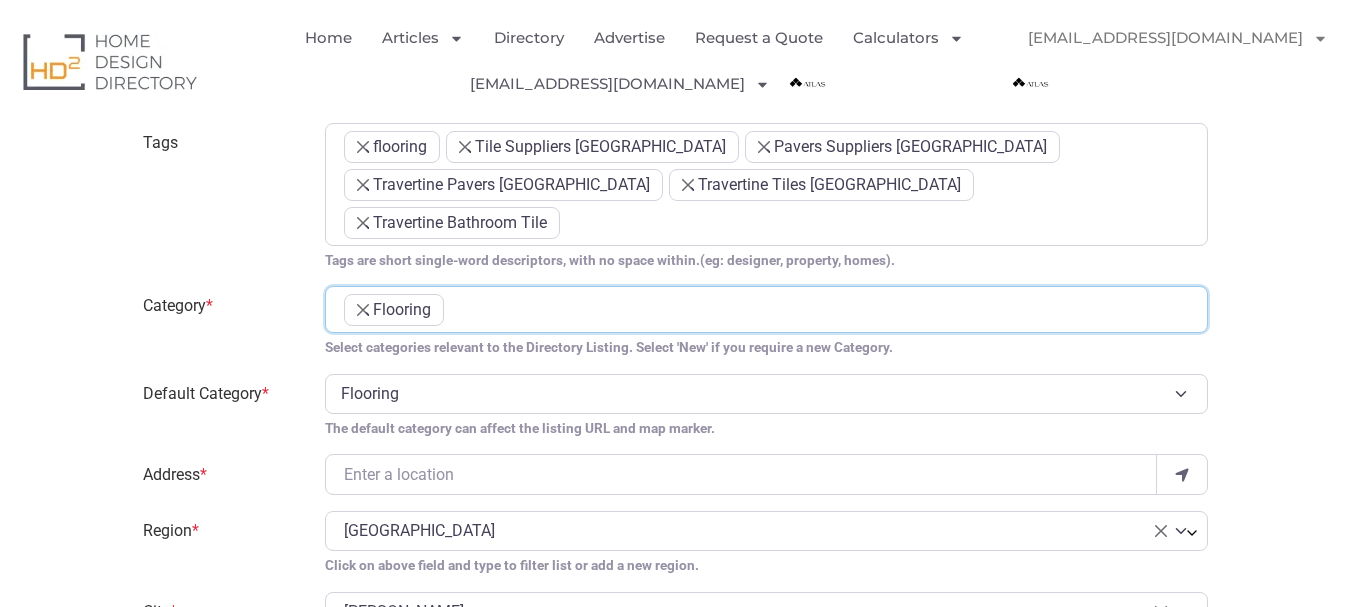 scroll, scrollTop: 286, scrollLeft: 0, axis: vertical 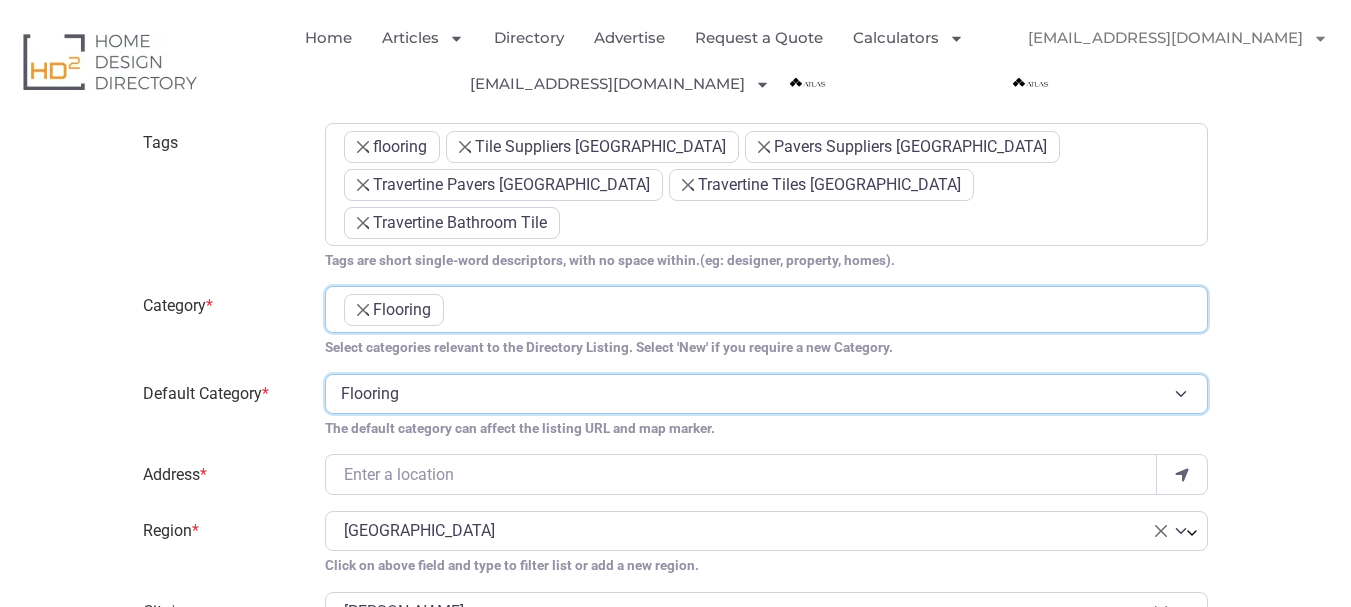 click on "Flooring" at bounding box center (766, 394) 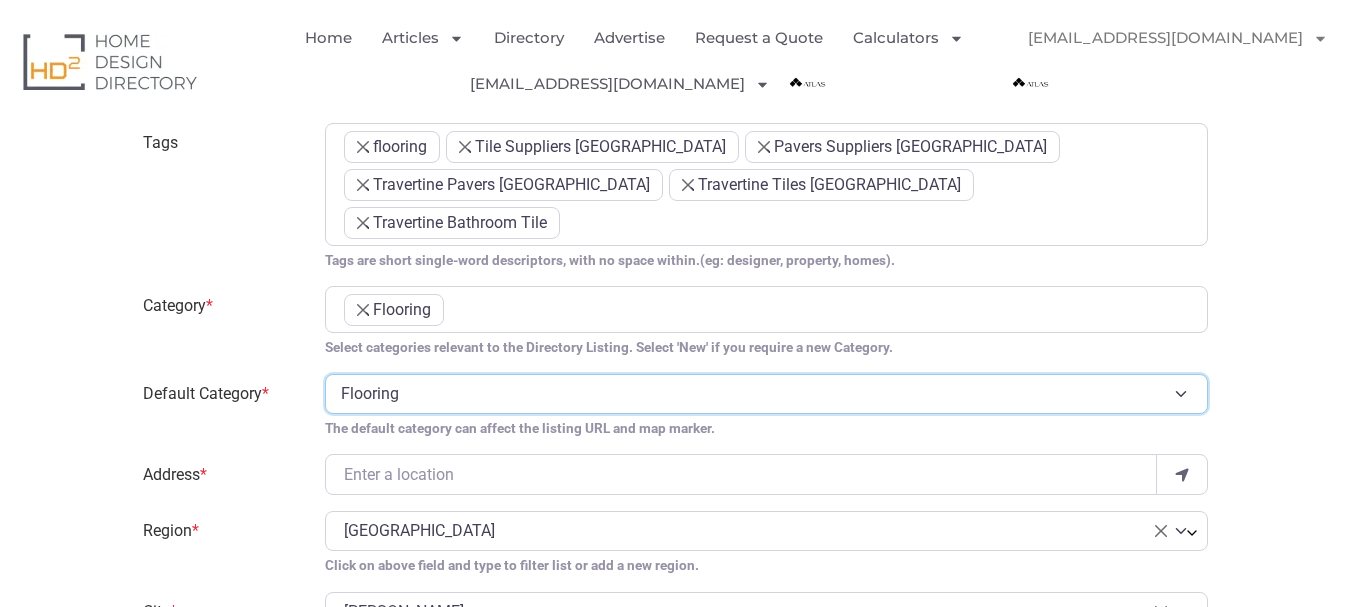 click on "Flooring" at bounding box center [766, 394] 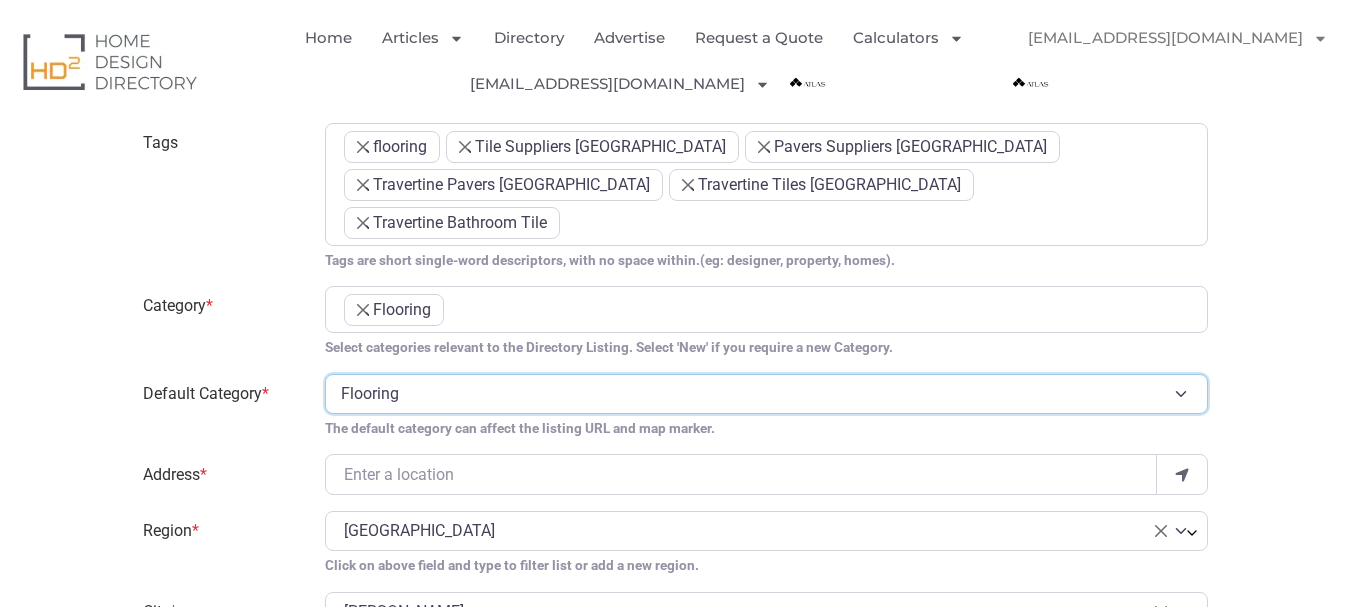 click on "Flooring" at bounding box center [766, 394] 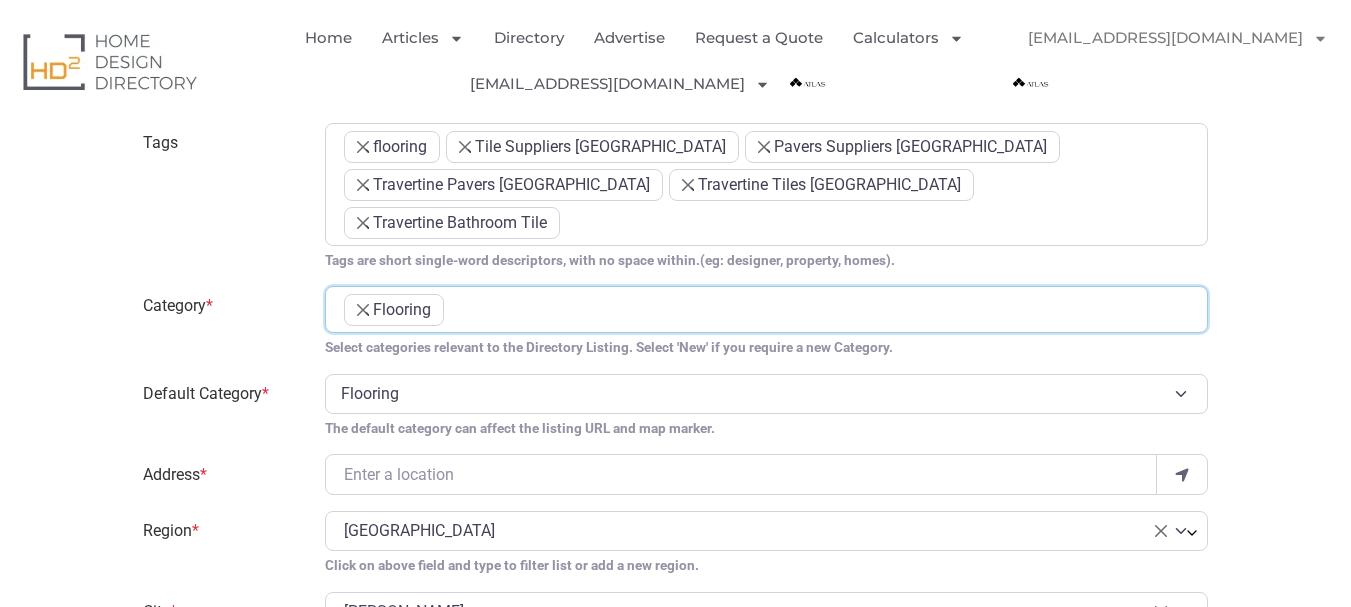 click on "× Flooring" at bounding box center [766, 313] 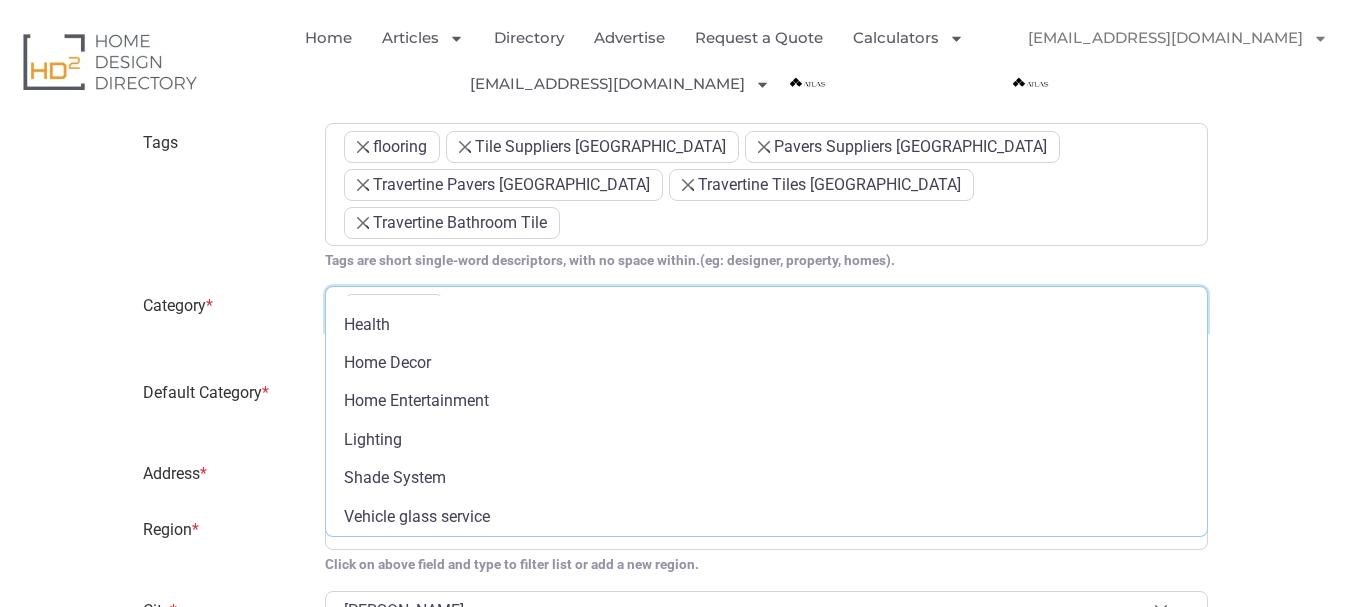 scroll, scrollTop: 0, scrollLeft: 0, axis: both 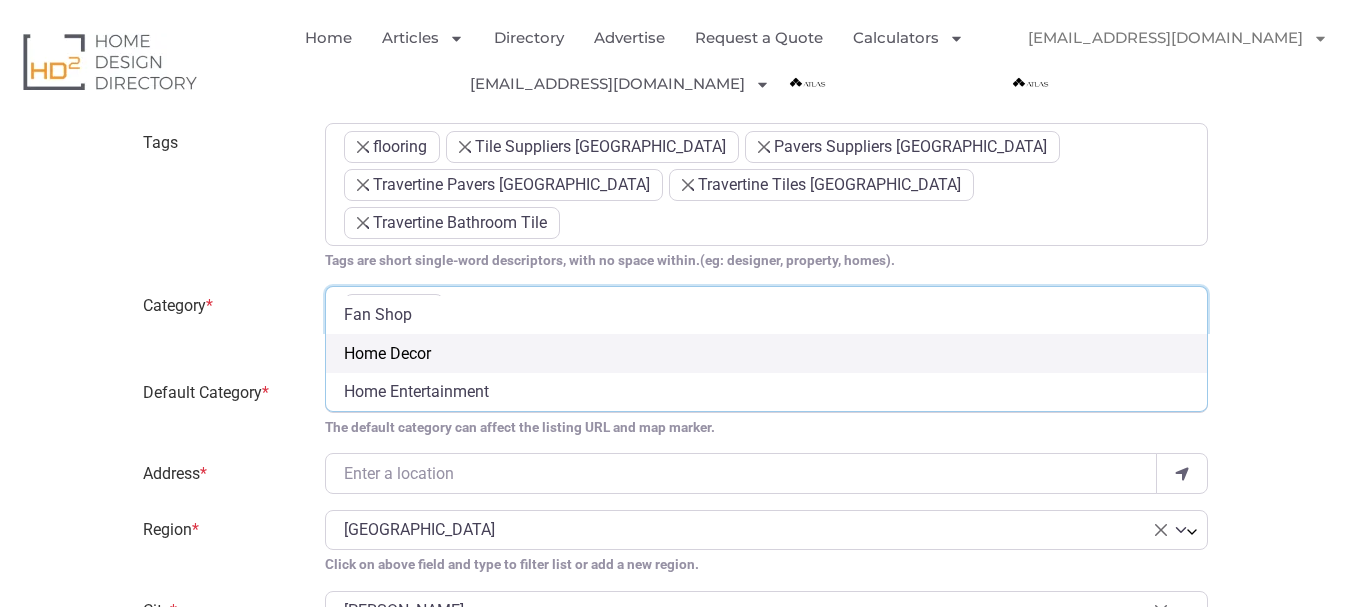 type on "H" 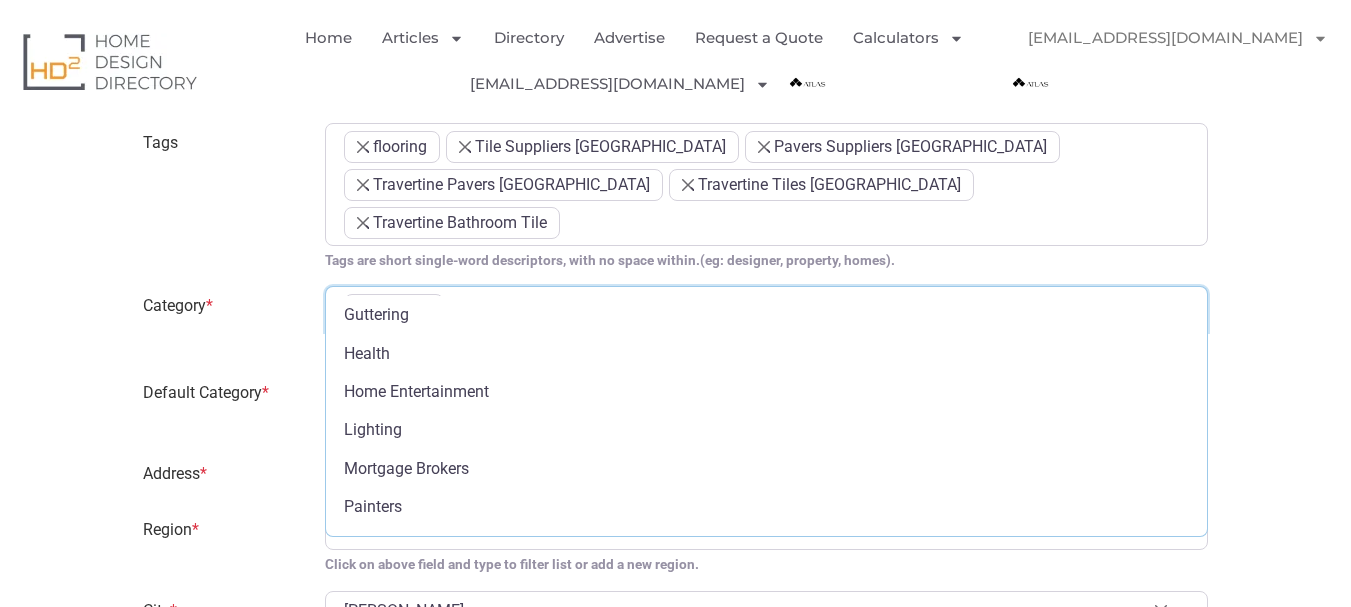 scroll, scrollTop: 0, scrollLeft: 0, axis: both 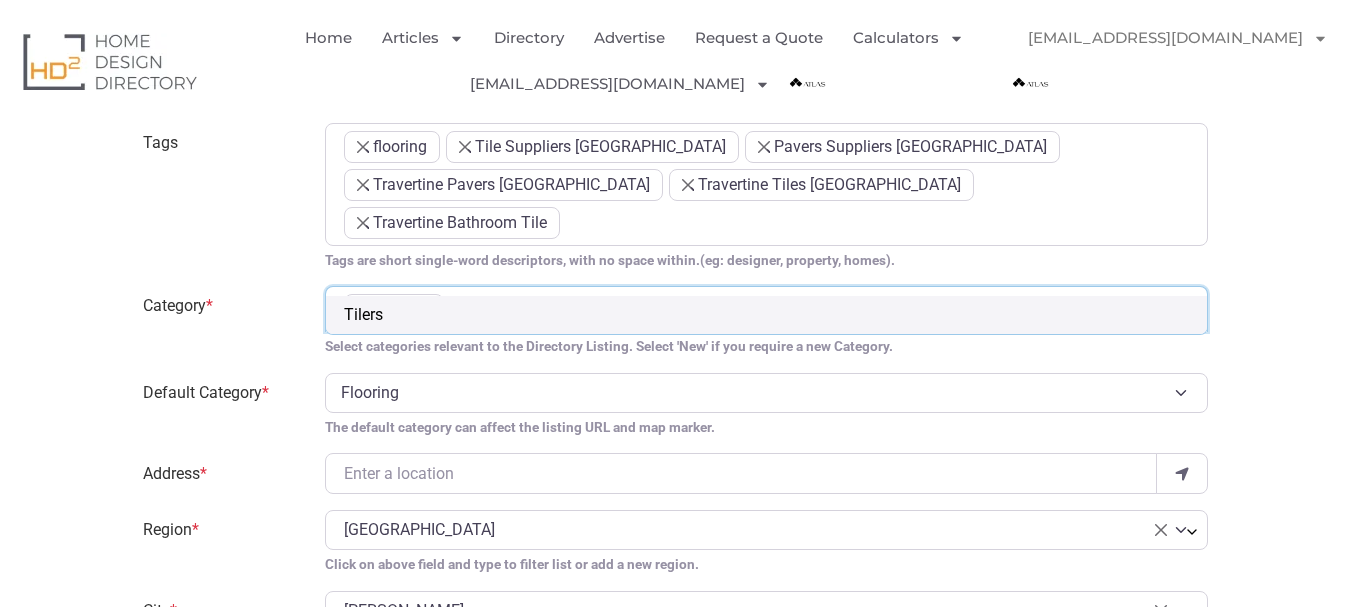 type on "Til" 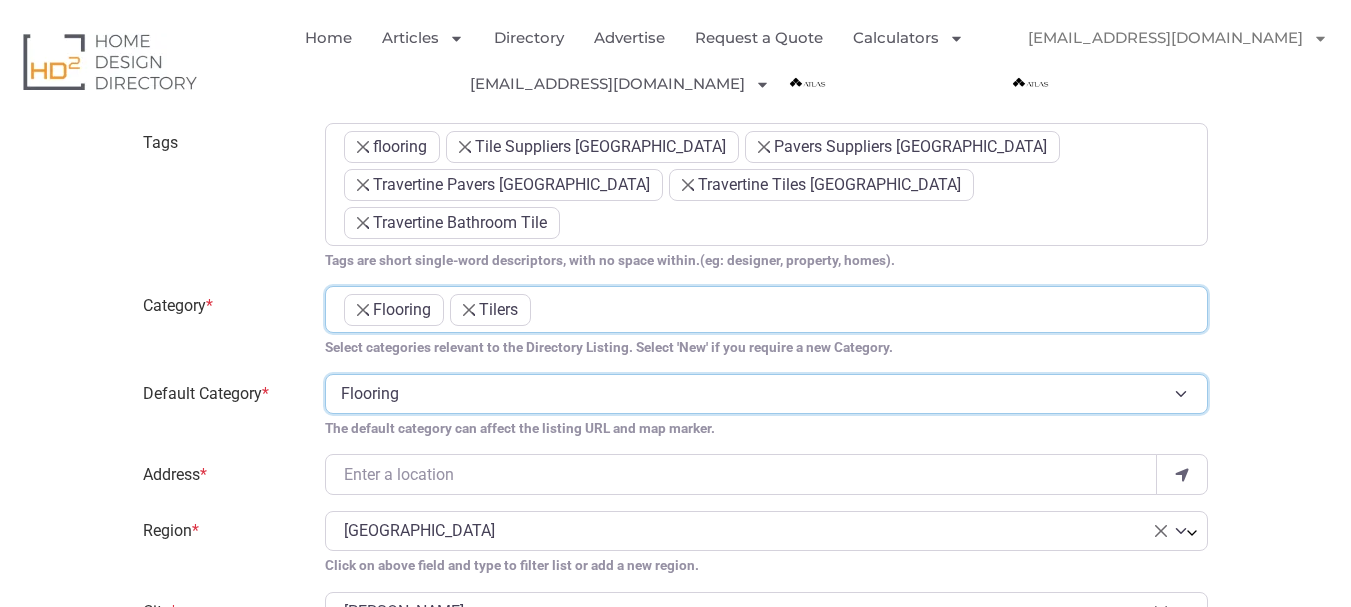 click on "Flooring Tilers" at bounding box center (766, 394) 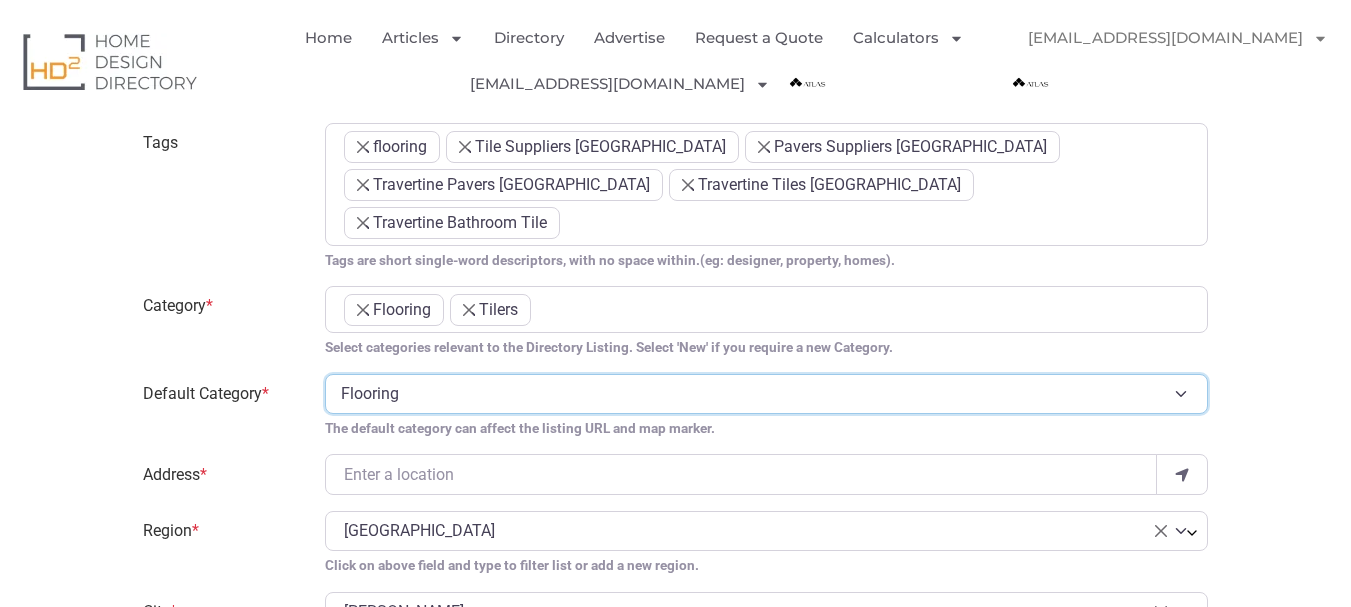 select on "692" 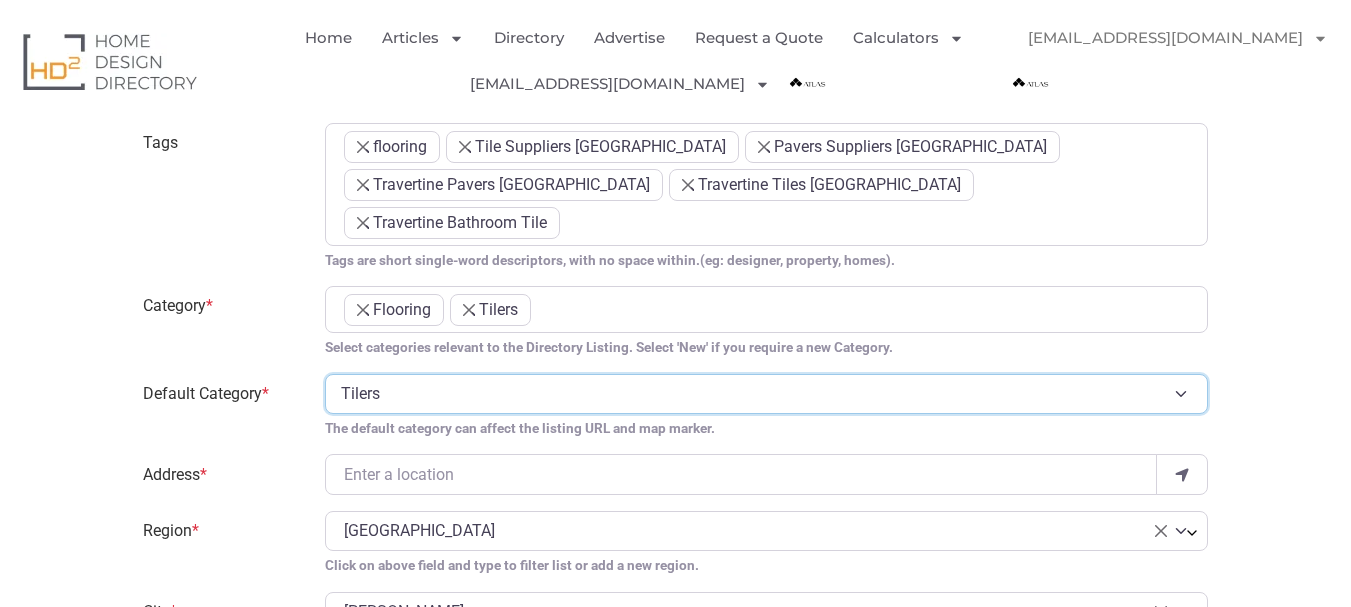 click on "Flooring Tilers" at bounding box center (766, 394) 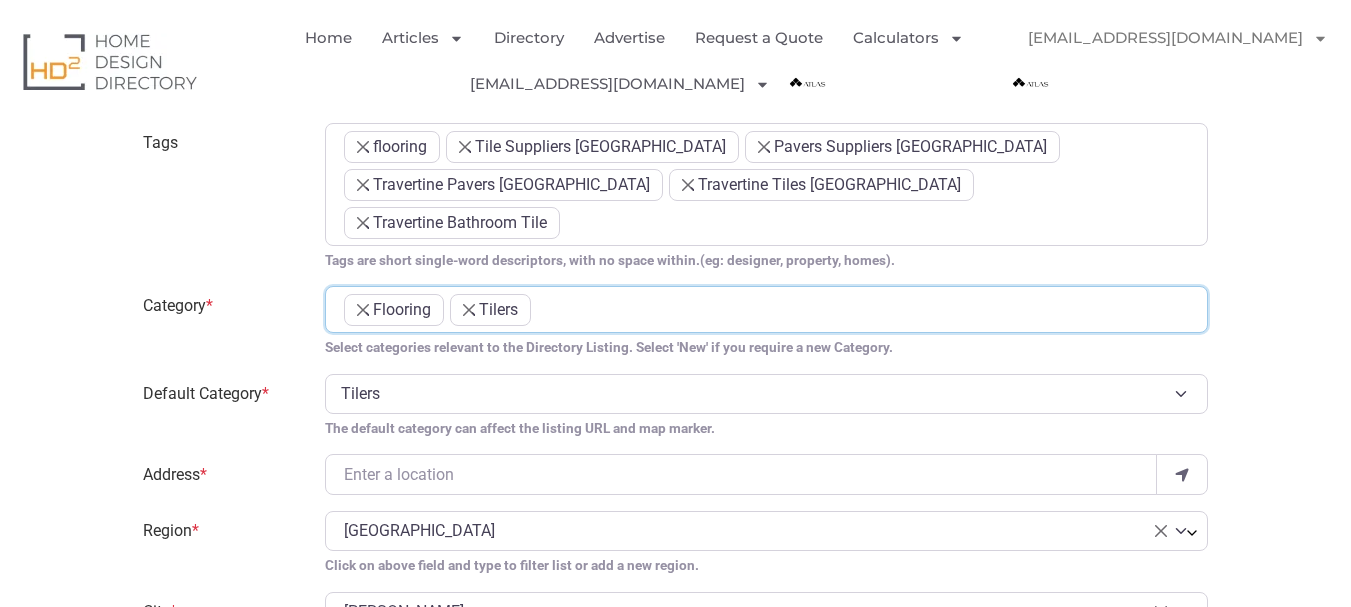 click on "× Flooring × Tilers" at bounding box center (766, 313) 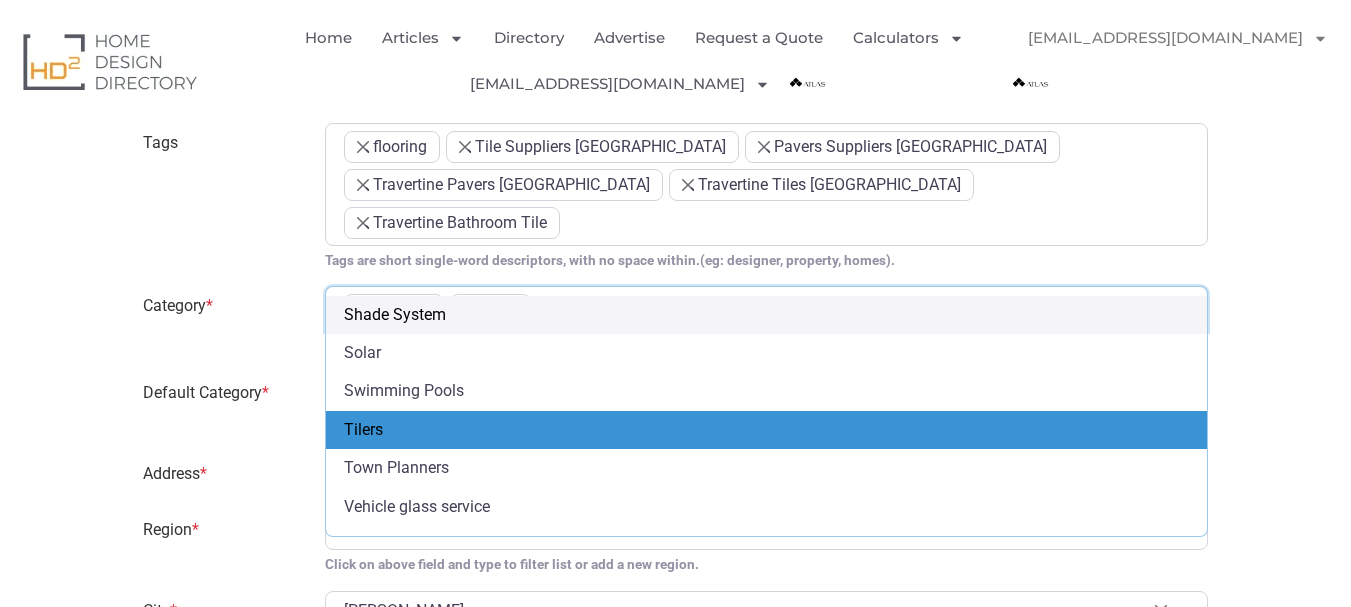 scroll, scrollTop: 1410, scrollLeft: 0, axis: vertical 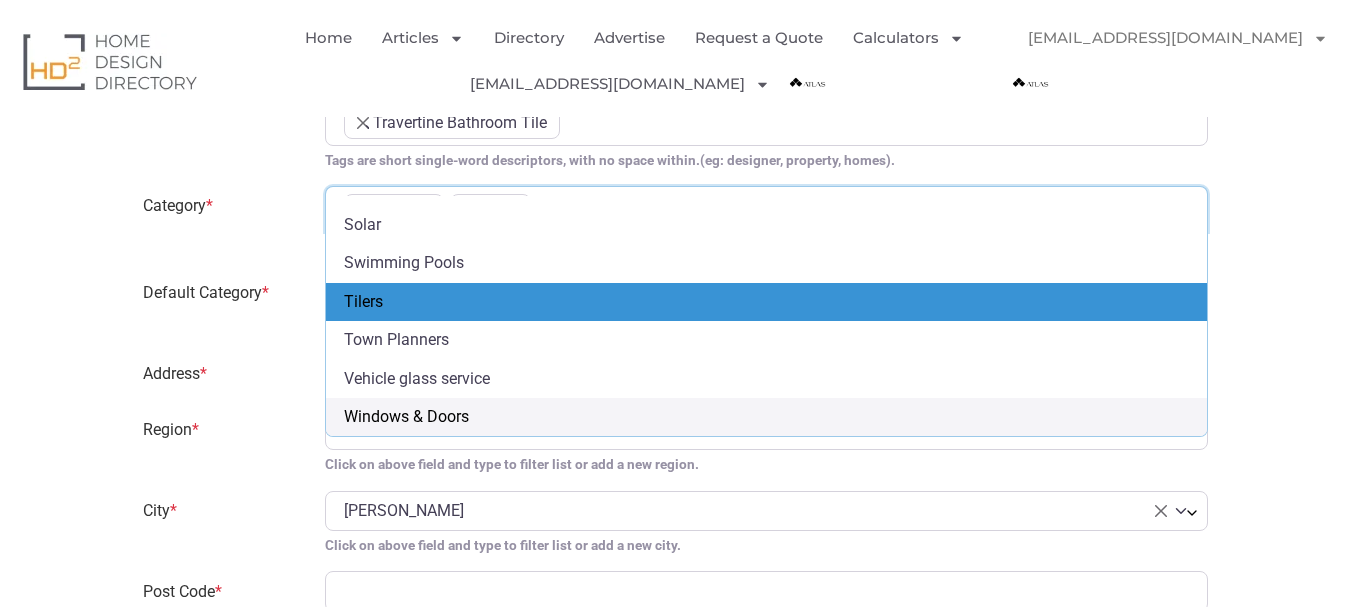 click on "× Hugh" at bounding box center [766, 511] 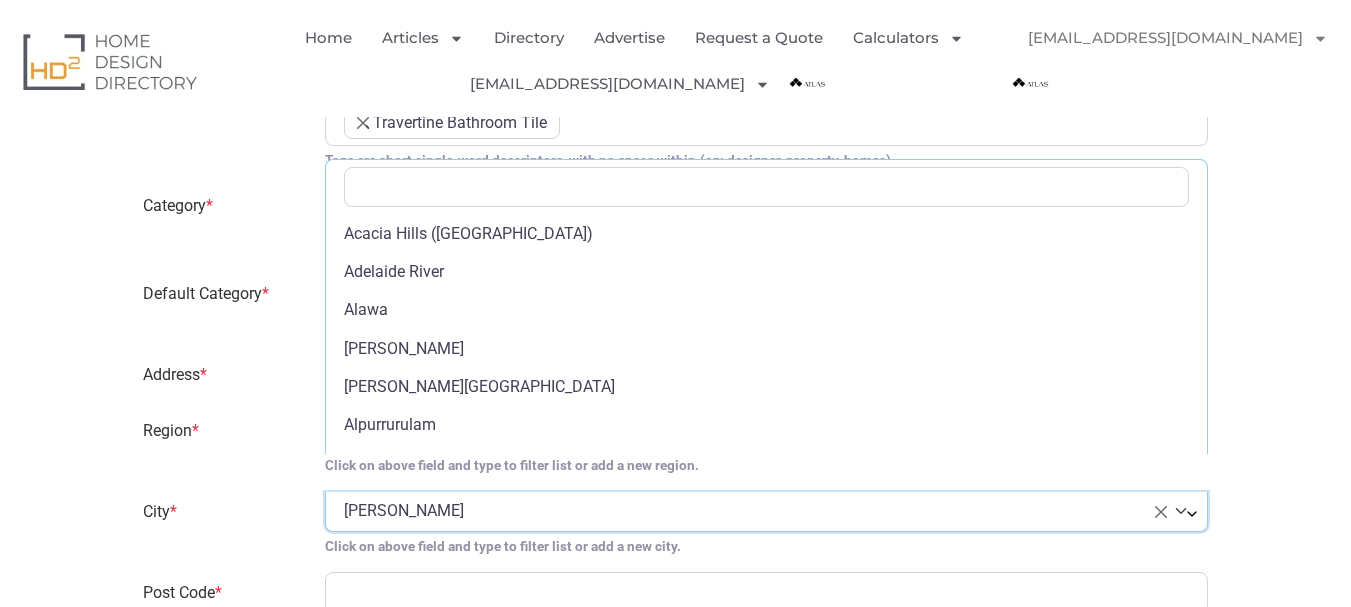 scroll, scrollTop: 4912, scrollLeft: 0, axis: vertical 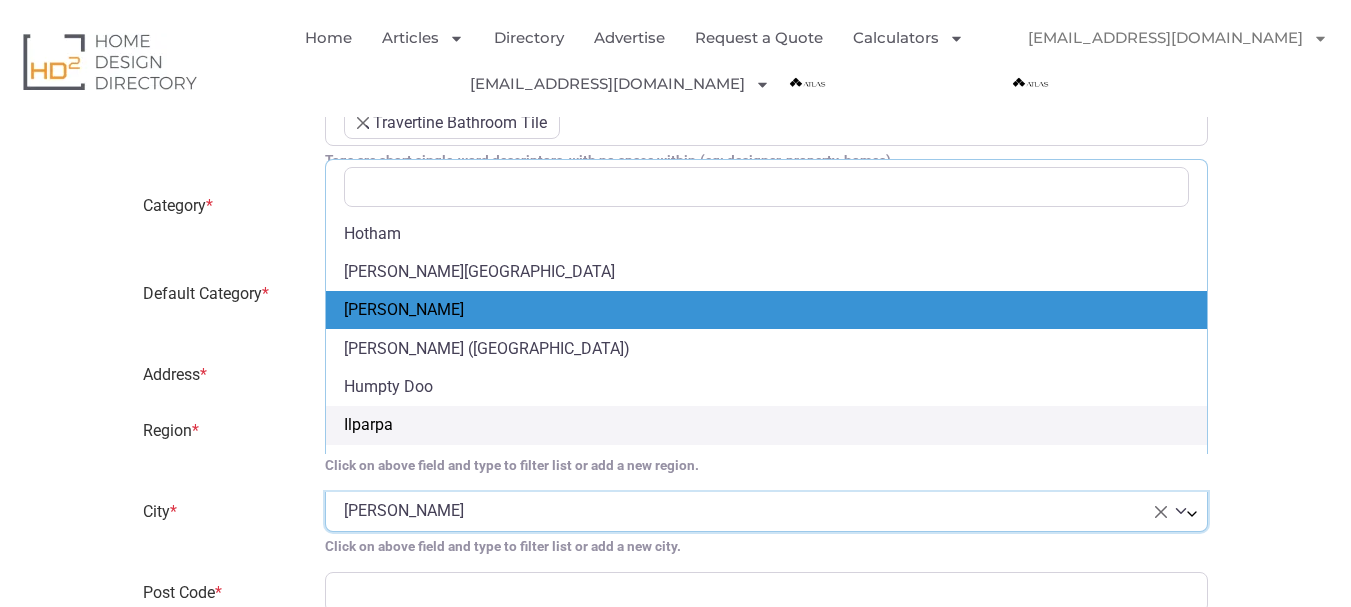 click on "Enter Listing Details Package  * Free Yearly Directory Listing Membership  ( $ 0.00  / year)  Priority Yearly Directory Listing  ( $ 5.50  / year) Name of Business (Choose Company Name or Your Personal Name)  * Atlas Tile & Stone Enter the Name of the Directory Listing Position Select Type Accountant Accounting Accounts Manager Apprentice Assistant Auctioneer Commercial Sales Consultant Contractor Conveyancer Director Employee Financial Controller Industrial Sales Lawyer Lead Designer Leasing Manager Management Marketing Owner Photographer Property Manager Sales Sales Assistant Secretary × Owner Select your position in the company Business Description Describe the business and/or service provided Tags Carpet kitchen renovations Laminate flooring flooring Home Tinting Furniture Repair Melbourne bathroom designers melbourne retractable awnings awnings Furniture Repairs Tile Suppliers Melbourne Pavers Suppliers Melbourne Travertine Pavers Melbourne × flooring × ×" at bounding box center (675, 1050) 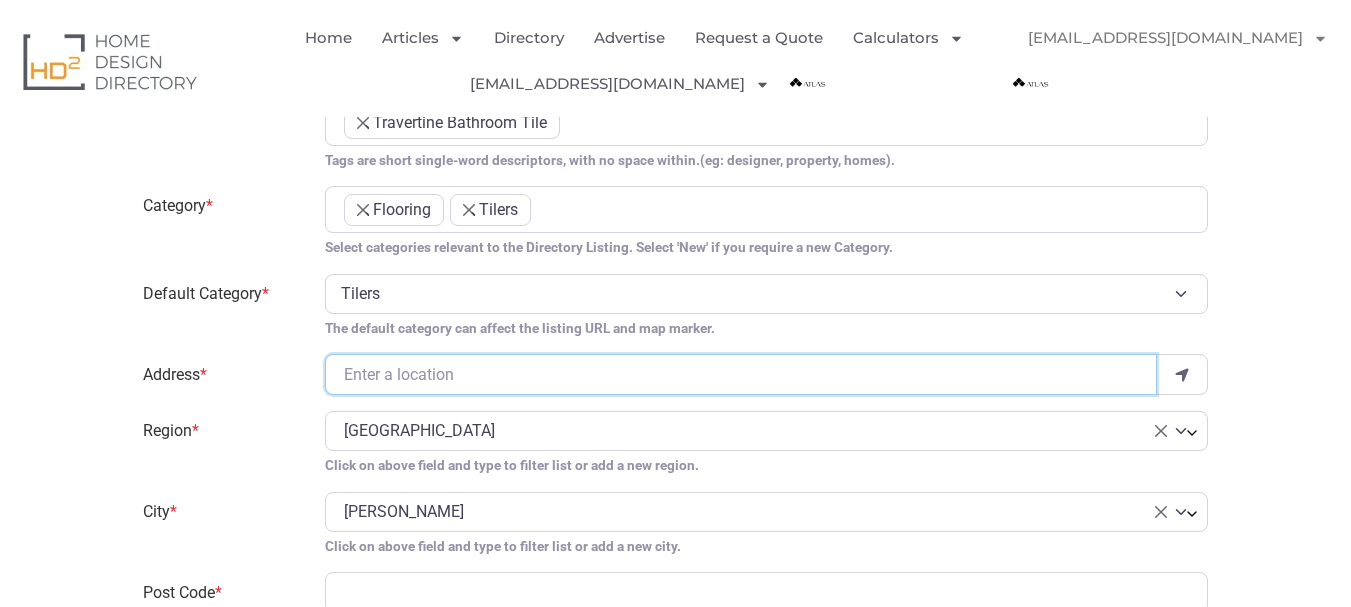 click on "Address  *" at bounding box center (741, 374) 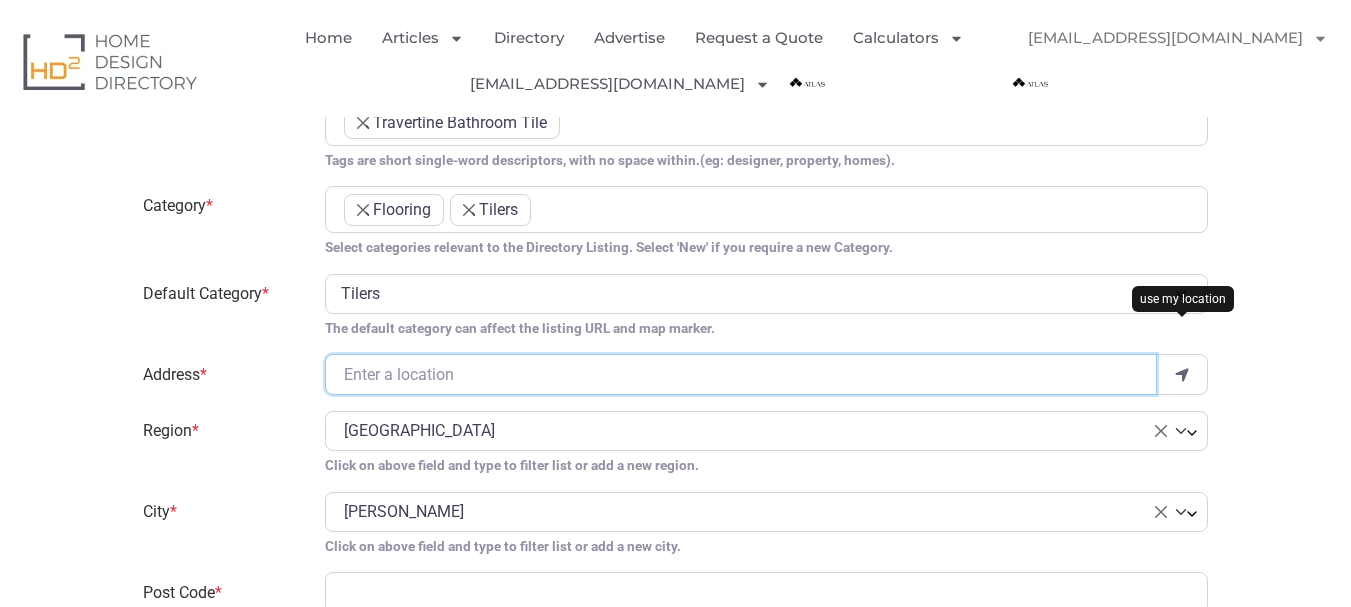 paste on "6 Bricker Street, Cheltenham, VIC 3192" 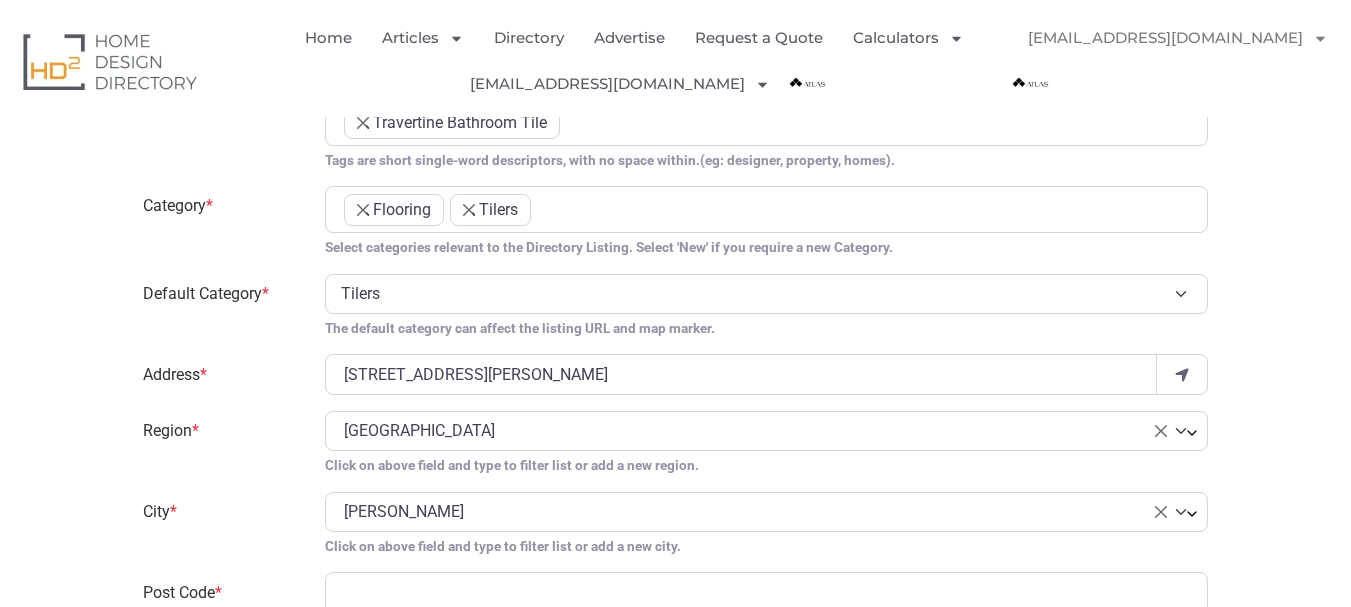 type on "6 Bricker St" 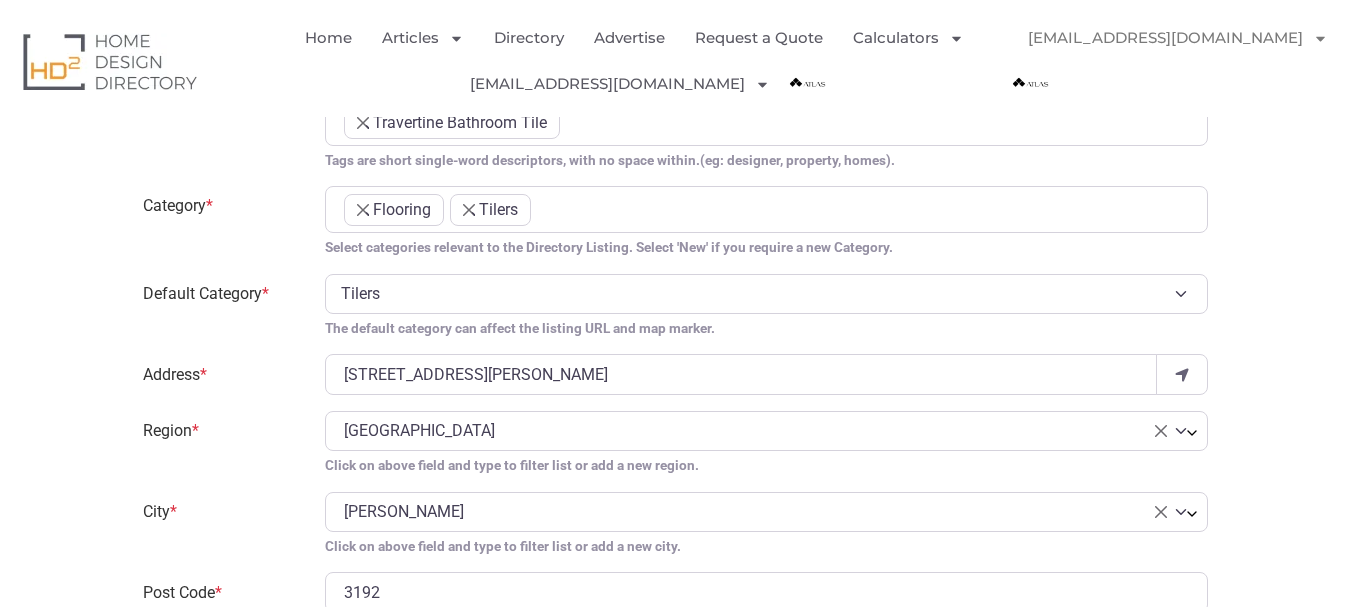 select on "Victoria" 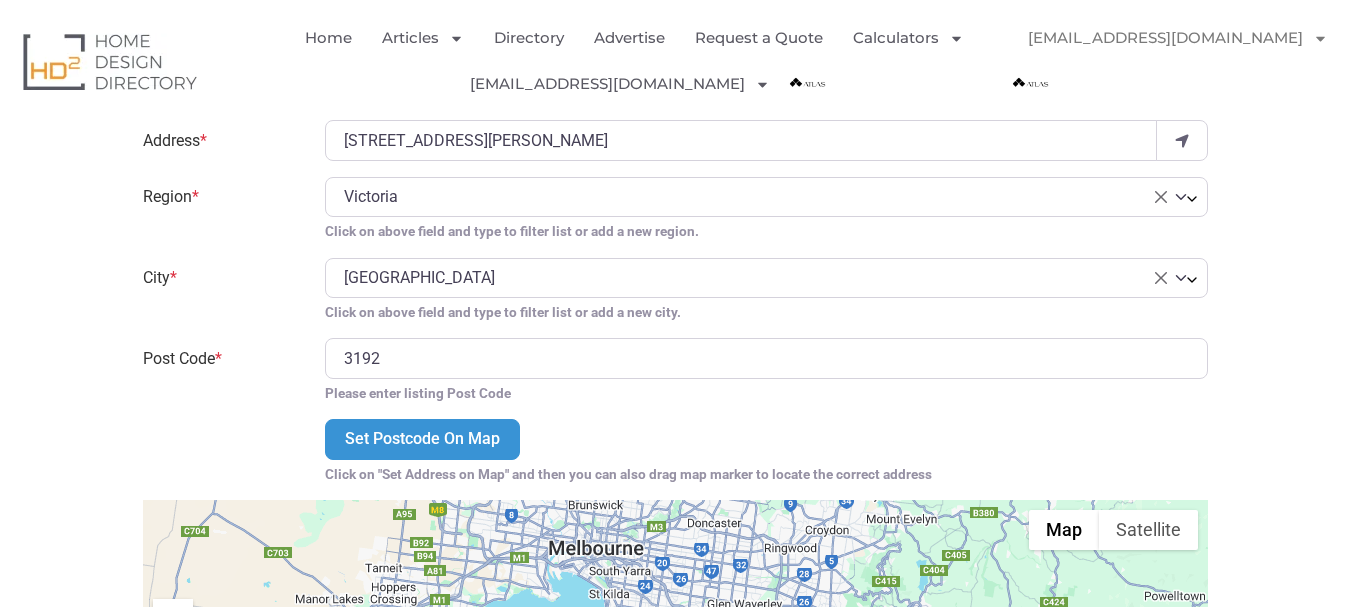 scroll, scrollTop: 1800, scrollLeft: 0, axis: vertical 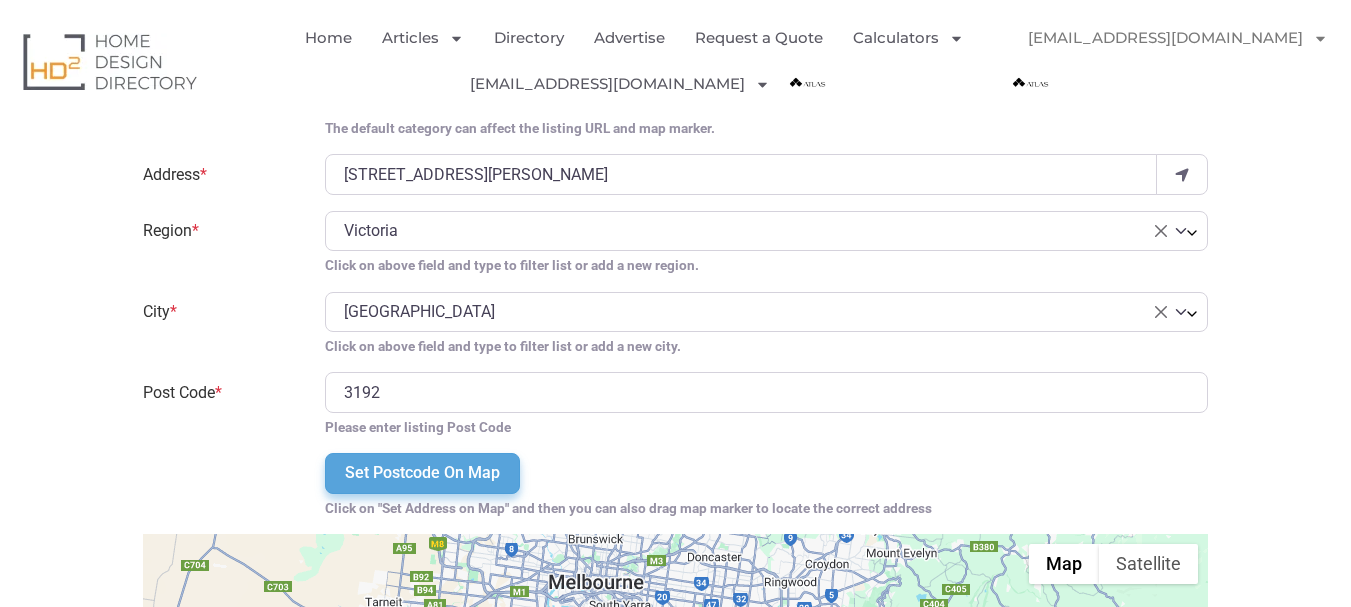 click on "Set Postcode On Map" at bounding box center [422, 473] 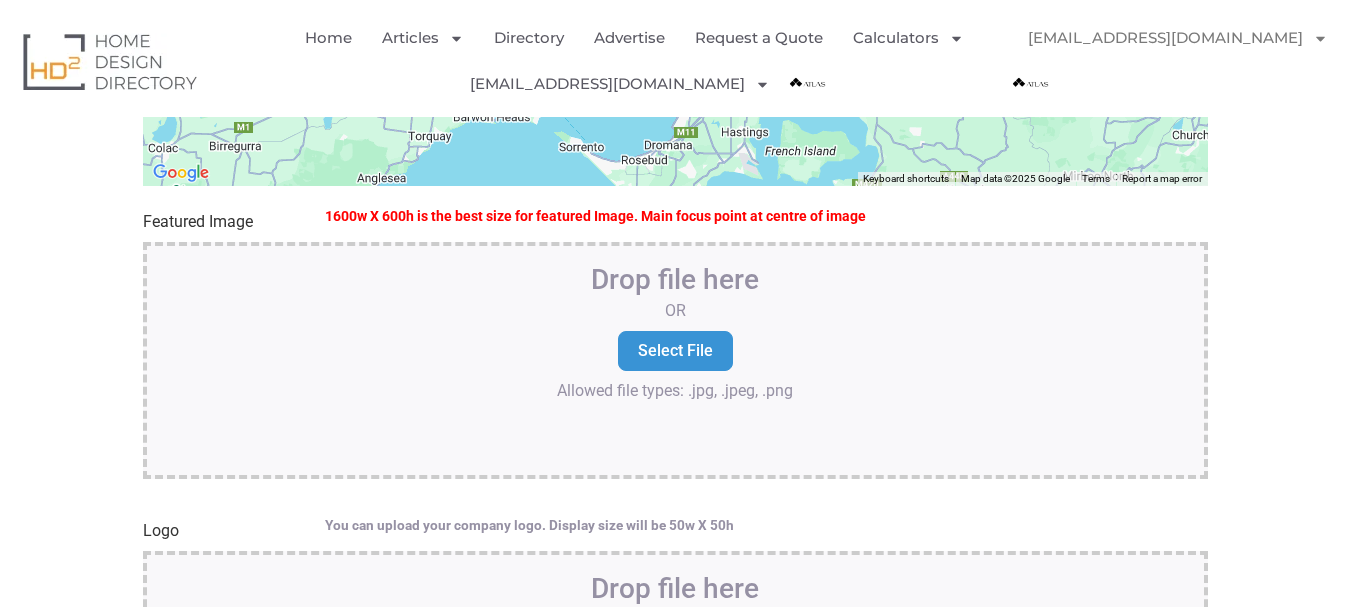 scroll, scrollTop: 2500, scrollLeft: 0, axis: vertical 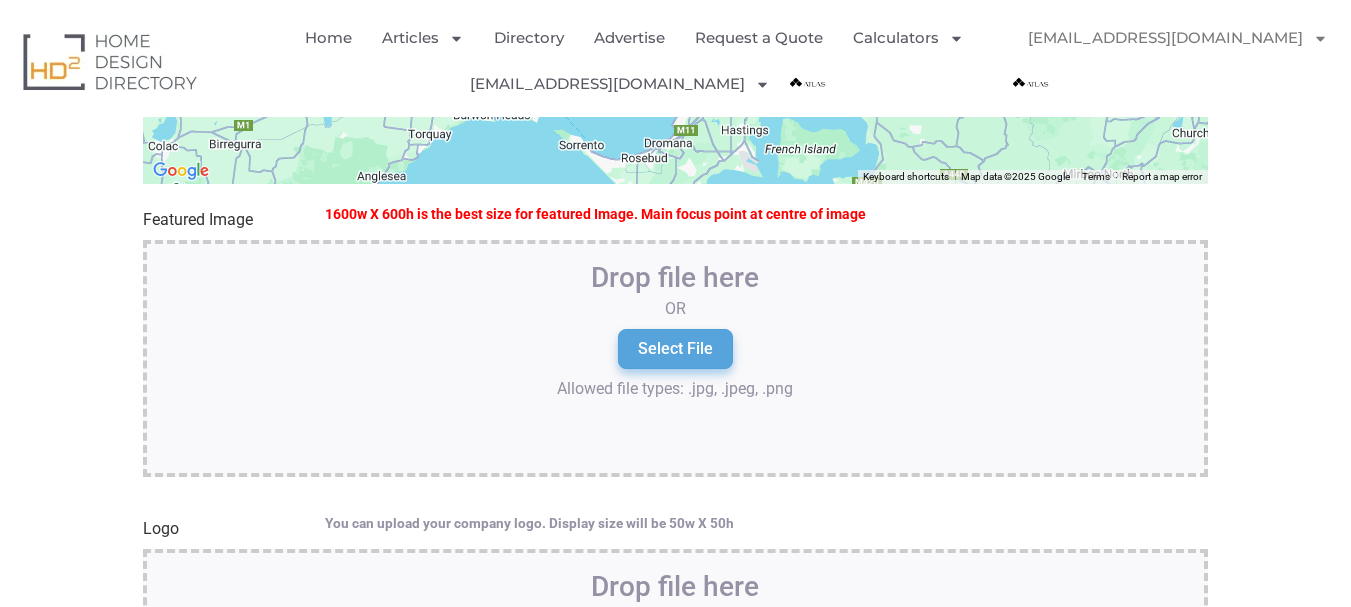 click on "Select File" at bounding box center [675, 349] 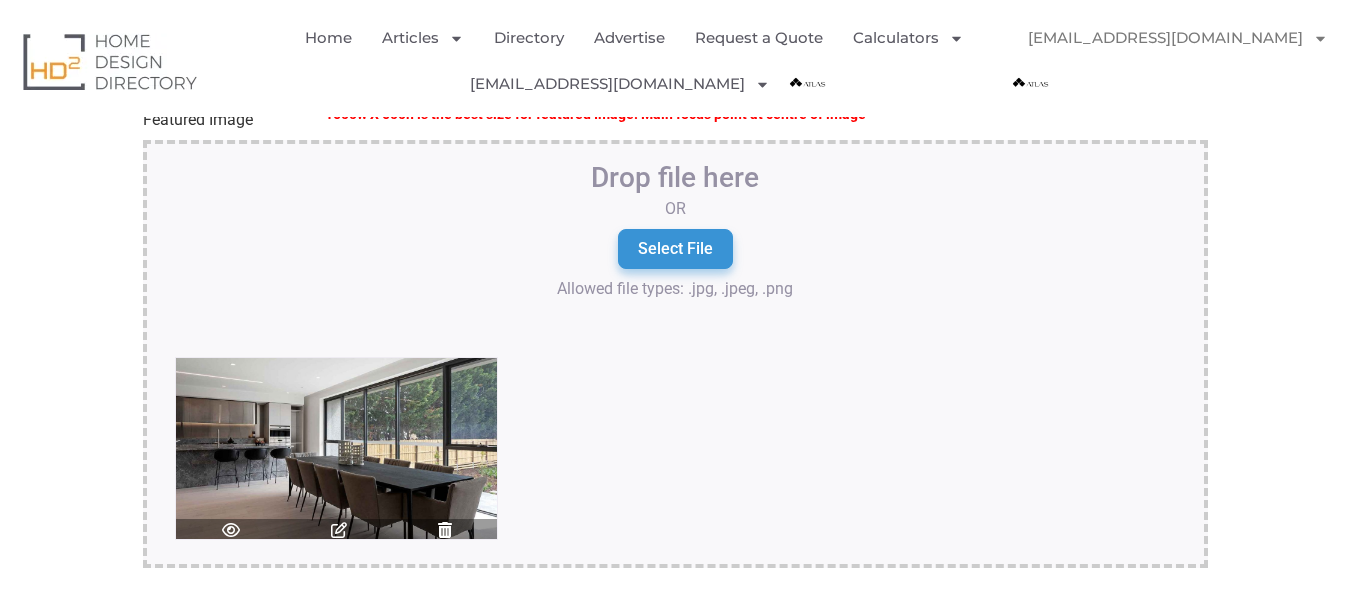 scroll, scrollTop: 2700, scrollLeft: 0, axis: vertical 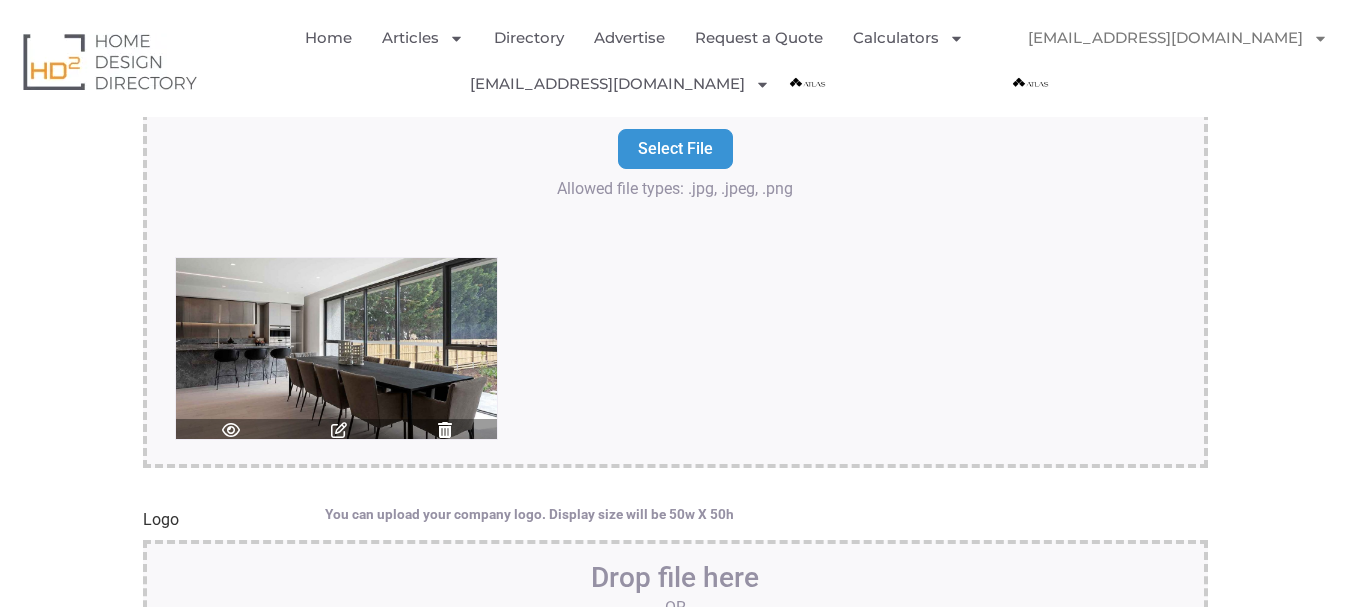 click at bounding box center (339, 430) 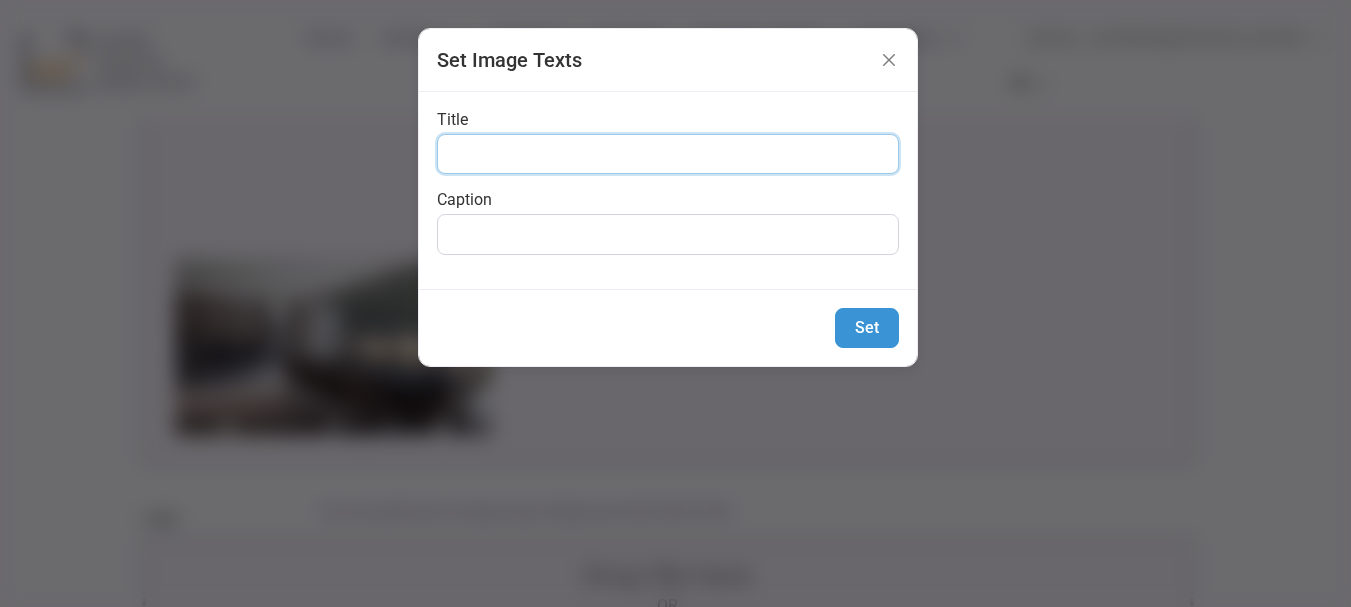 click on "Title" at bounding box center [668, 154] 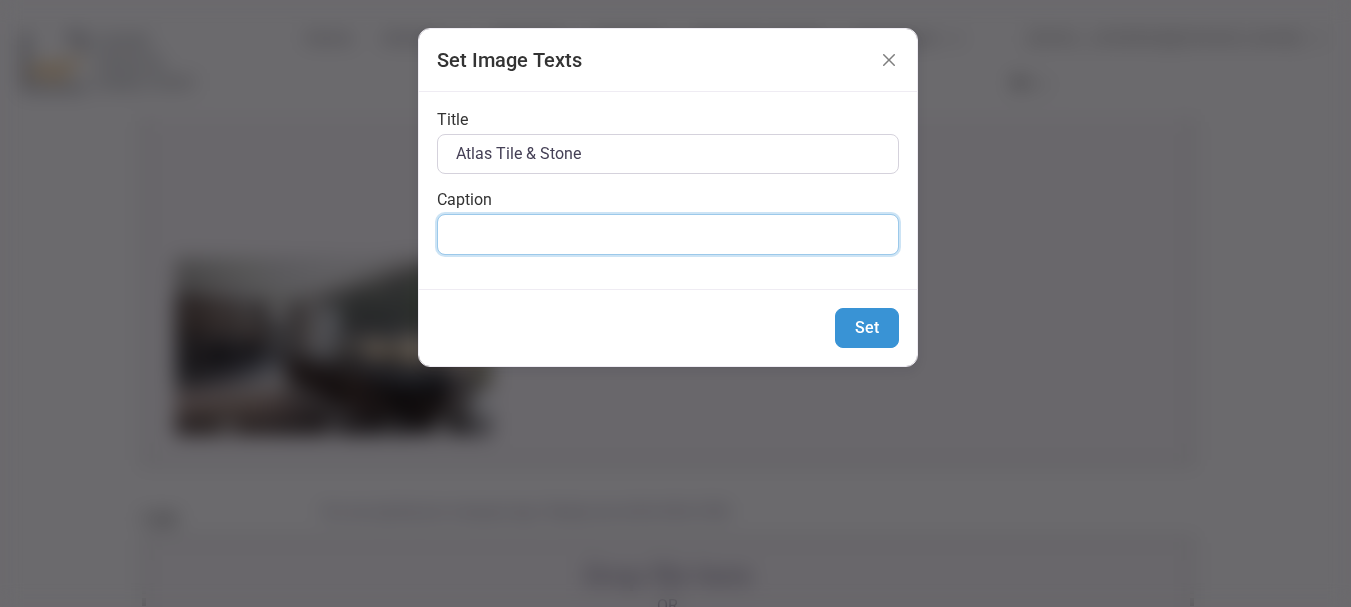 click on "Caption" at bounding box center (668, 234) 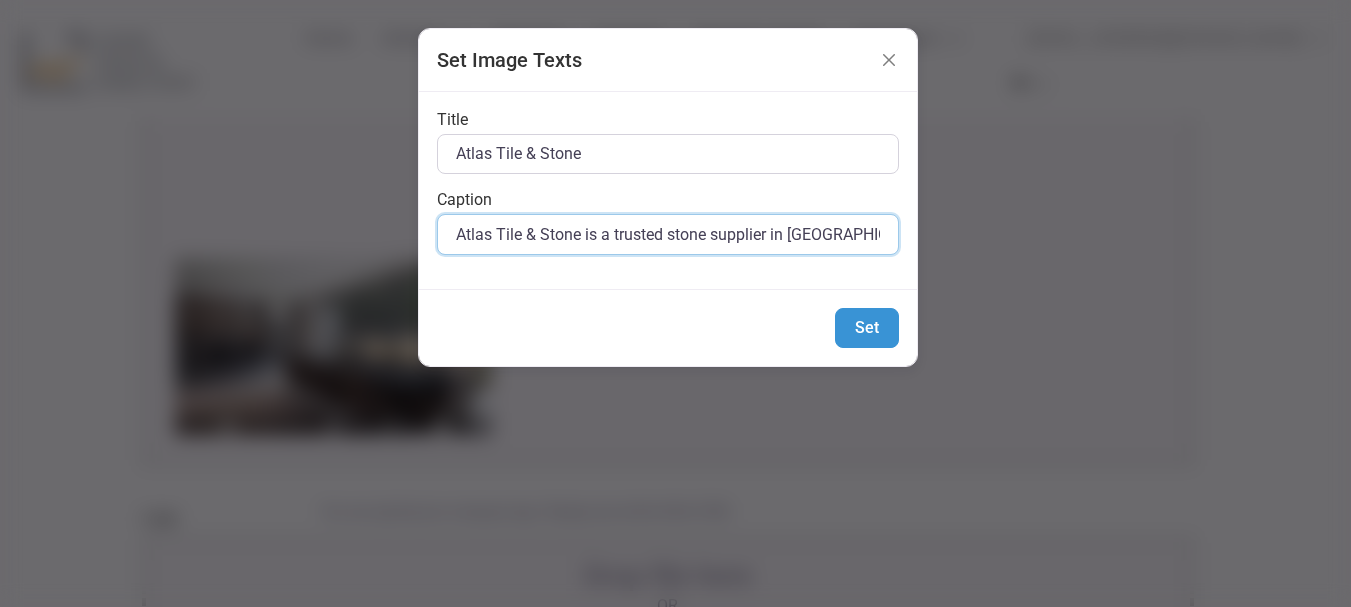scroll, scrollTop: 0, scrollLeft: 717, axis: horizontal 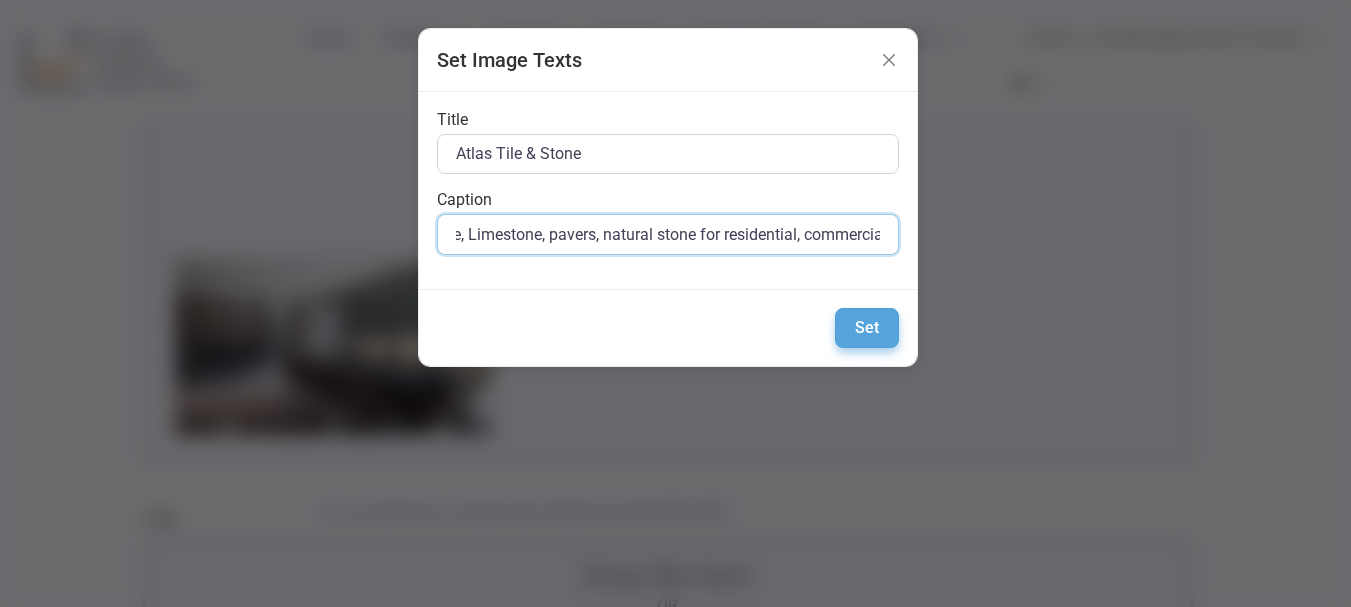 type on "Atlas Tile & Stone is a trusted stone supplier in Melbourne, offering premium tiles, Travertine, Limestone, pavers, natural stone for residential, commercial projects." 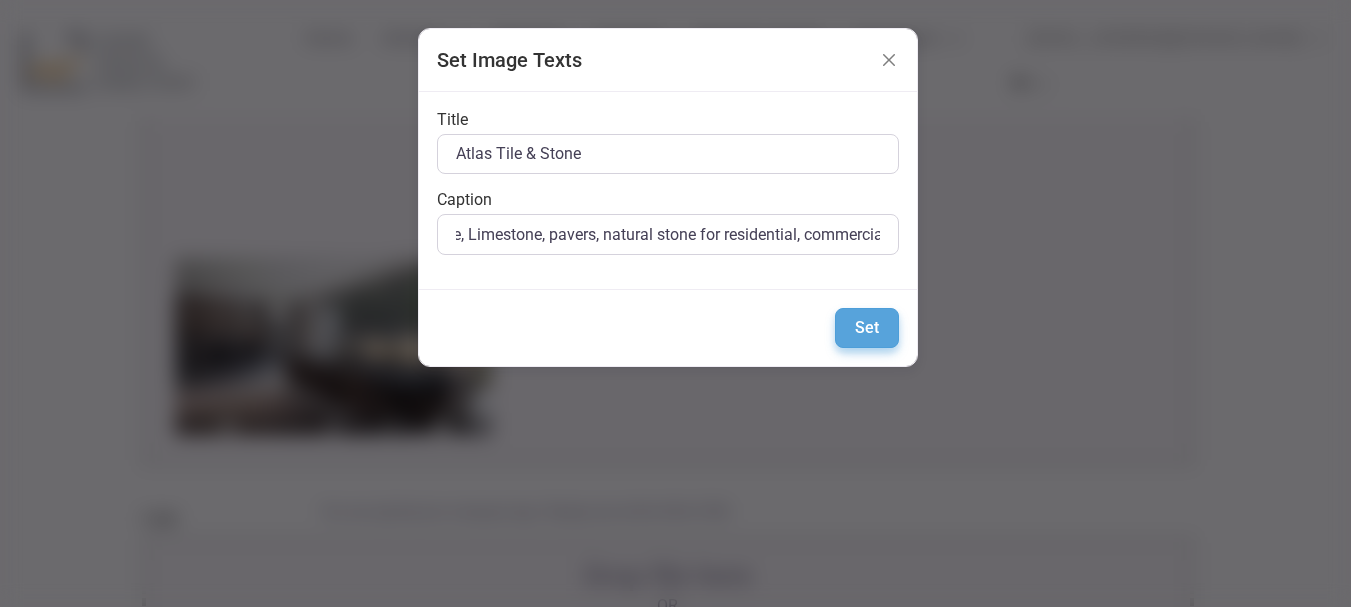 click on "Set" at bounding box center [867, 328] 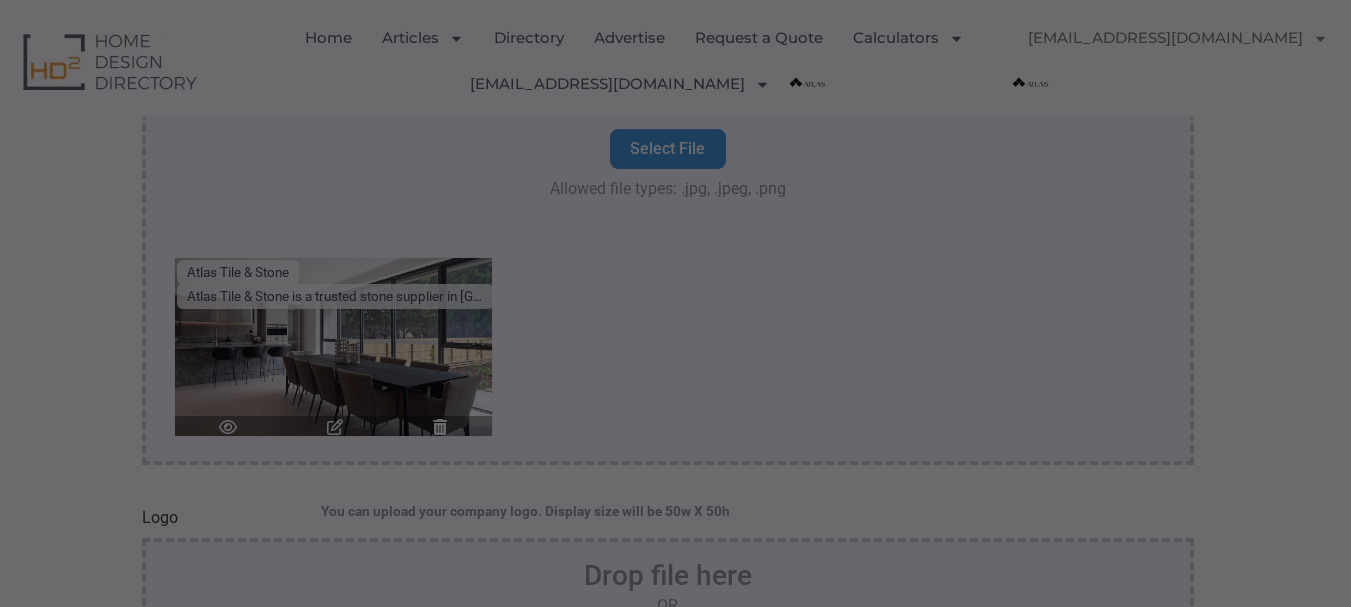 scroll, scrollTop: 0, scrollLeft: 0, axis: both 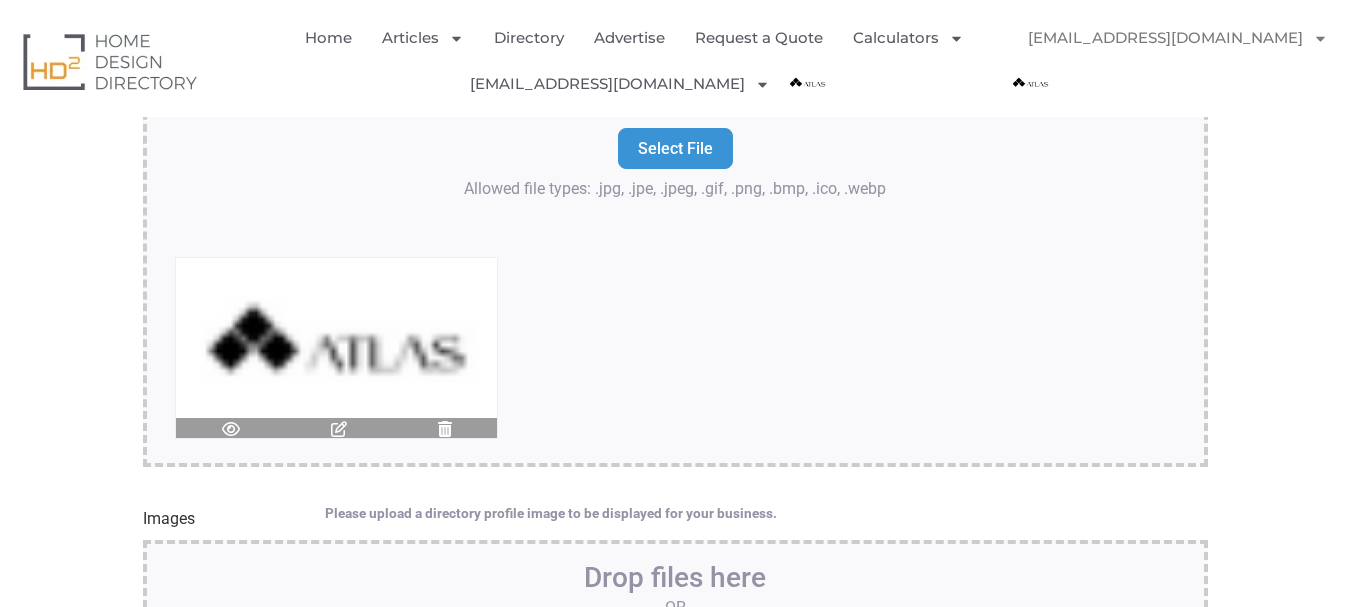 click at bounding box center [339, 429] 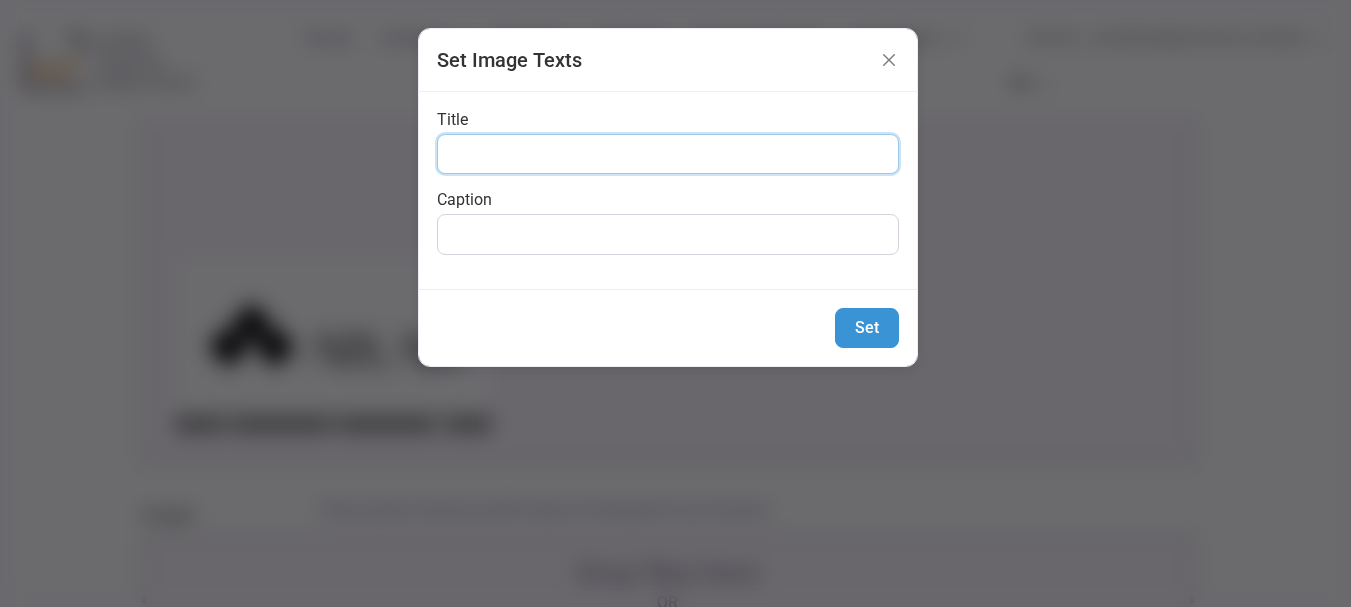 click on "Title" at bounding box center (668, 154) 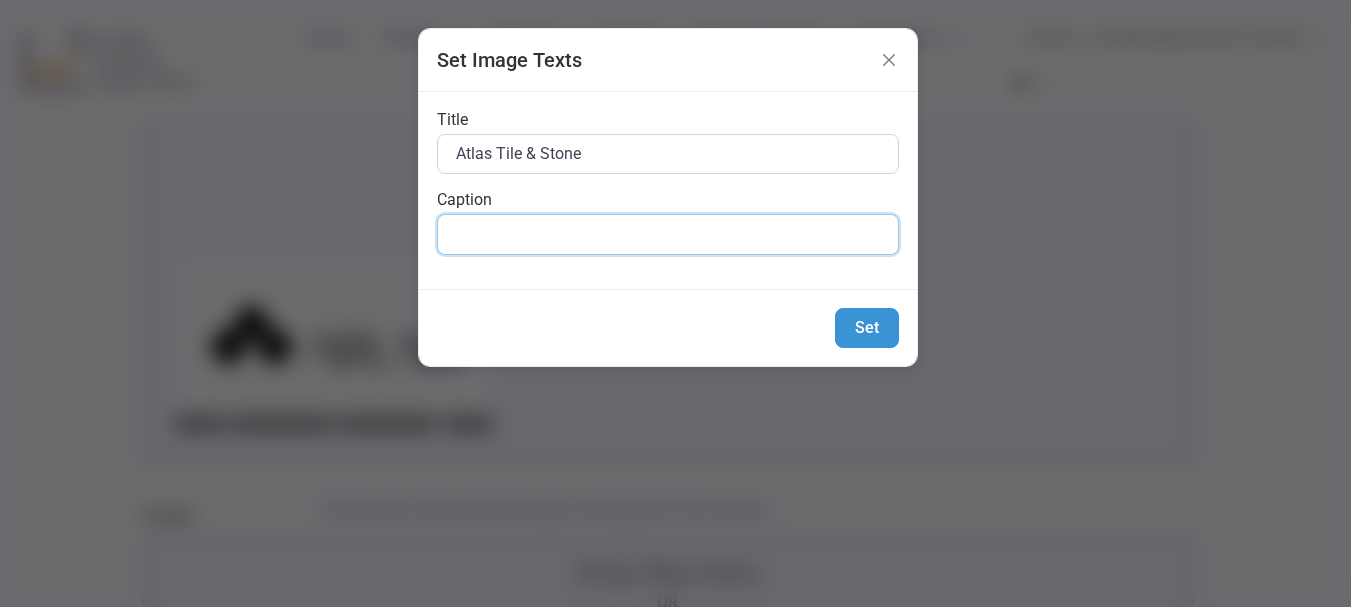 click on "Caption" at bounding box center (668, 234) 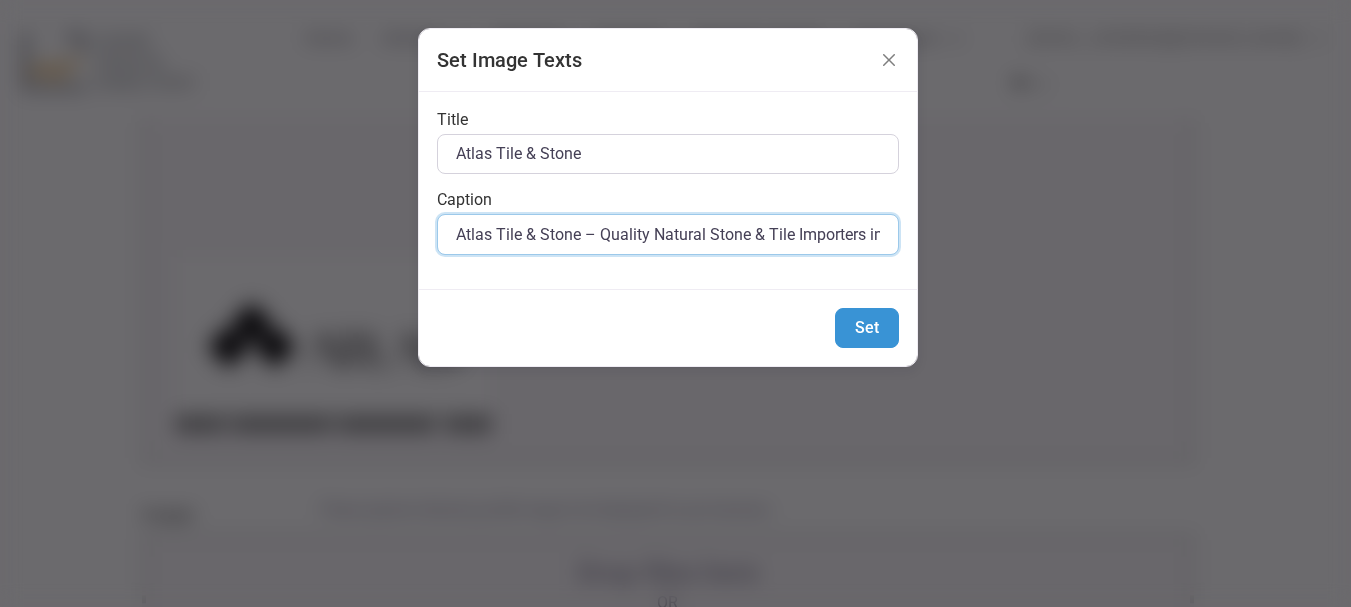 scroll, scrollTop: 0, scrollLeft: 87, axis: horizontal 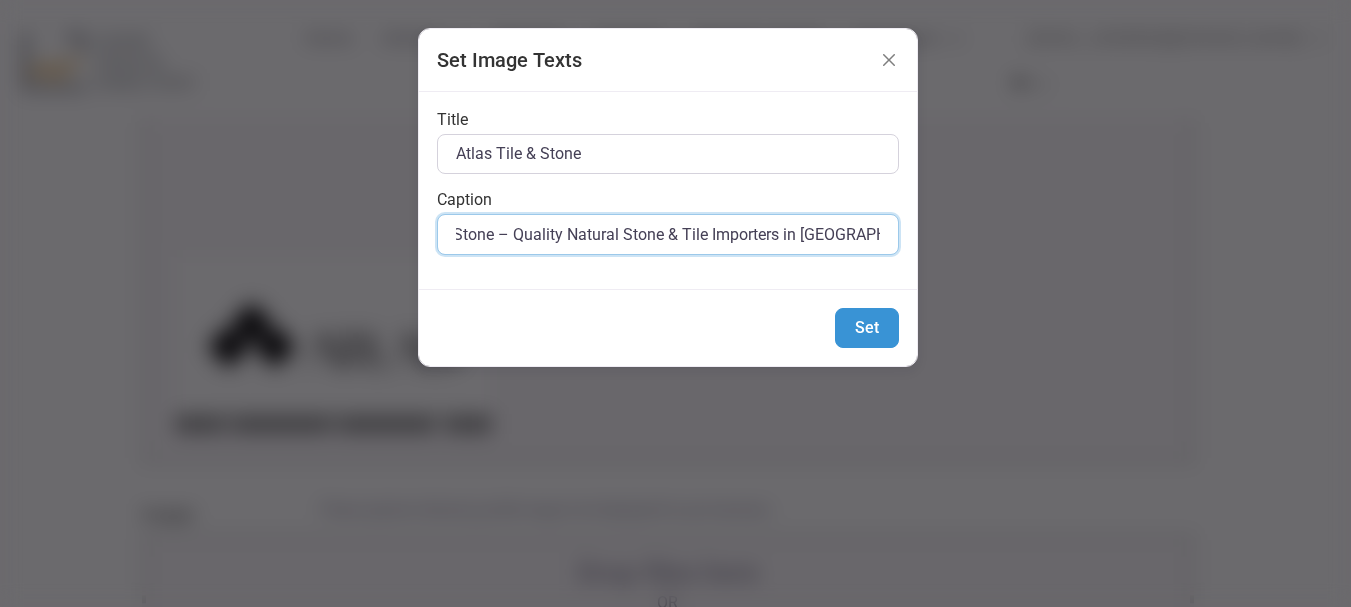 drag, startPoint x: 678, startPoint y: 236, endPoint x: 1162, endPoint y: 237, distance: 484.00104 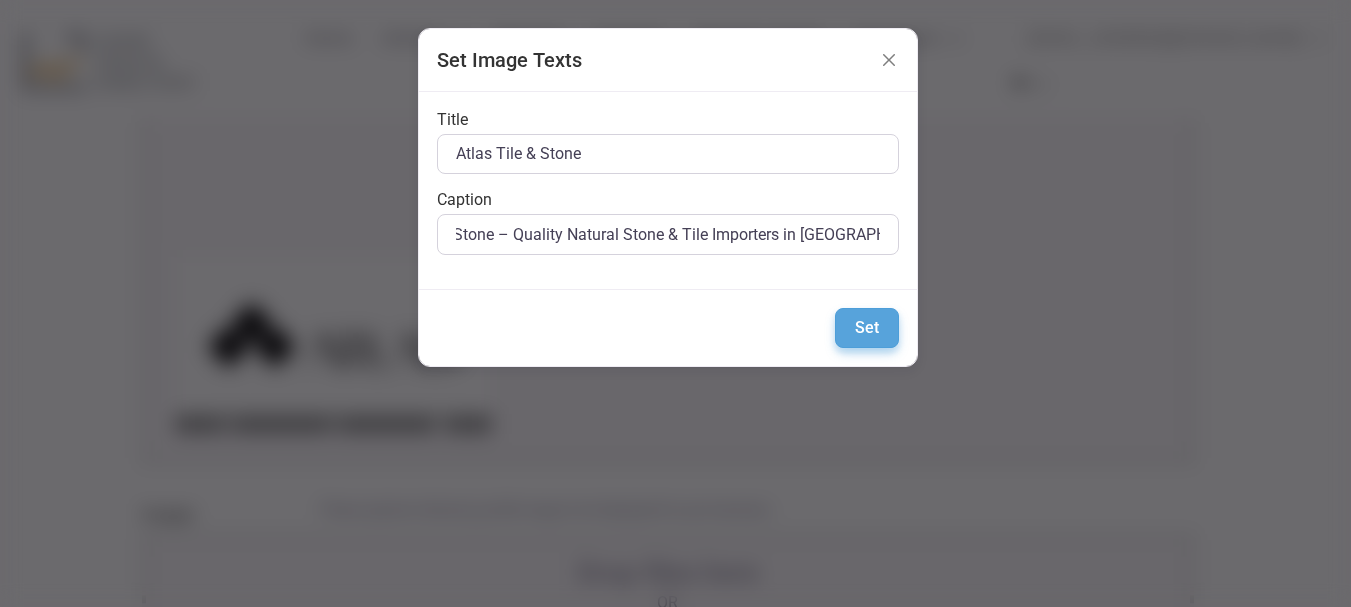 click on "Set" at bounding box center (867, 328) 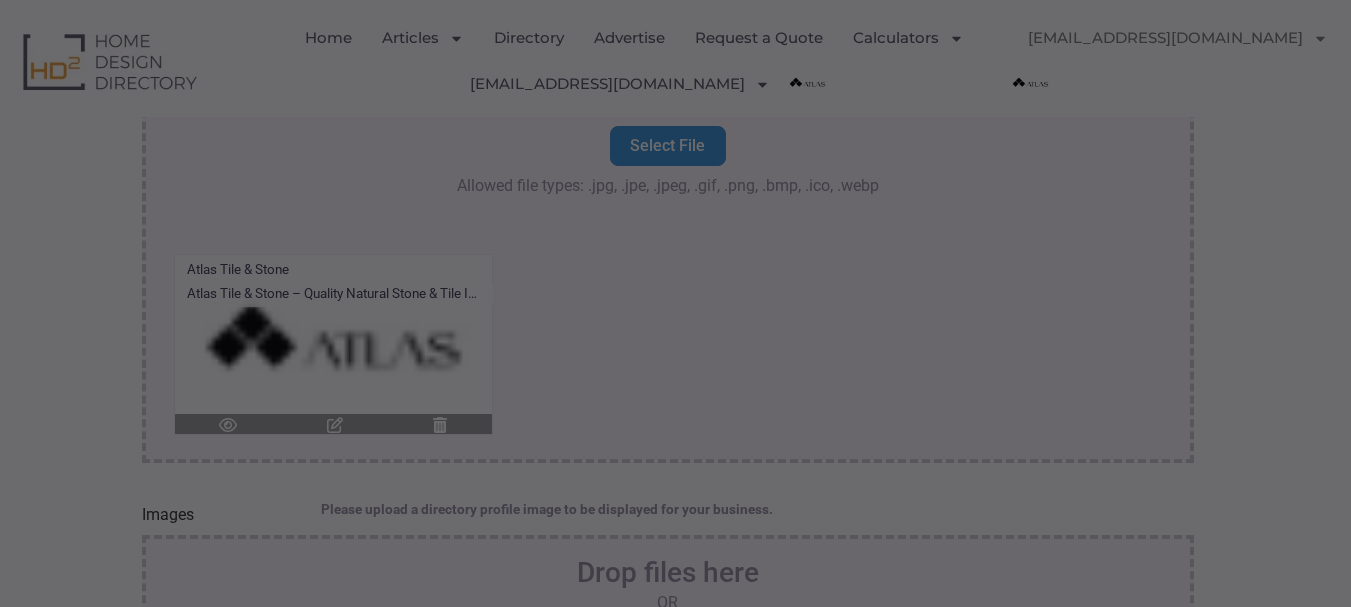 scroll, scrollTop: 0, scrollLeft: 0, axis: both 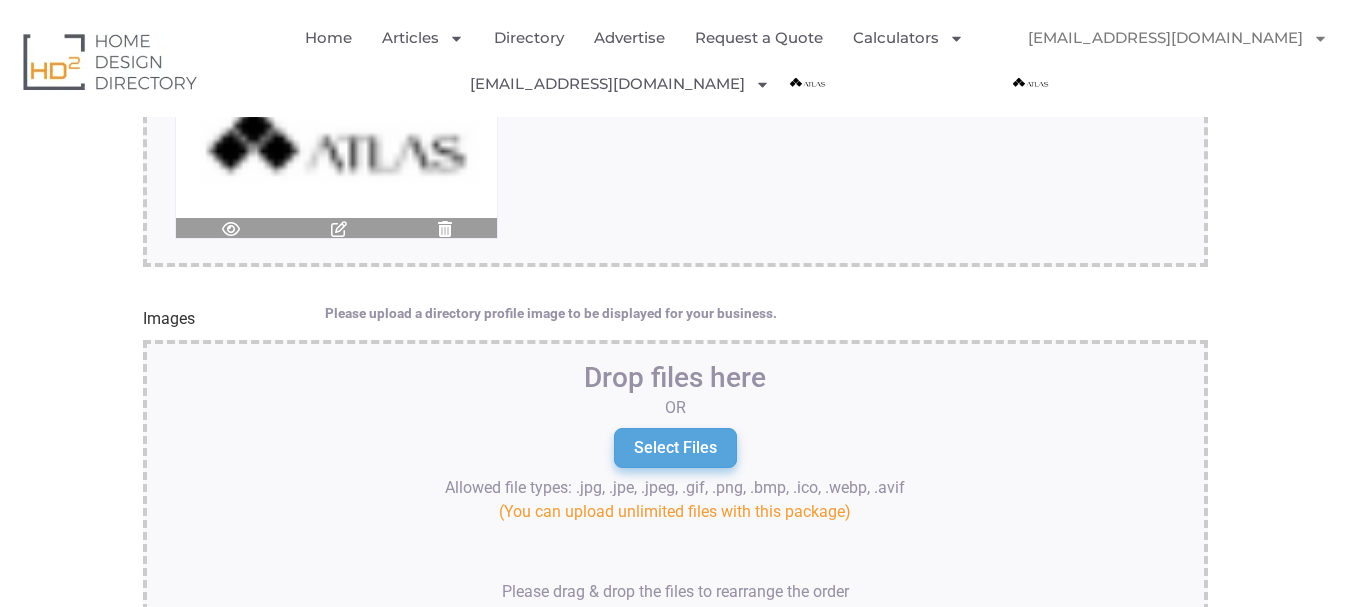 click on "Select Files" at bounding box center [675, 448] 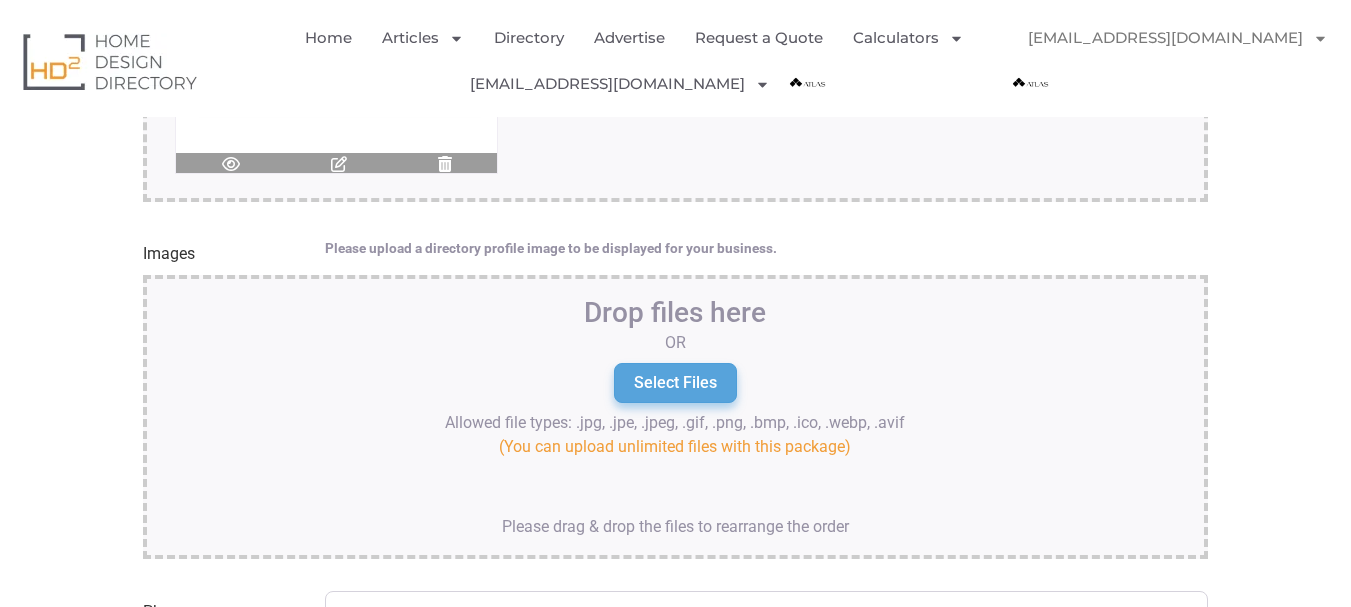 scroll, scrollTop: 3500, scrollLeft: 0, axis: vertical 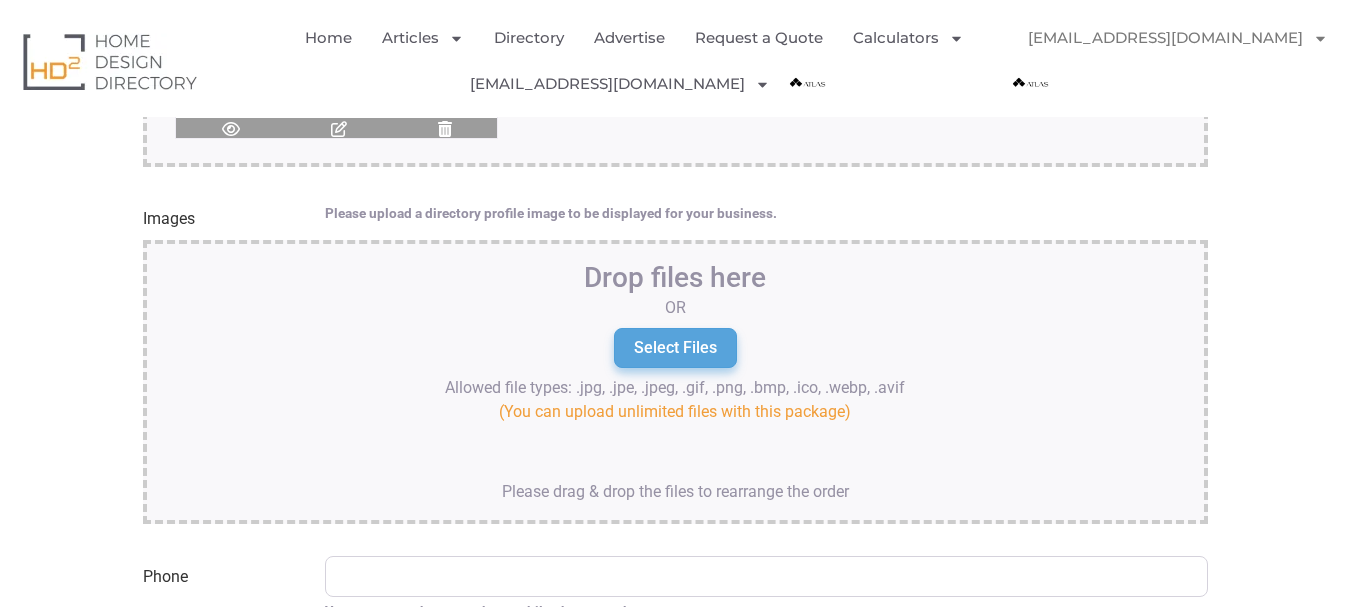 click on "Select Files" at bounding box center [675, 348] 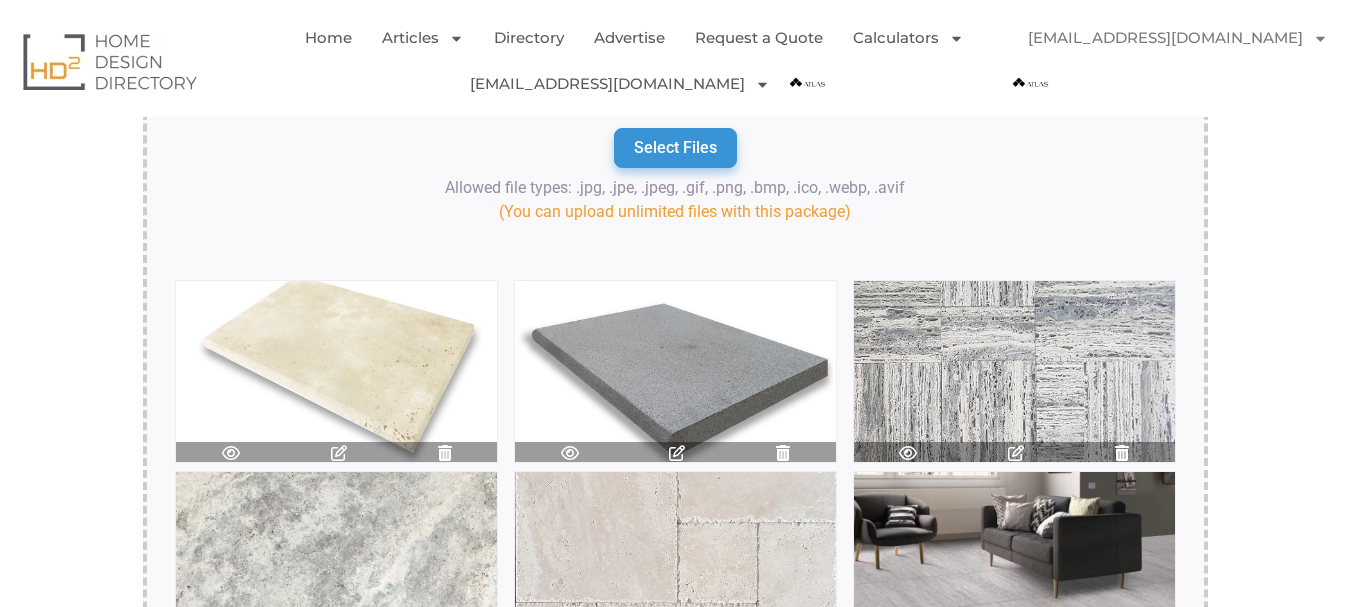 scroll, scrollTop: 3800, scrollLeft: 0, axis: vertical 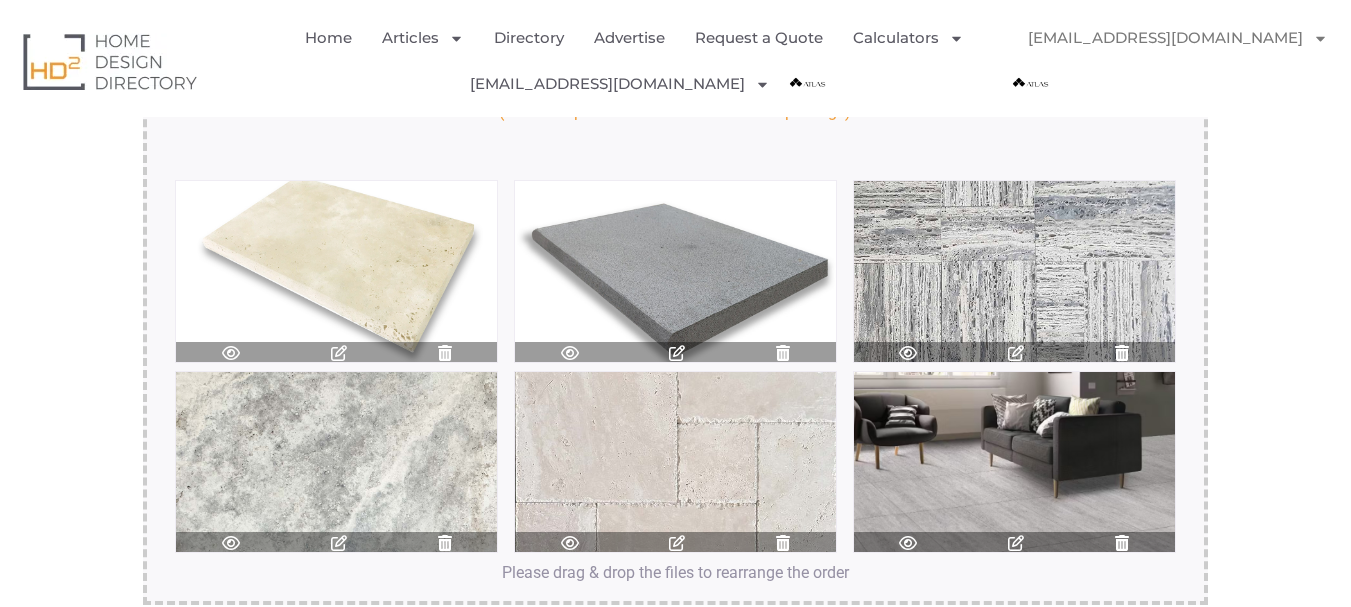 click at bounding box center [339, 353] 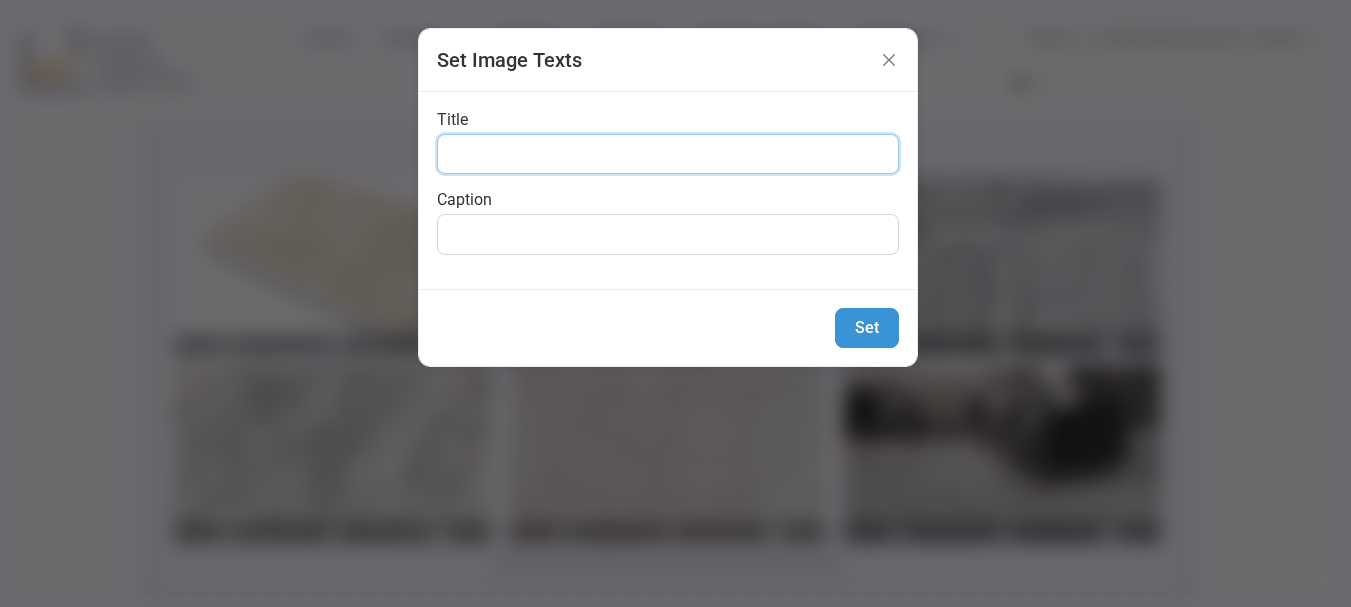 click on "Title" at bounding box center (668, 154) 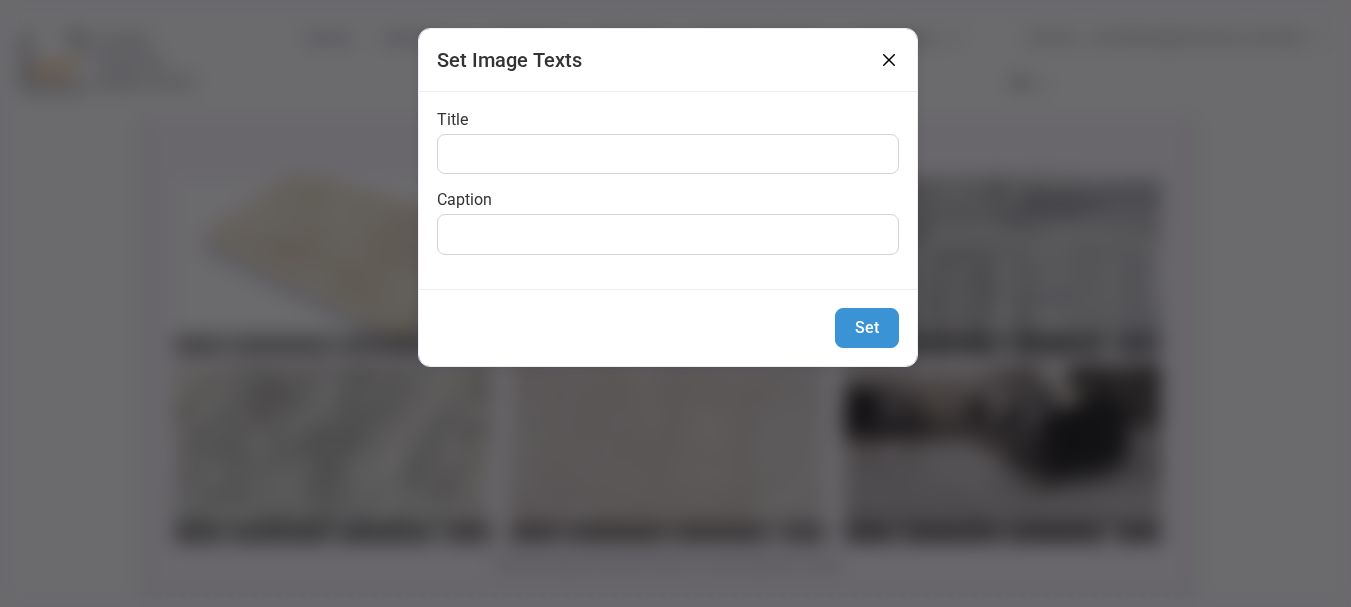click at bounding box center (889, 60) 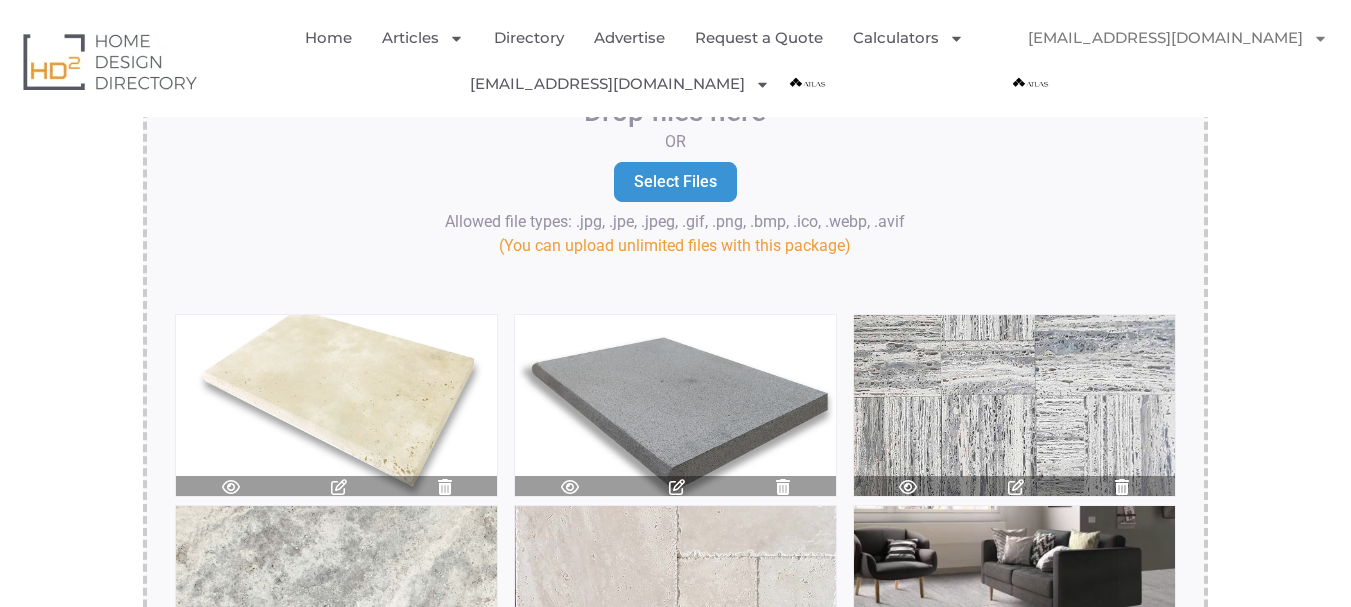 scroll, scrollTop: 3700, scrollLeft: 0, axis: vertical 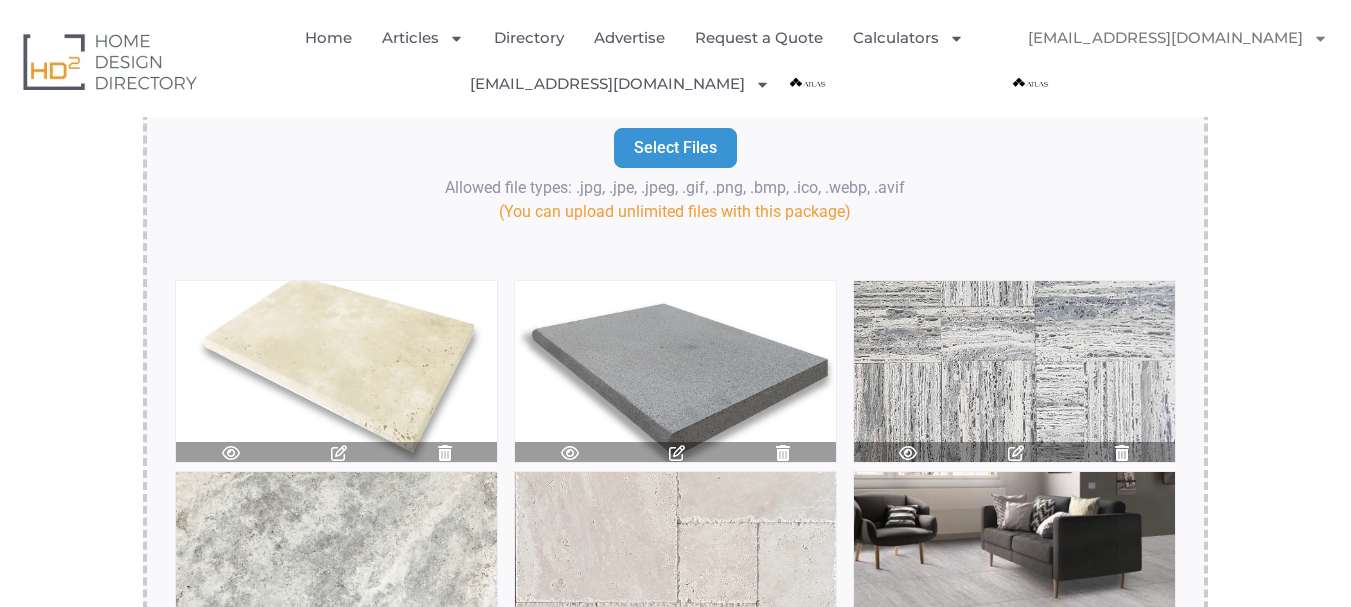 click at bounding box center (339, 453) 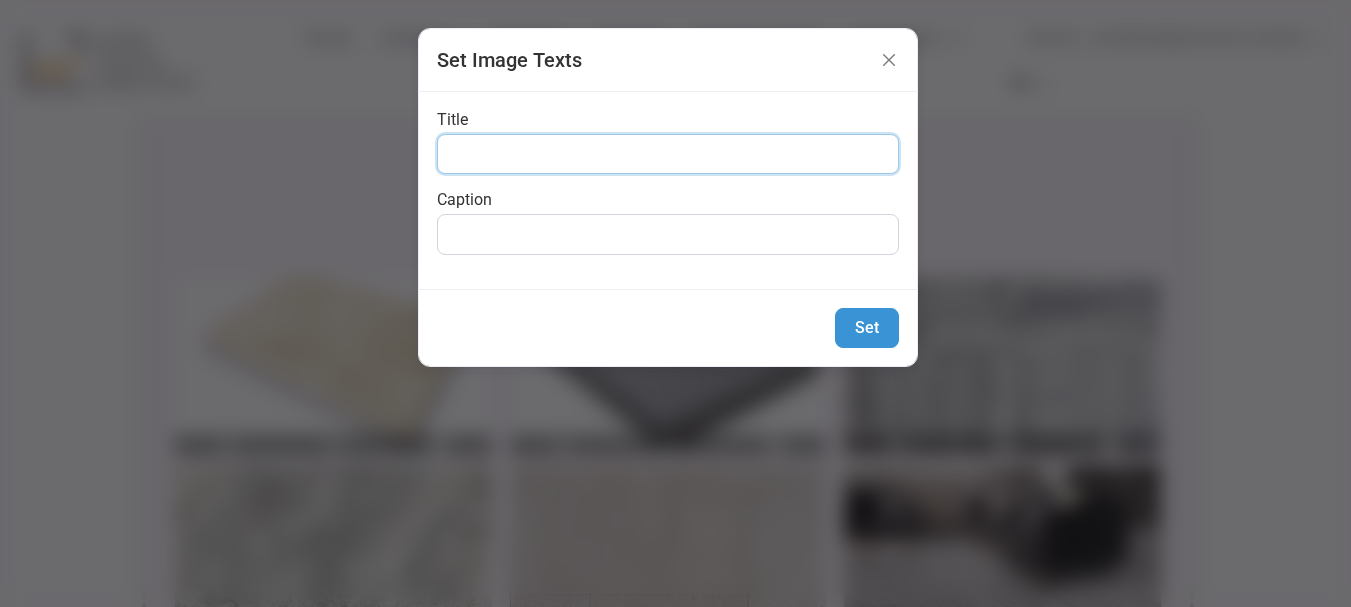 click on "Title" at bounding box center [668, 154] 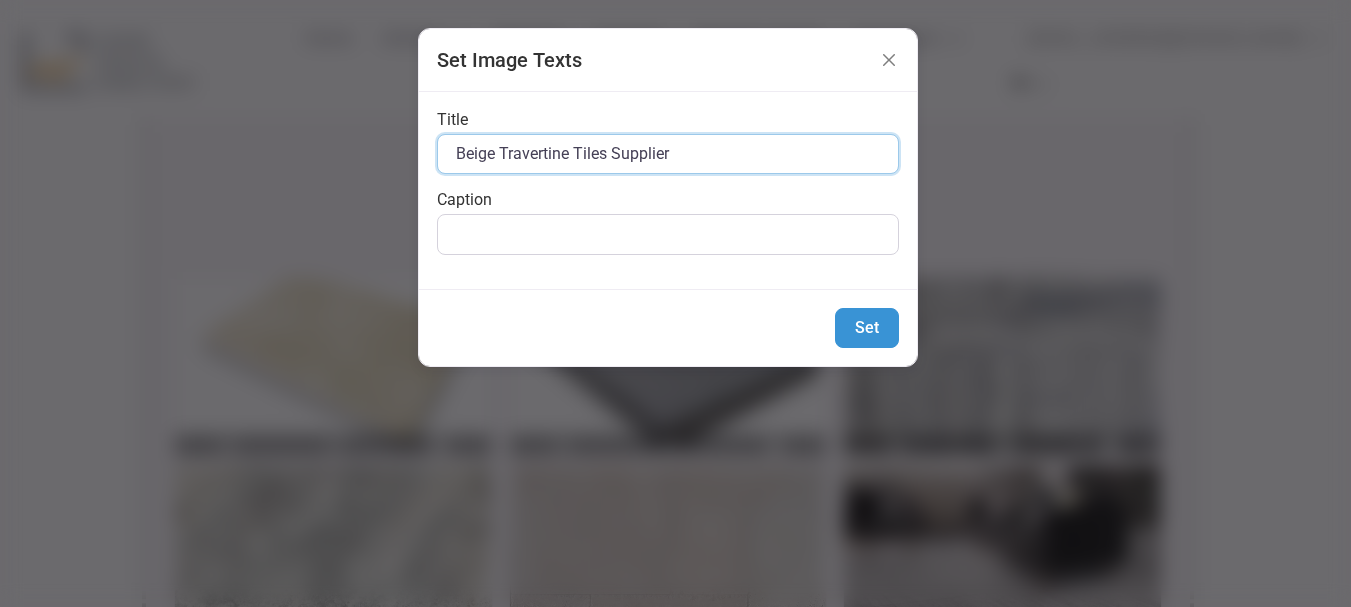 type on "Beige Travertine Tiles Supplier" 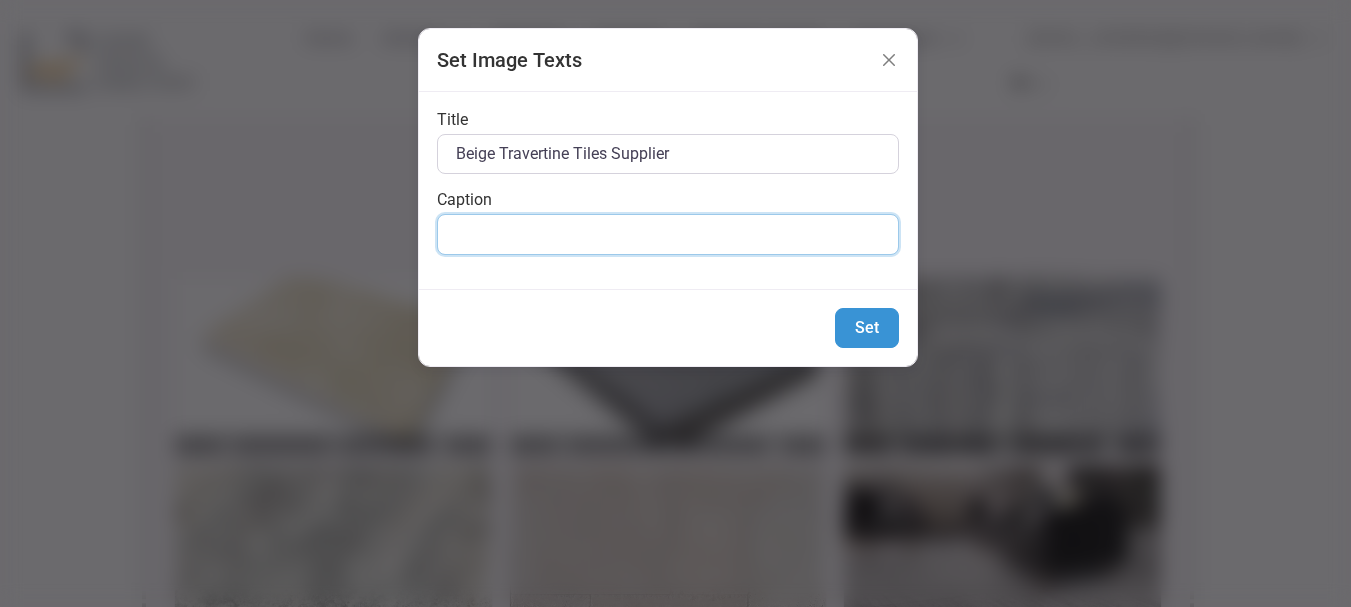 click on "Caption" at bounding box center (668, 234) 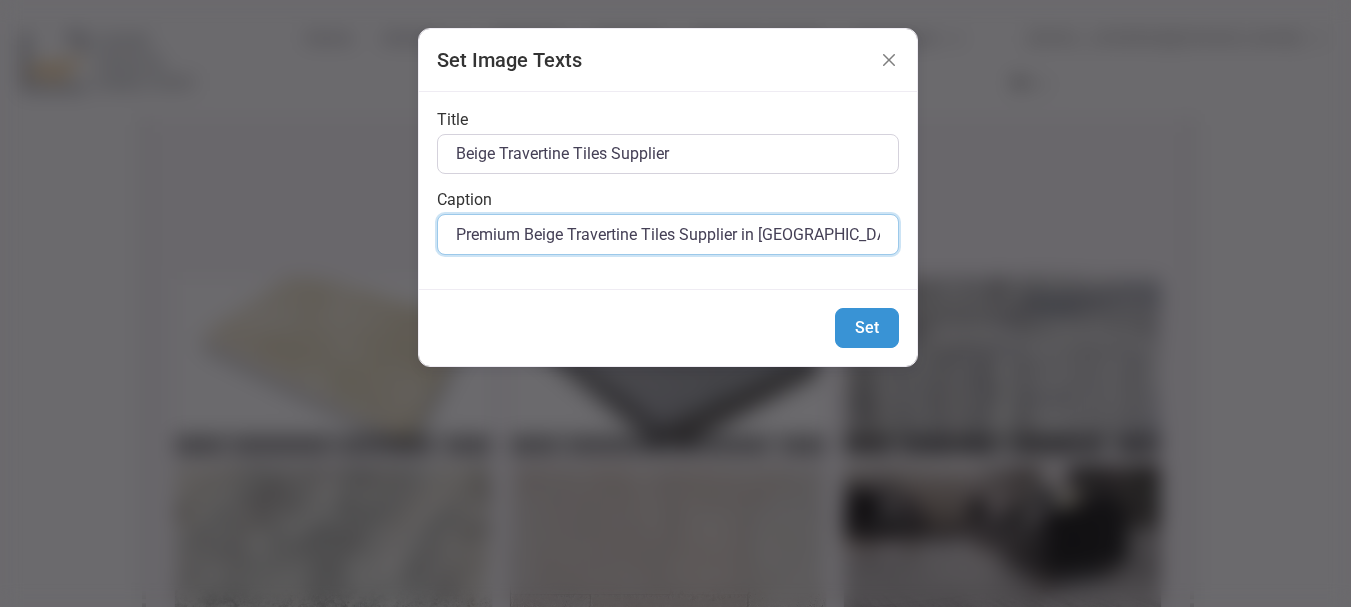 scroll, scrollTop: 0, scrollLeft: 201, axis: horizontal 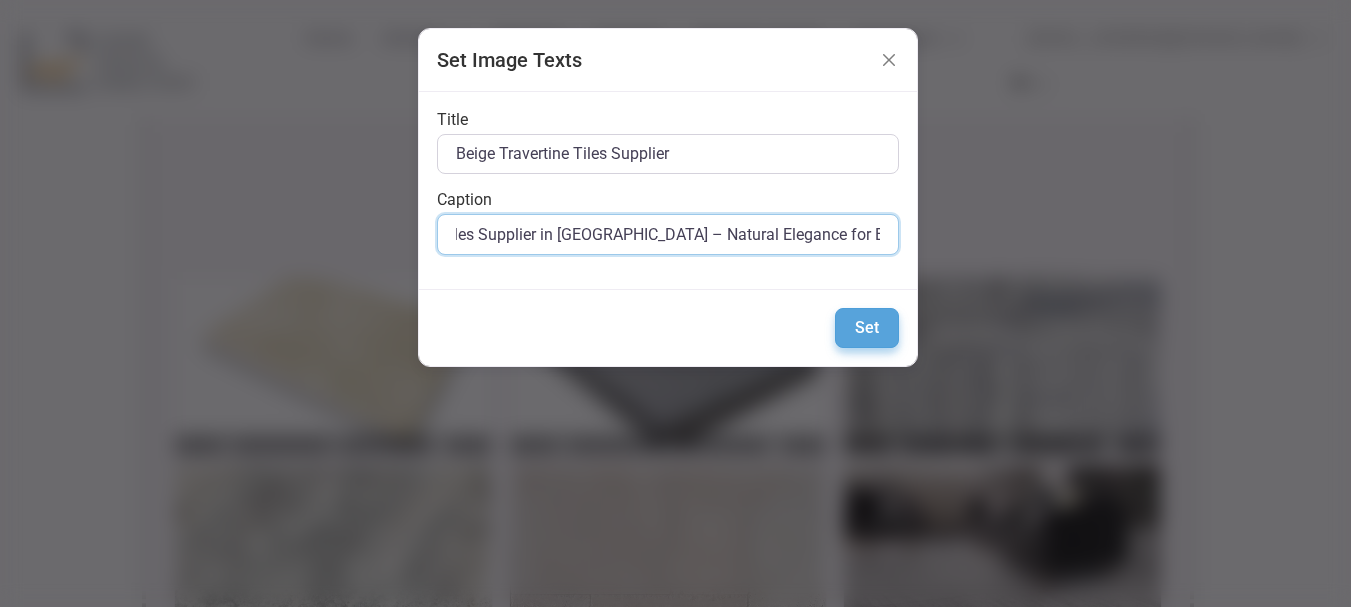 type on "Premium Beige Travertine Tiles Supplier in Melbourne – Natural Elegance for Every Space" 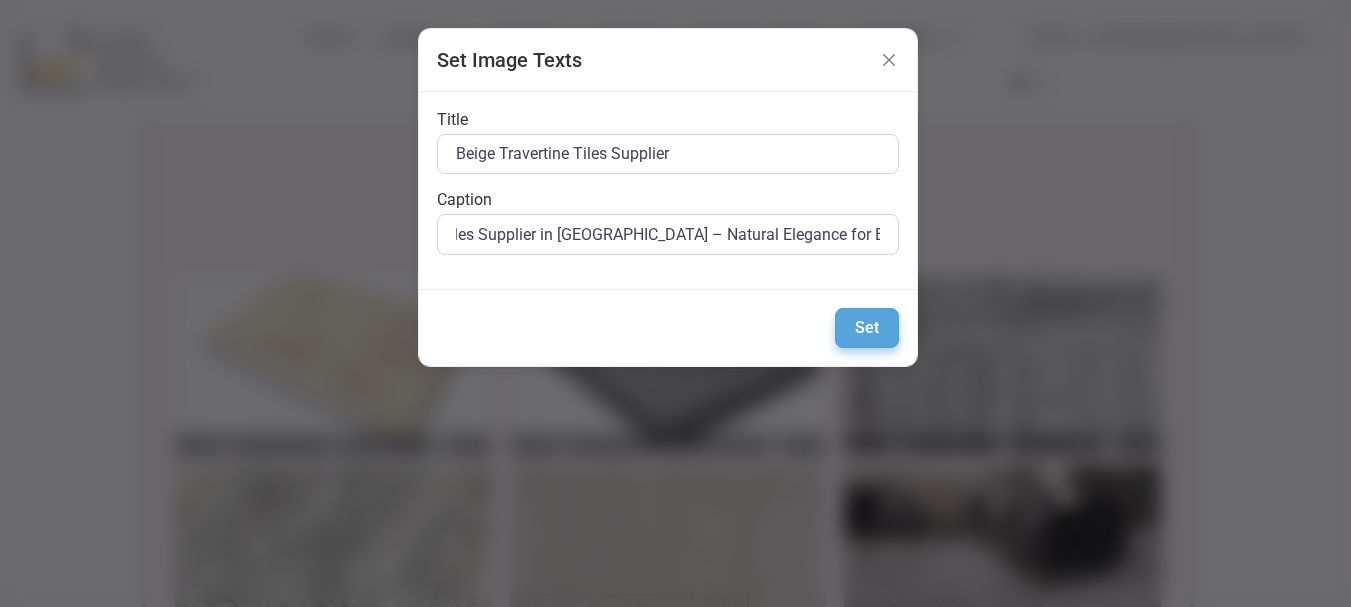 click on "Set" at bounding box center [867, 328] 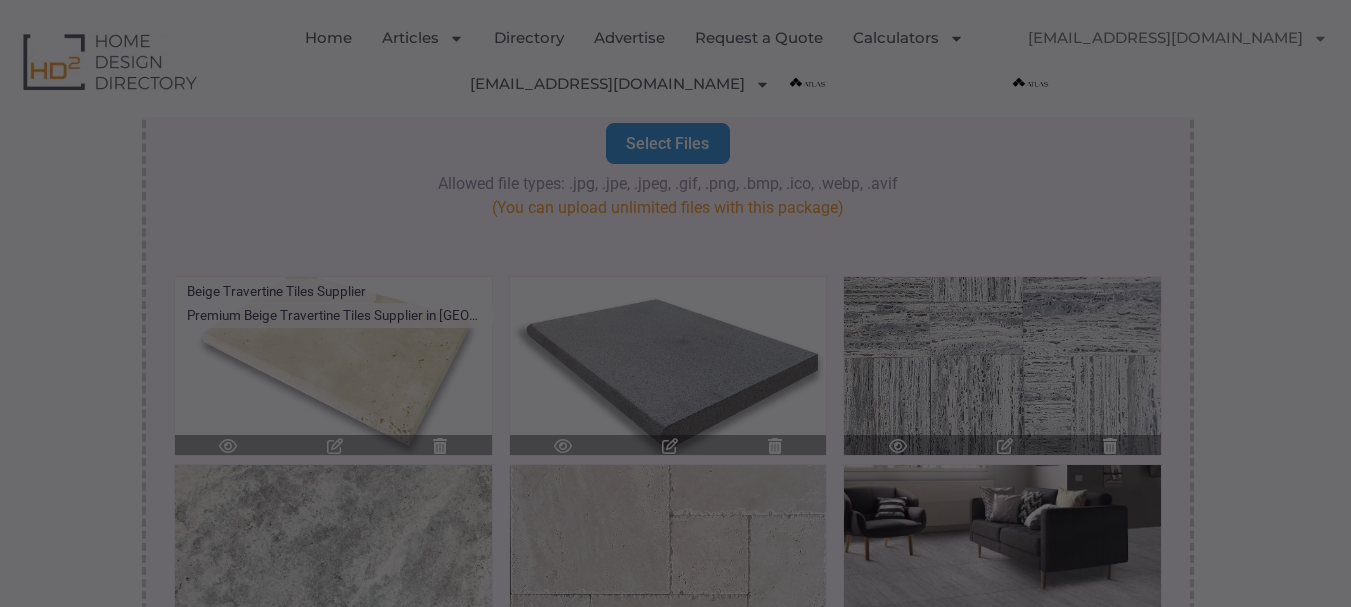 scroll, scrollTop: 0, scrollLeft: 0, axis: both 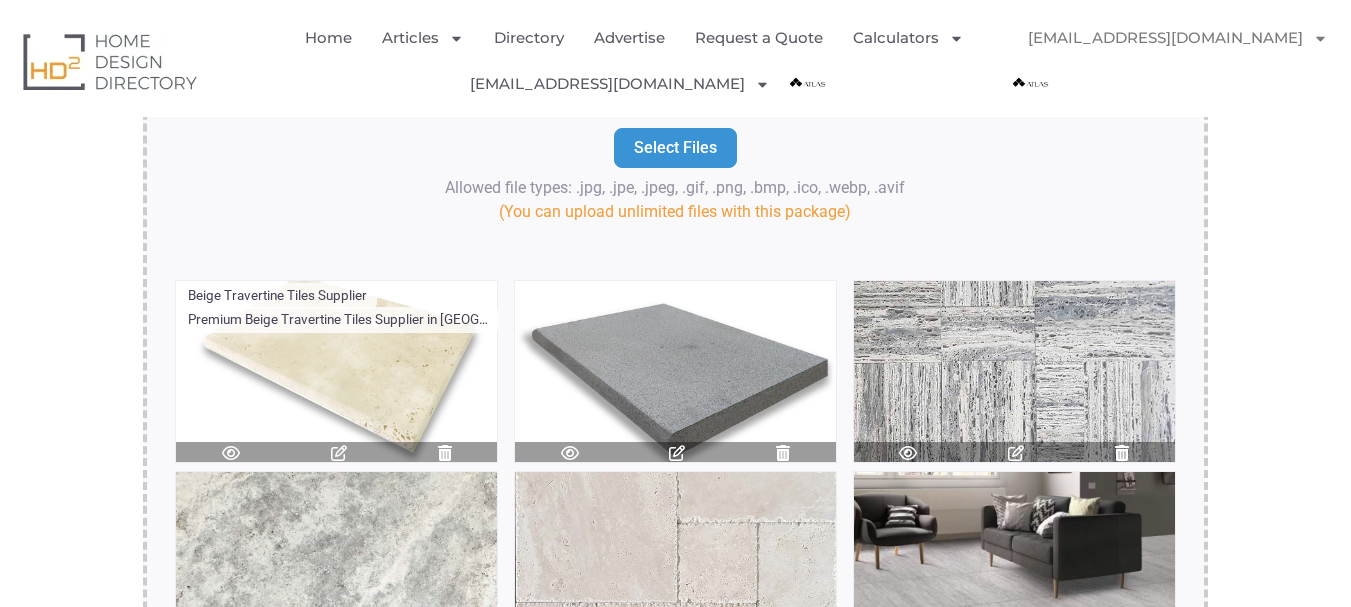 click at bounding box center (677, 453) 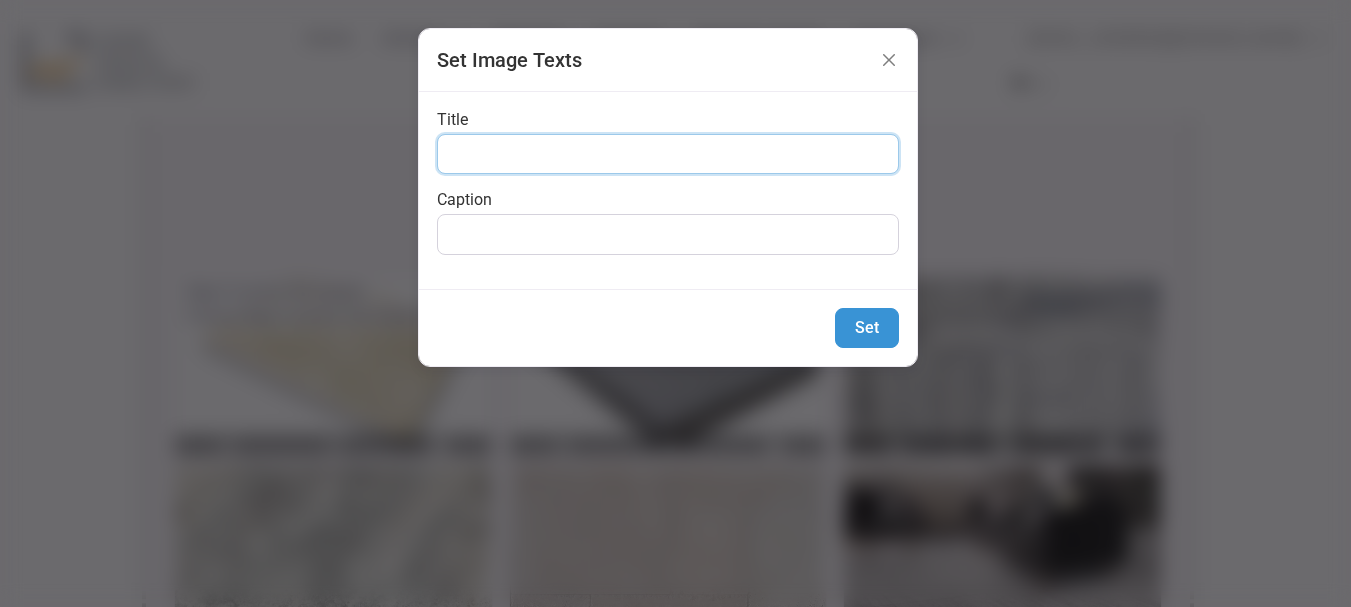 click on "Title" at bounding box center (668, 154) 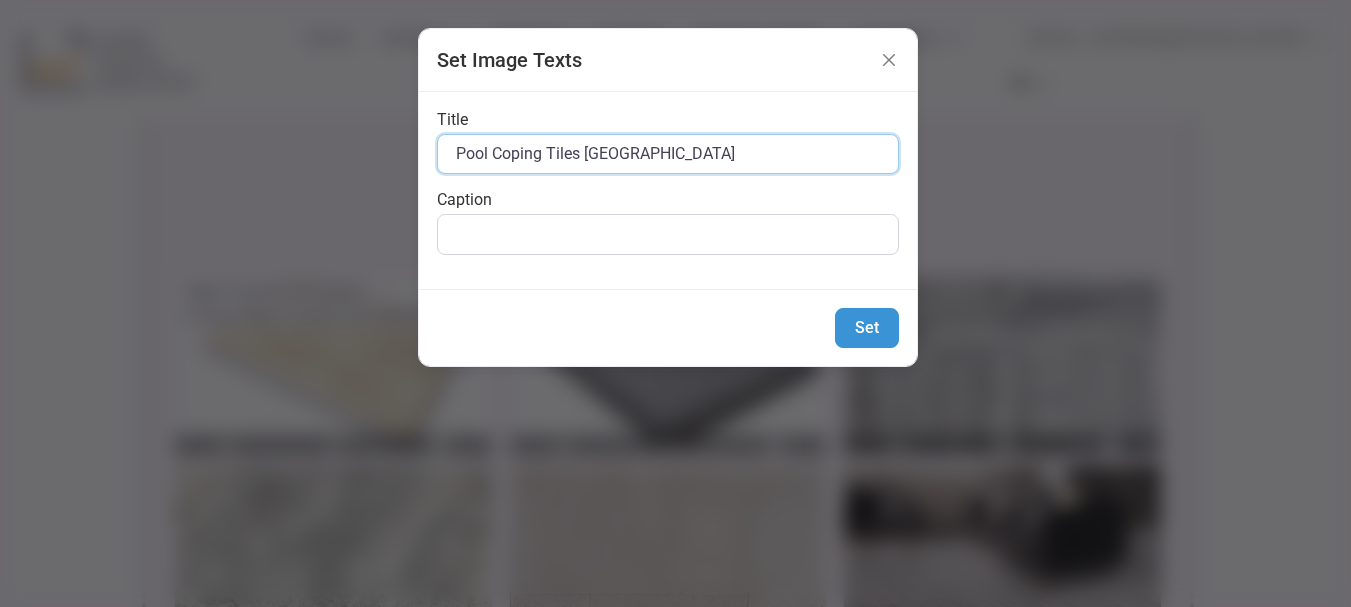 type on "Pool Coping Tiles Melbourne" 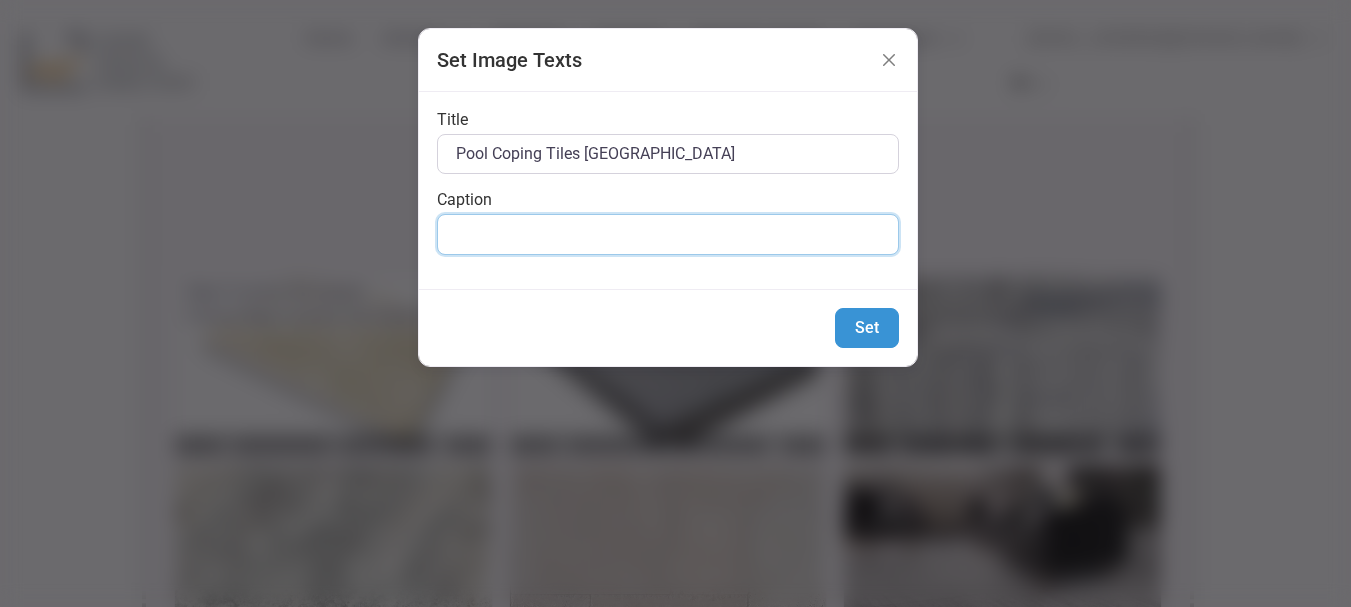 click on "Caption" at bounding box center [668, 234] 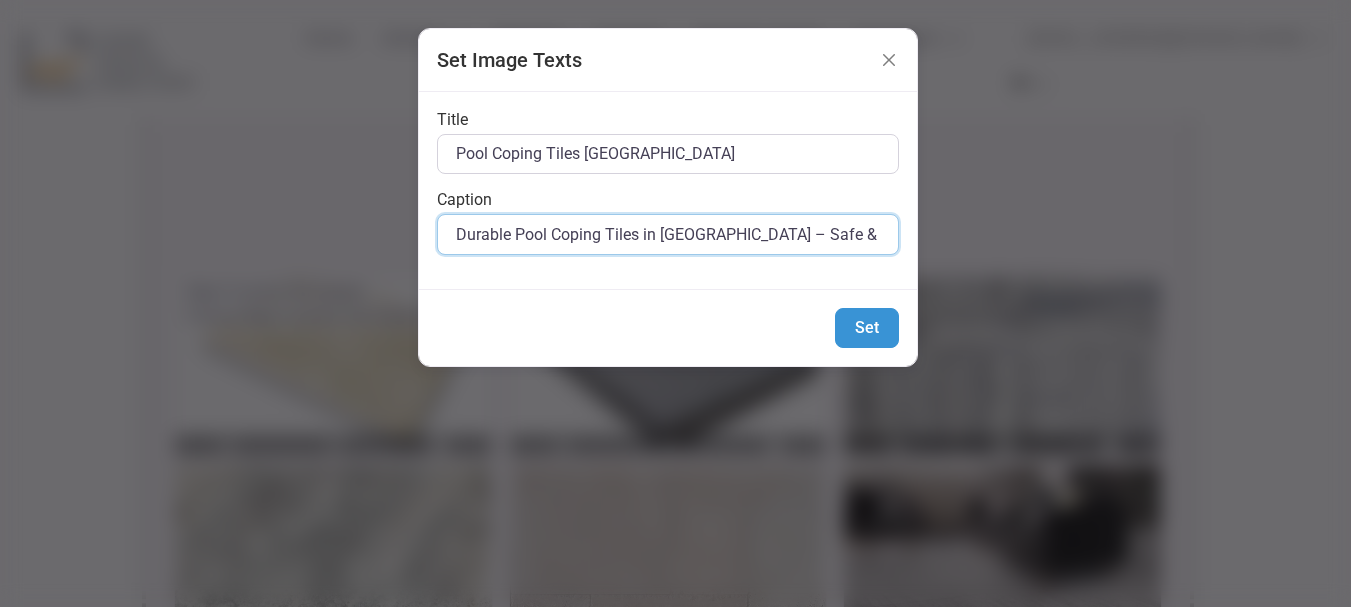 scroll, scrollTop: 0, scrollLeft: 112, axis: horizontal 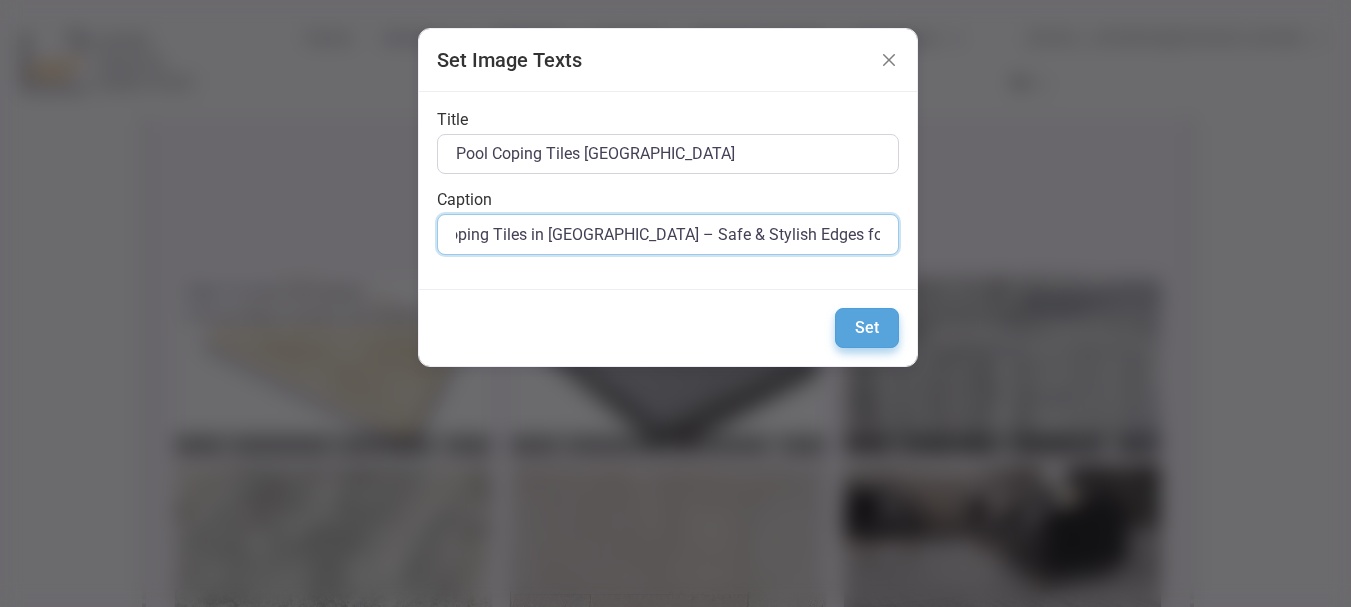 type on "Durable Pool Coping Tiles in Melbourne – Safe & Stylish Edges for Your Pool" 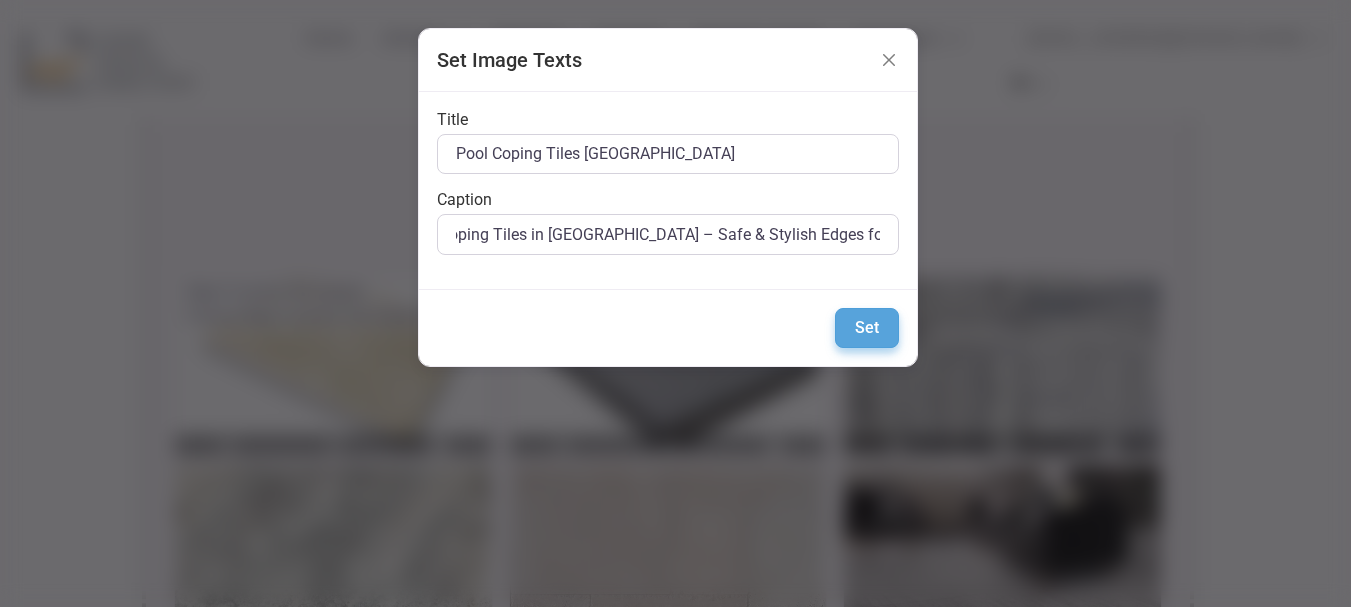 click on "Set" at bounding box center [867, 328] 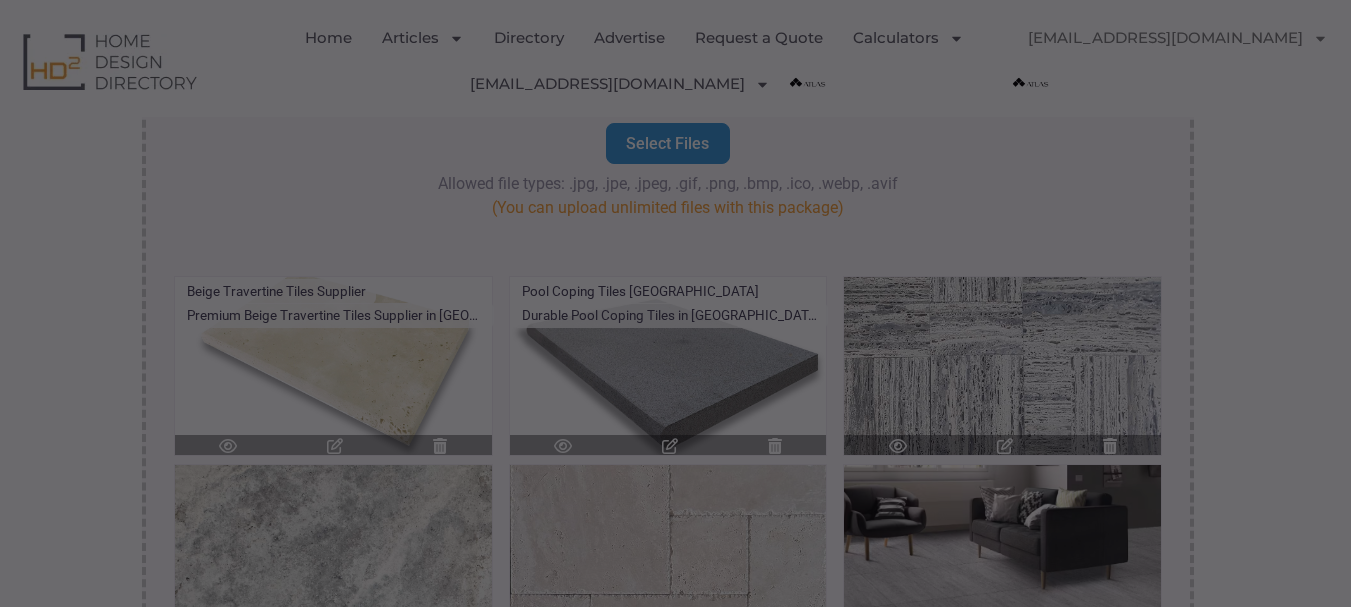 scroll, scrollTop: 0, scrollLeft: 0, axis: both 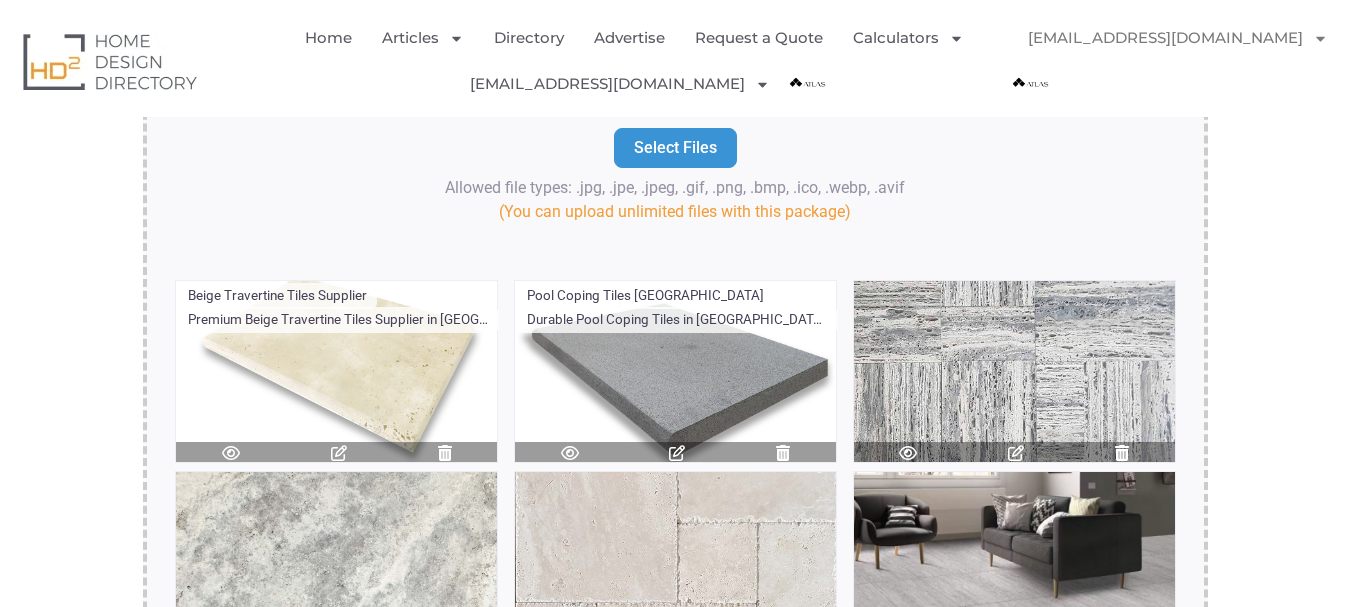 click at bounding box center [1016, 453] 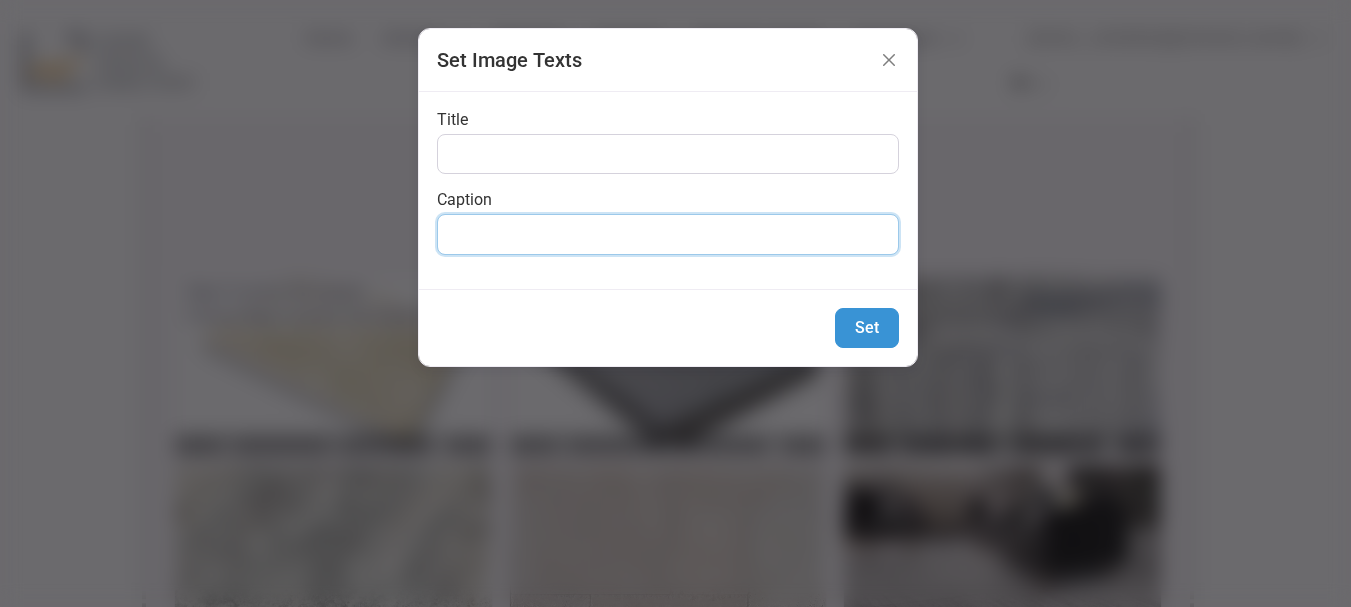 click on "Caption" at bounding box center [668, 234] 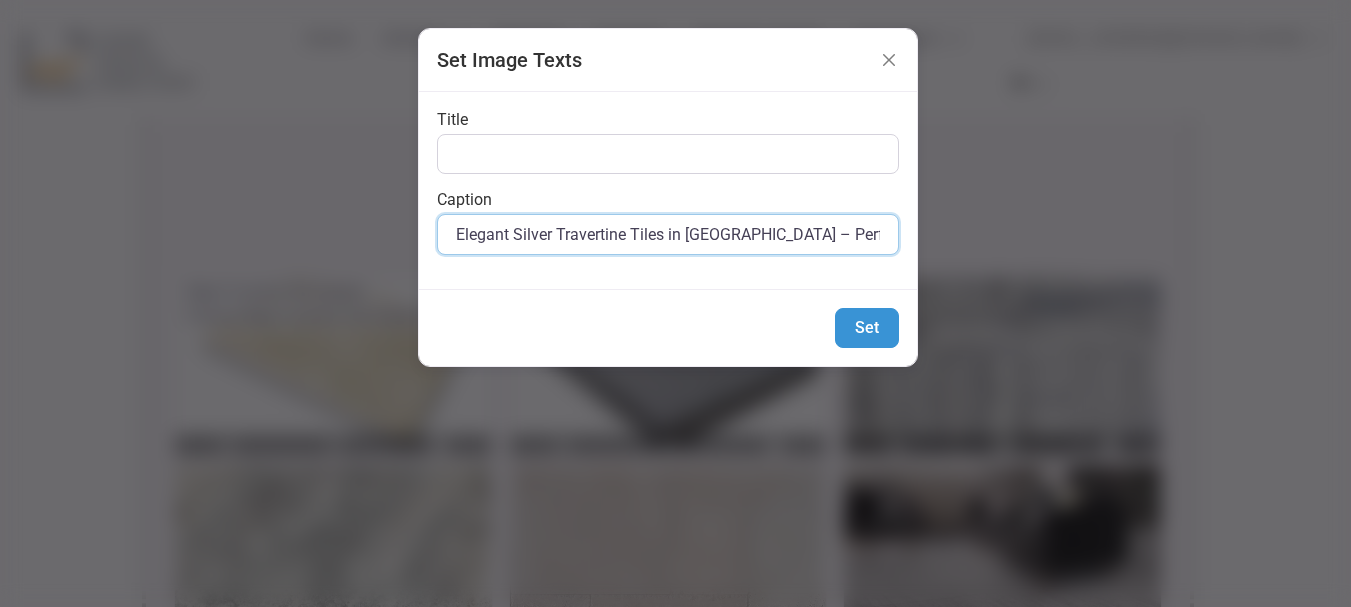 scroll, scrollTop: 0, scrollLeft: 81, axis: horizontal 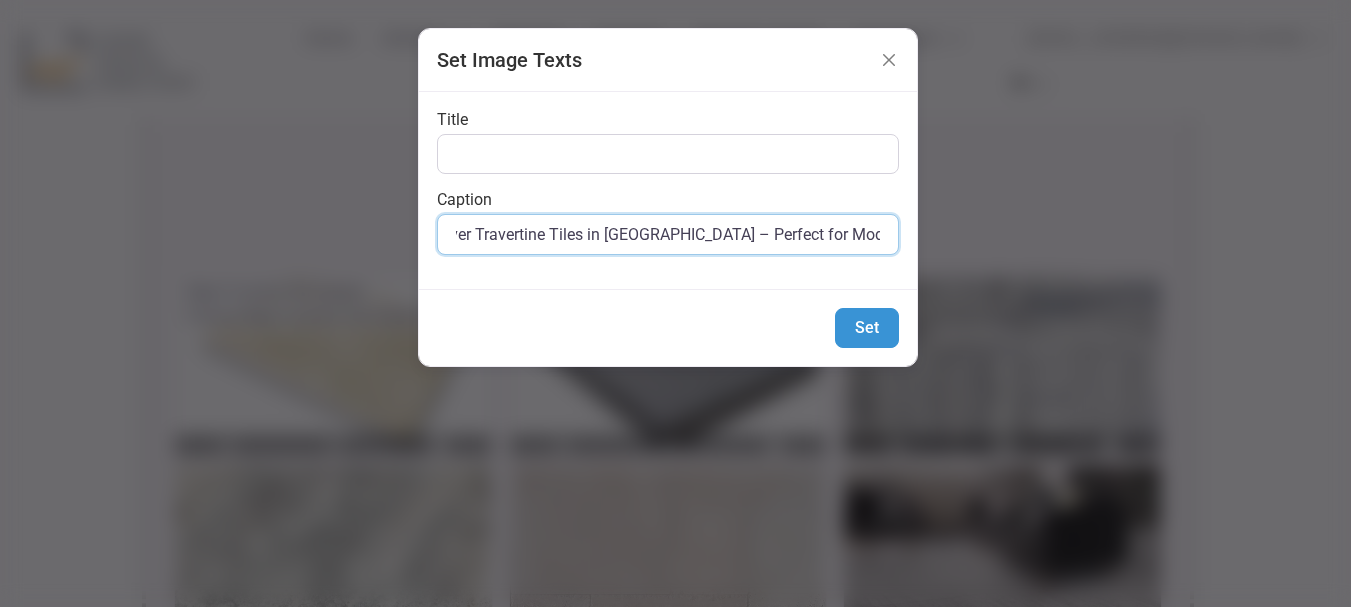 type on "Elegant Silver Travertine Tiles in Melbourne – Perfect for Modern Spaces" 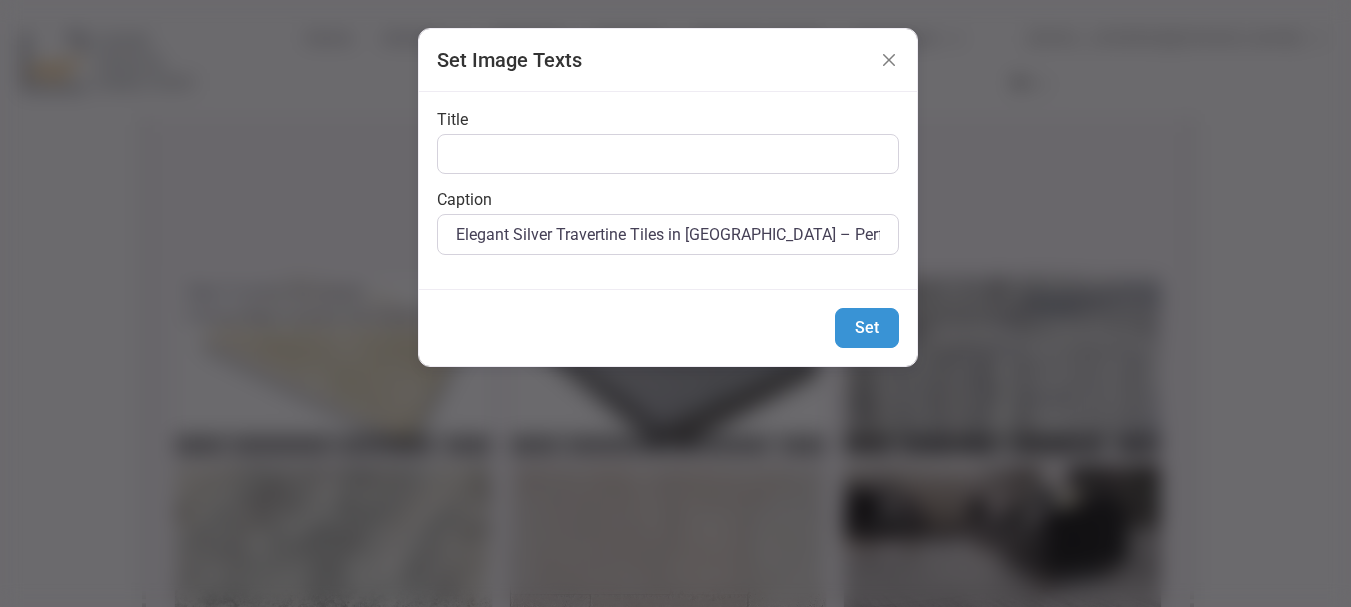 click on "Title Caption Elegant Silver Travertine Tiles in Melbourne – Perfect for Modern Spaces" at bounding box center [668, 190] 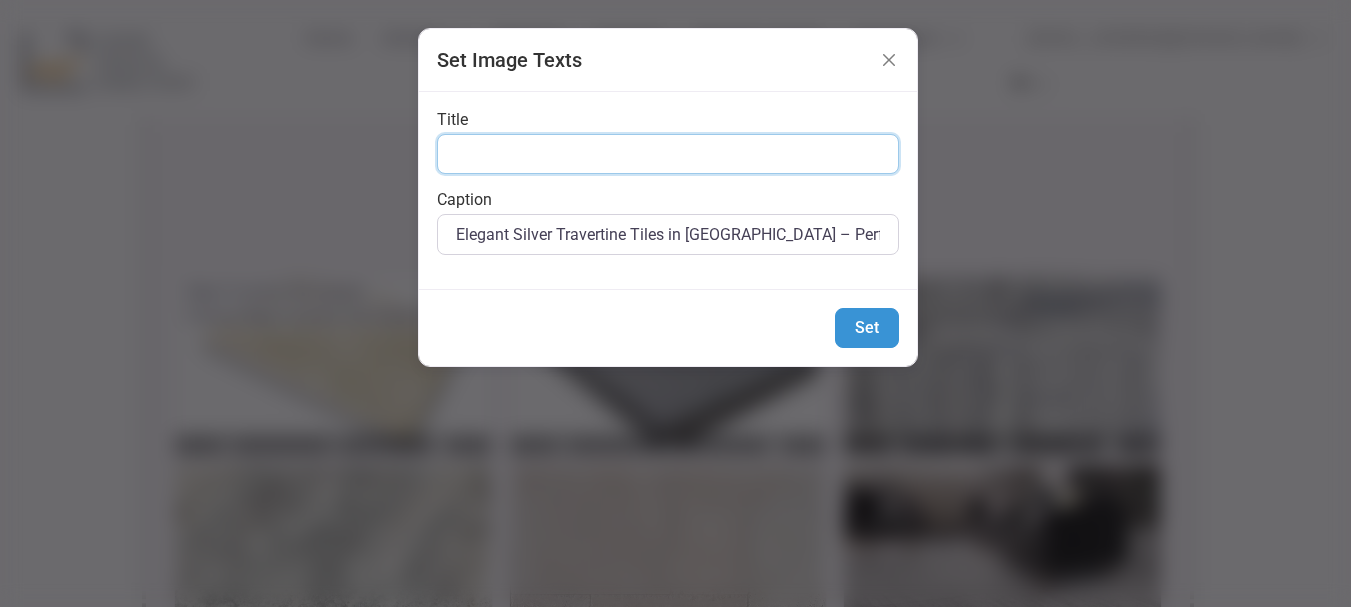 click on "Title" at bounding box center (668, 154) 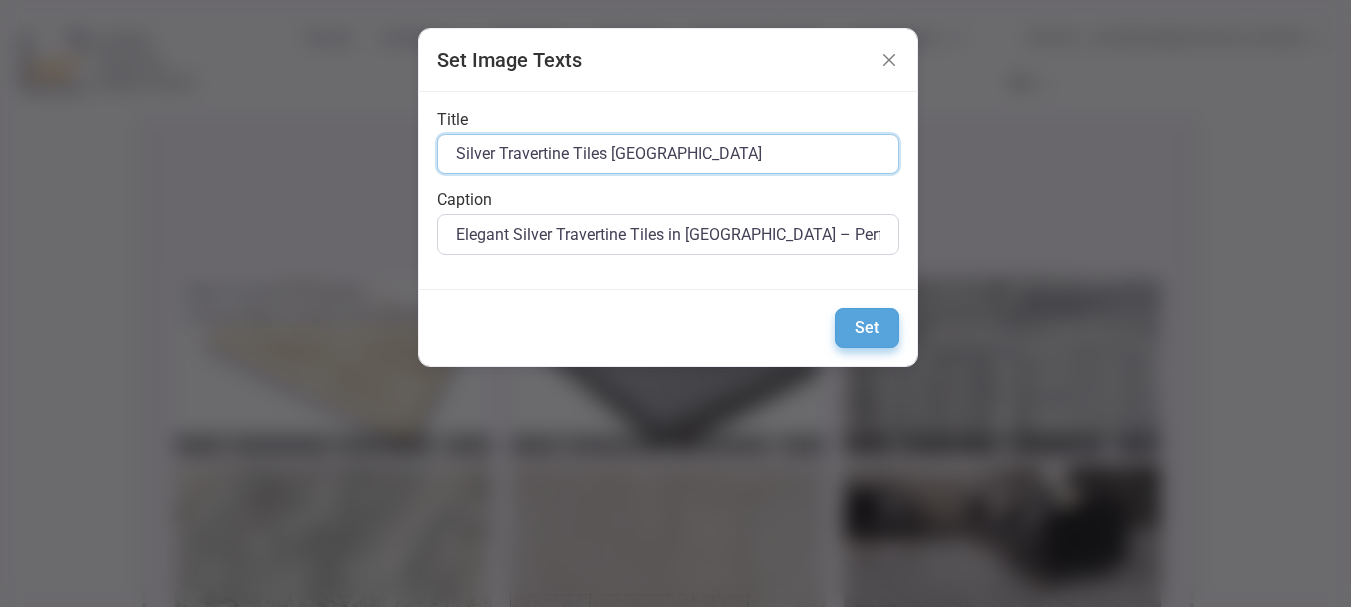 type on "Silver Travertine Tiles Melbourne" 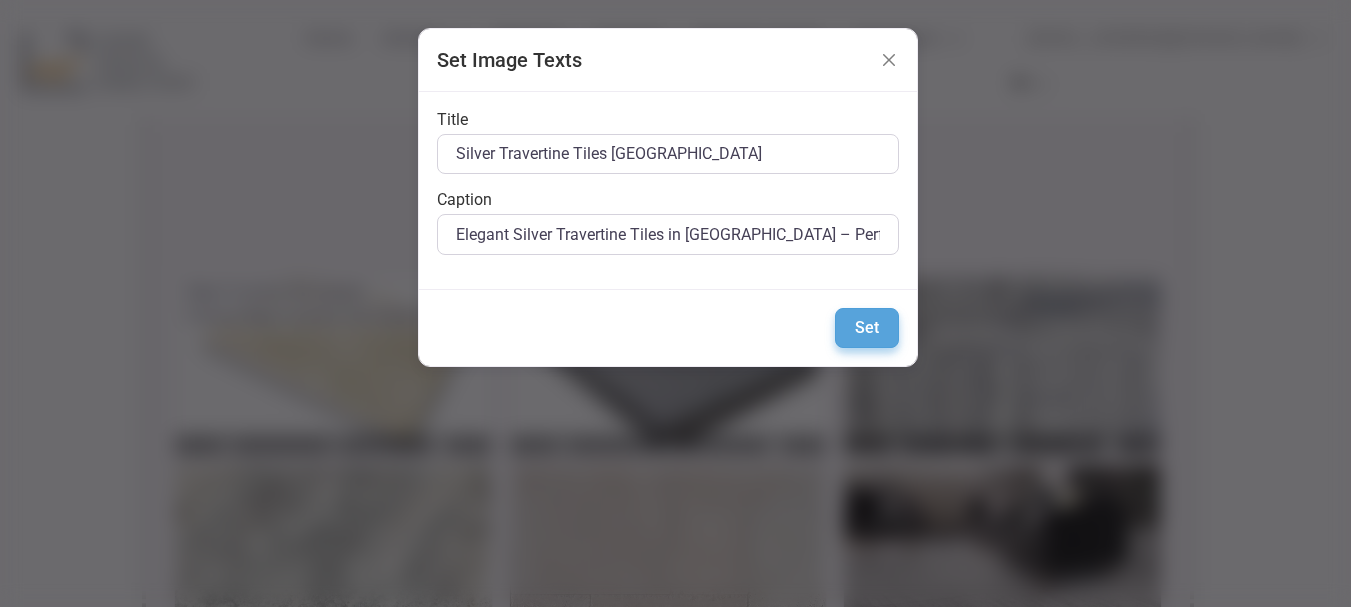 click on "Set" at bounding box center [867, 328] 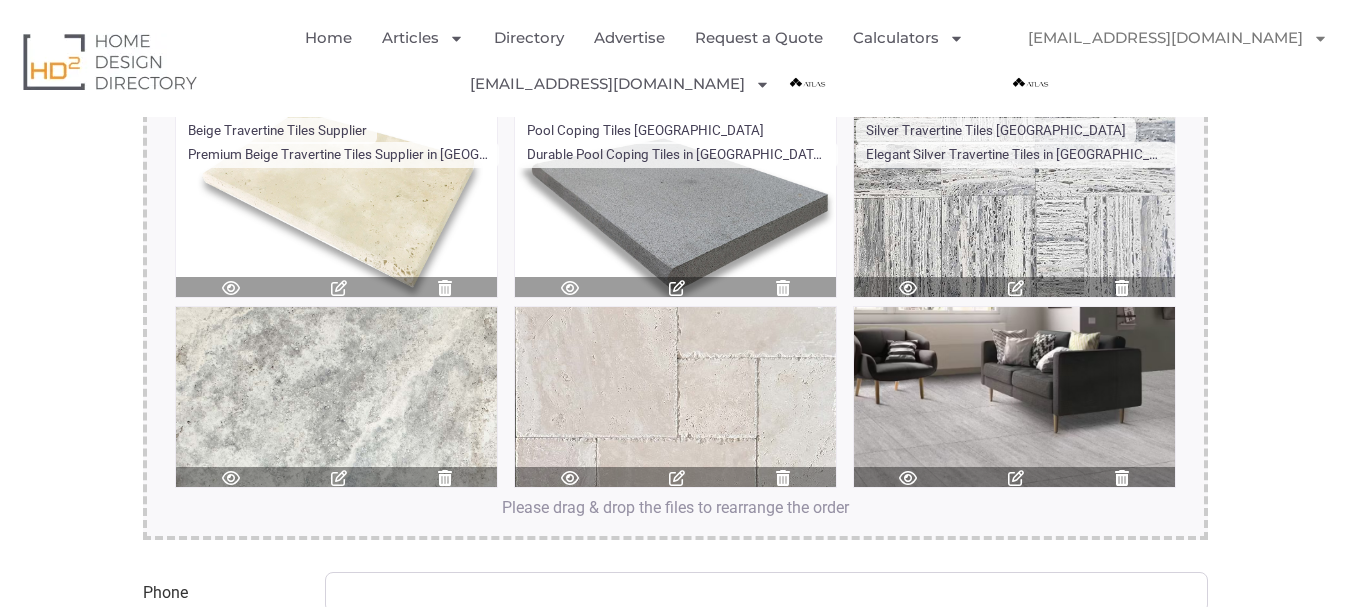 scroll, scrollTop: 3900, scrollLeft: 0, axis: vertical 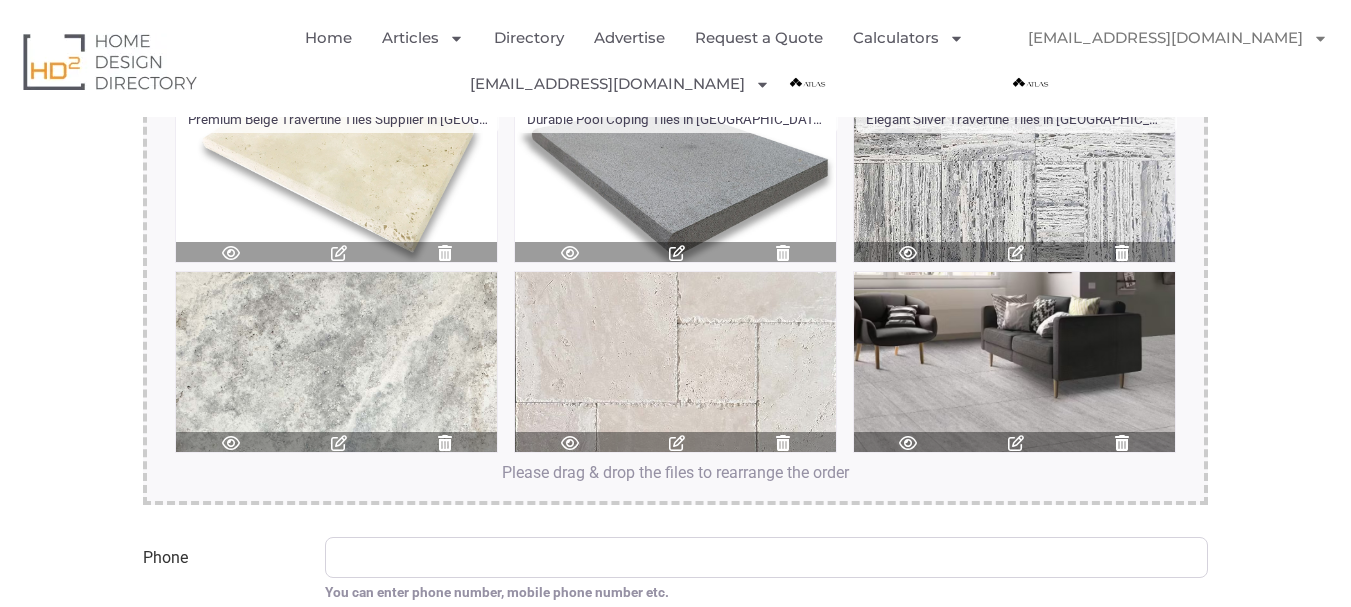 click at bounding box center (339, 443) 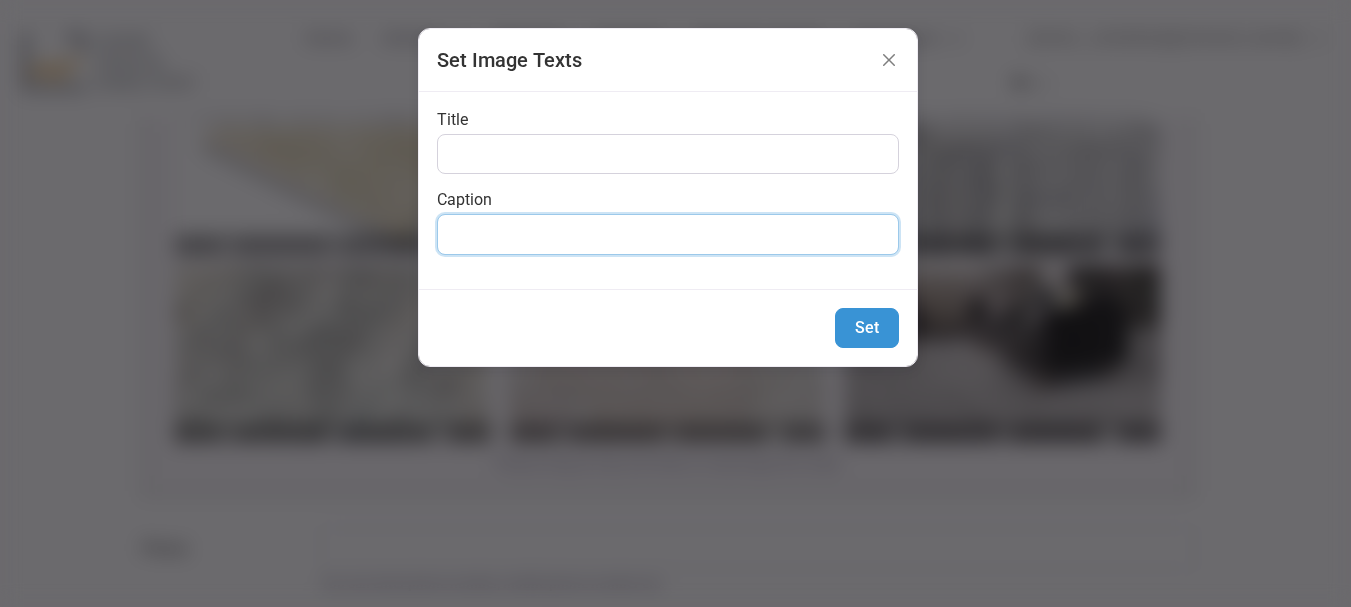 click on "Caption" at bounding box center (668, 234) 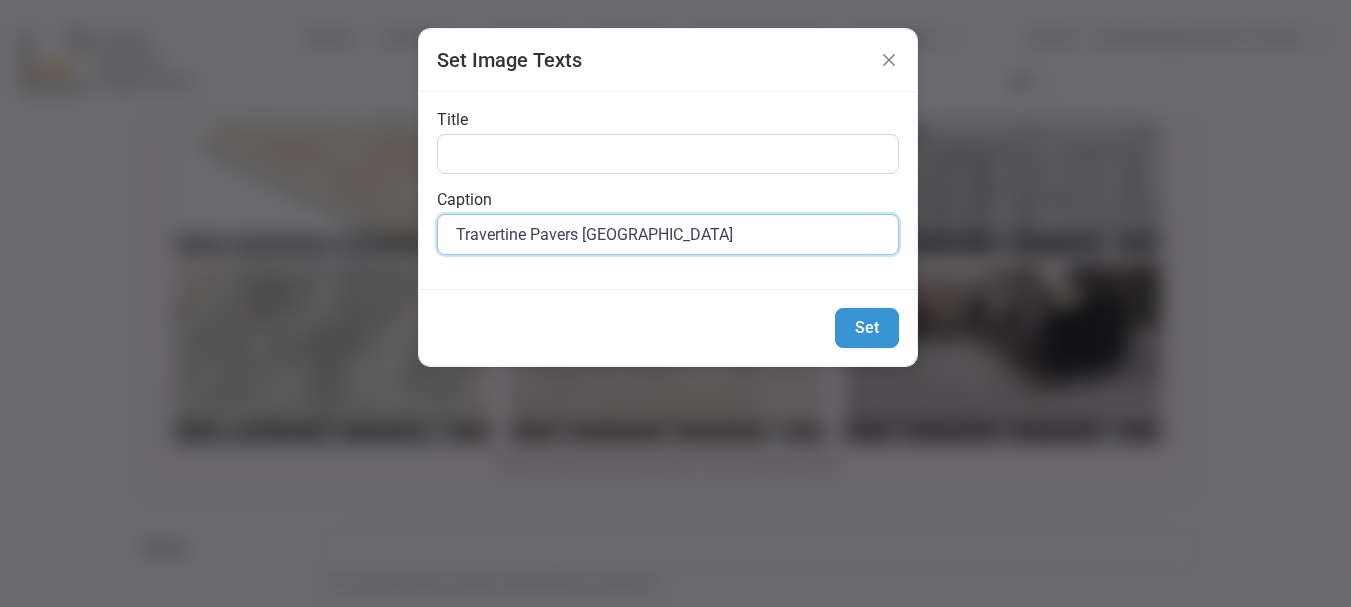 type on "Travertine Pavers Melbourne" 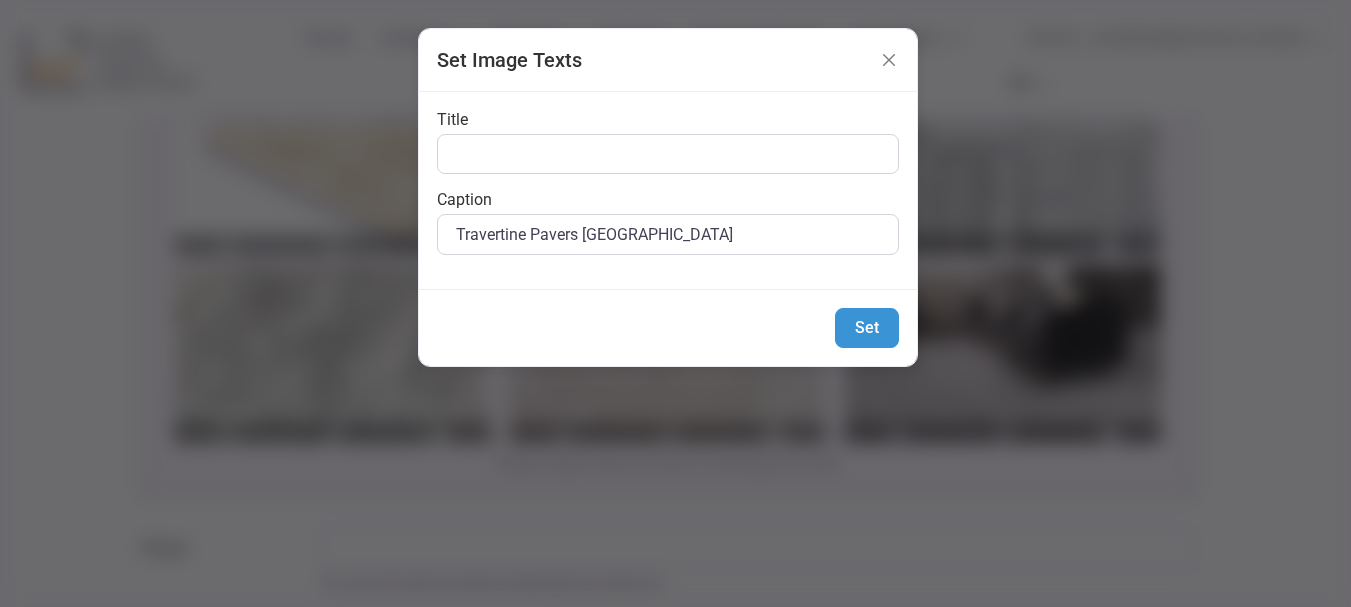 click on "Title" at bounding box center [668, 142] 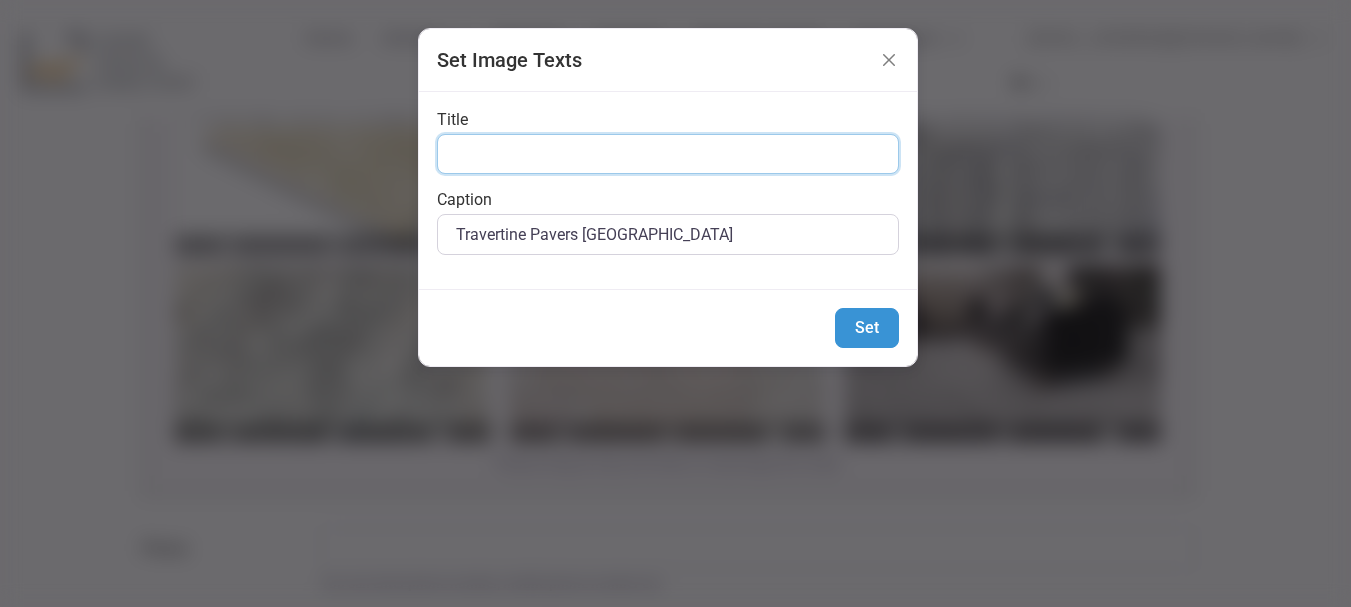 click on "Title" at bounding box center (668, 154) 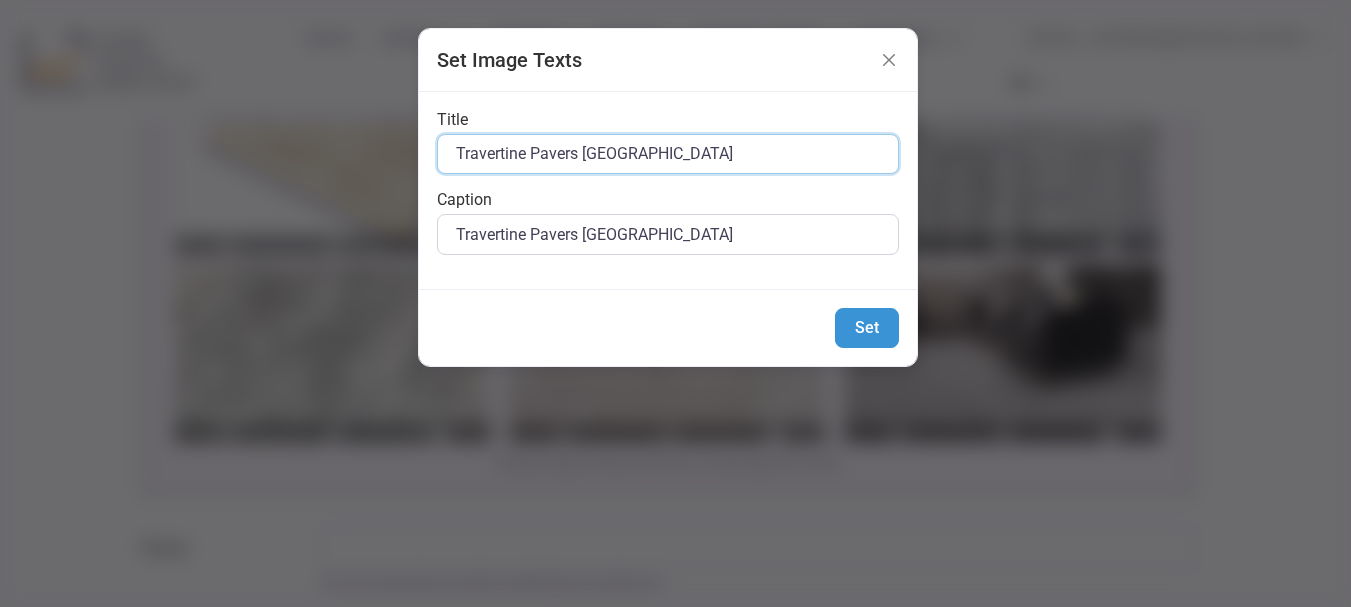 type on "Travertine Pavers Melbourne" 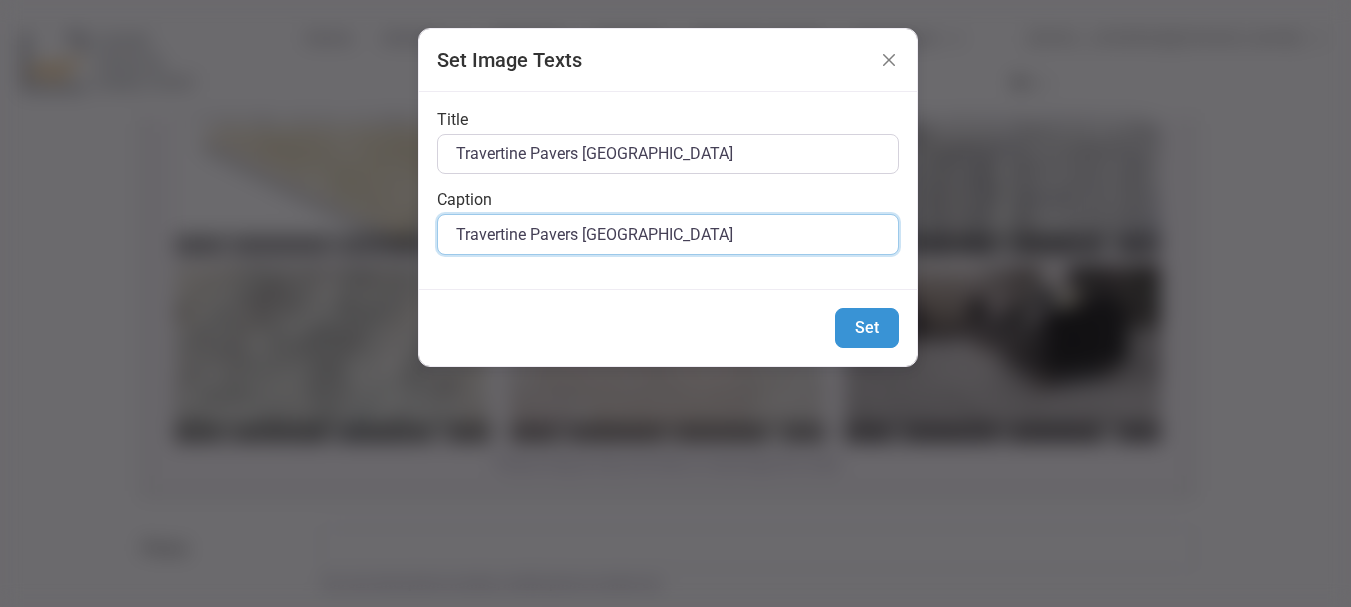 drag, startPoint x: 693, startPoint y: 240, endPoint x: 270, endPoint y: 228, distance: 423.17017 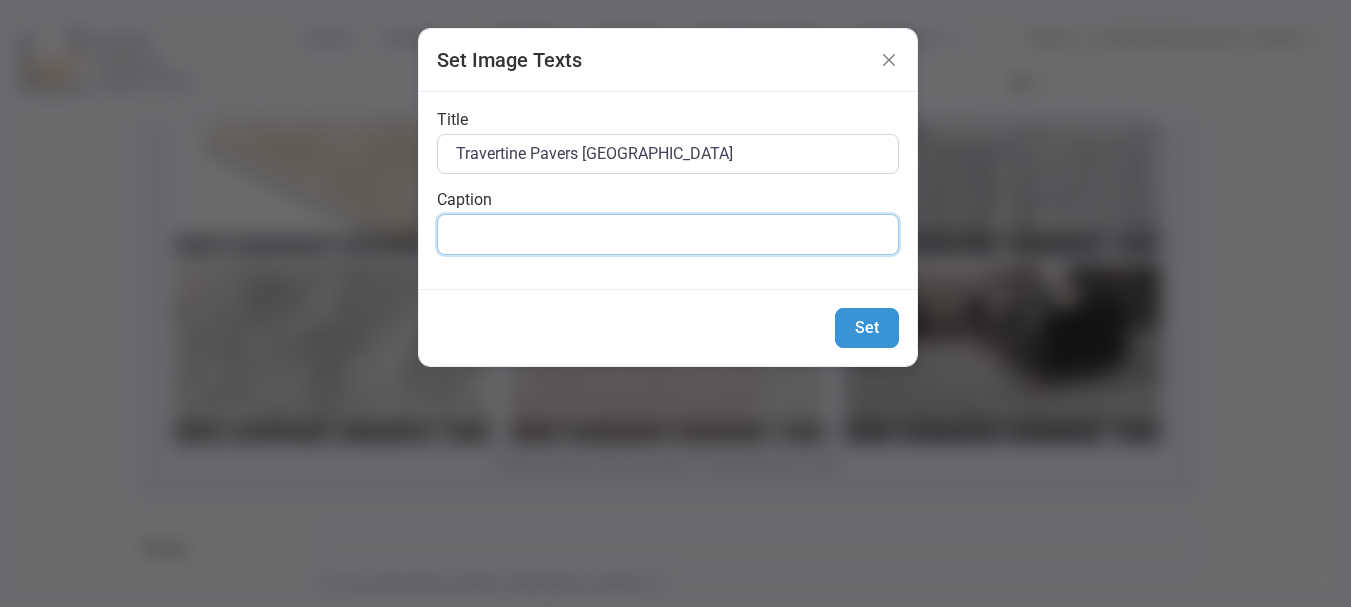 paste on "High-Quality Travertine Pavers in Melbourne – Ideal for Patios, Pools & Pathways" 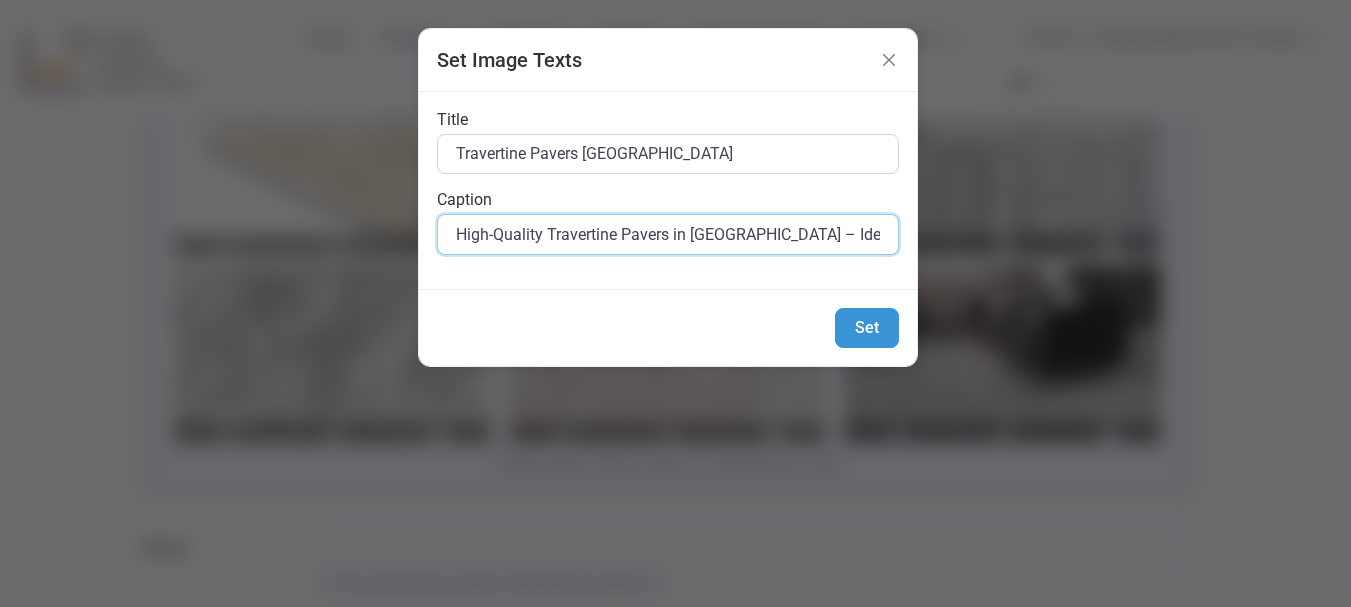 scroll, scrollTop: 0, scrollLeft: 142, axis: horizontal 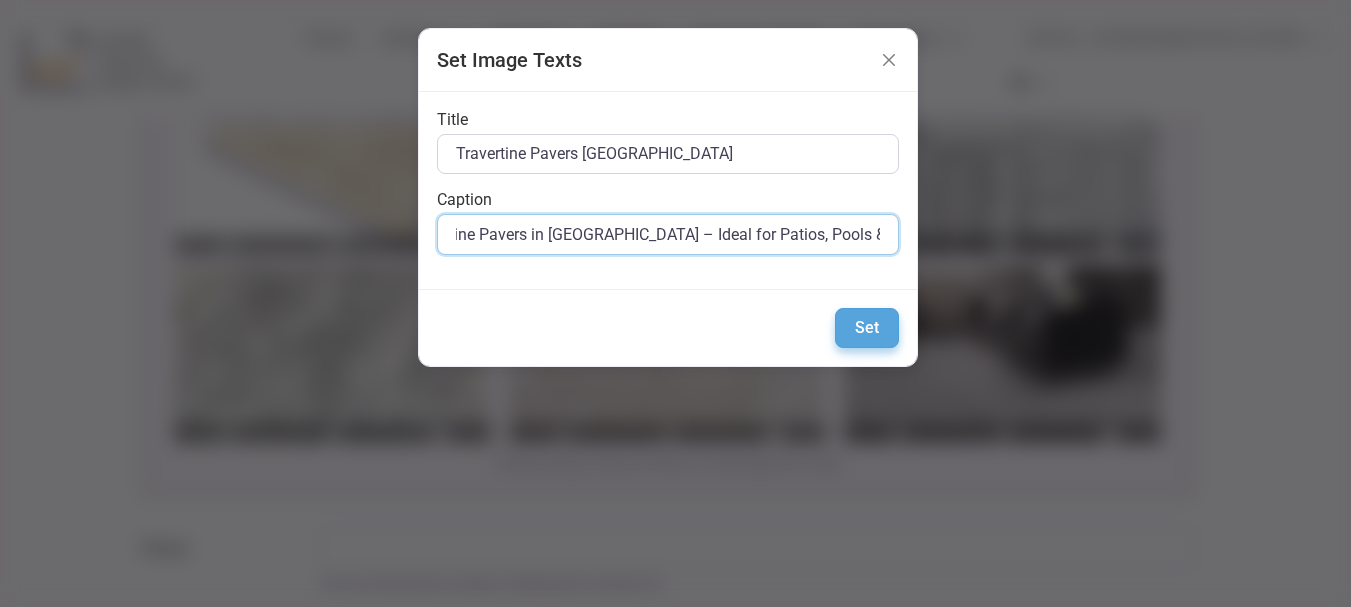 type on "High-Quality Travertine Pavers in Melbourne – Ideal for Patios, Pools & Pathways" 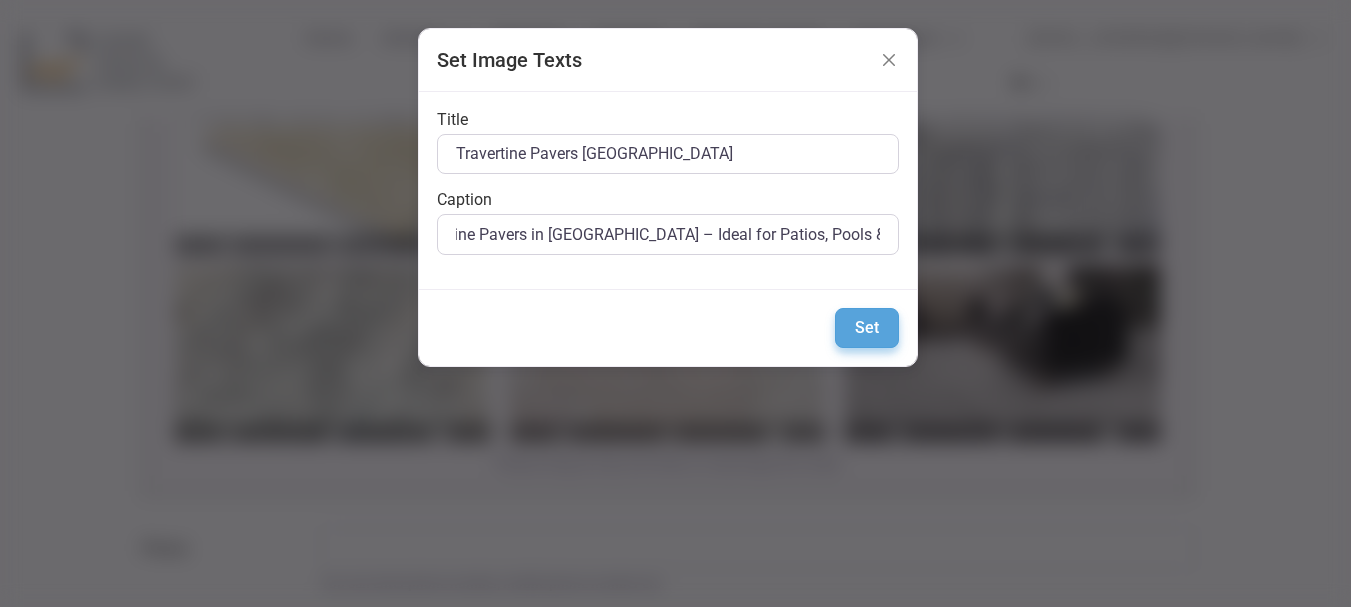 click on "Set" at bounding box center (867, 328) 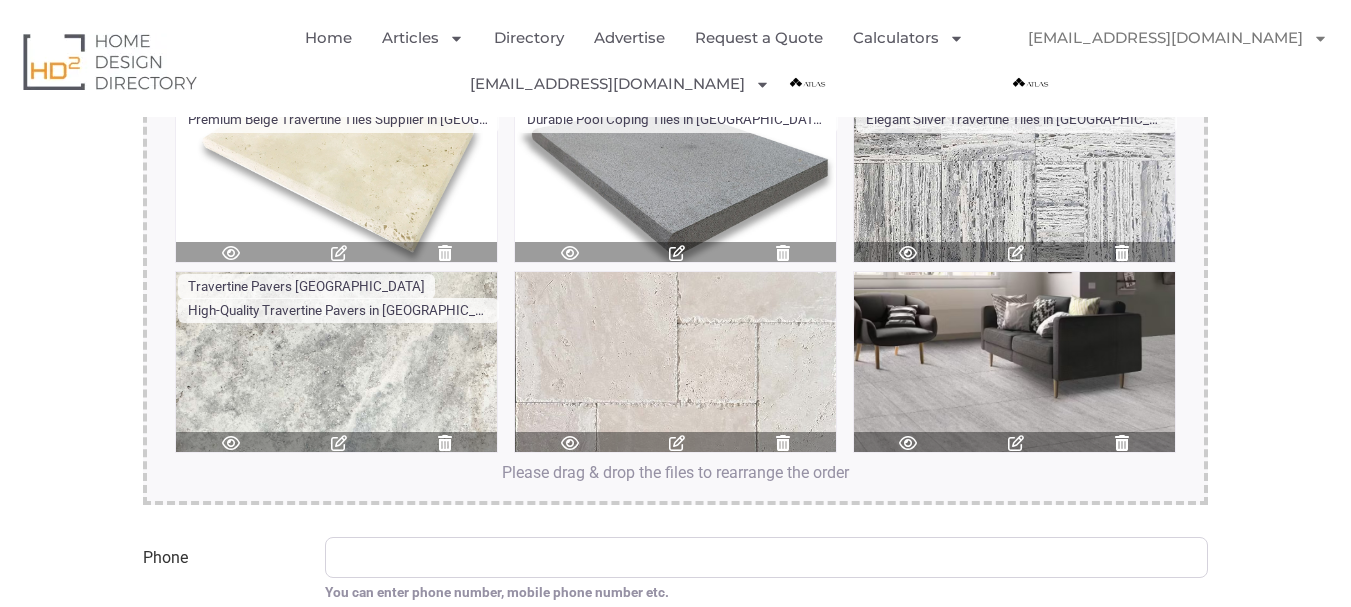 click at bounding box center [677, 443] 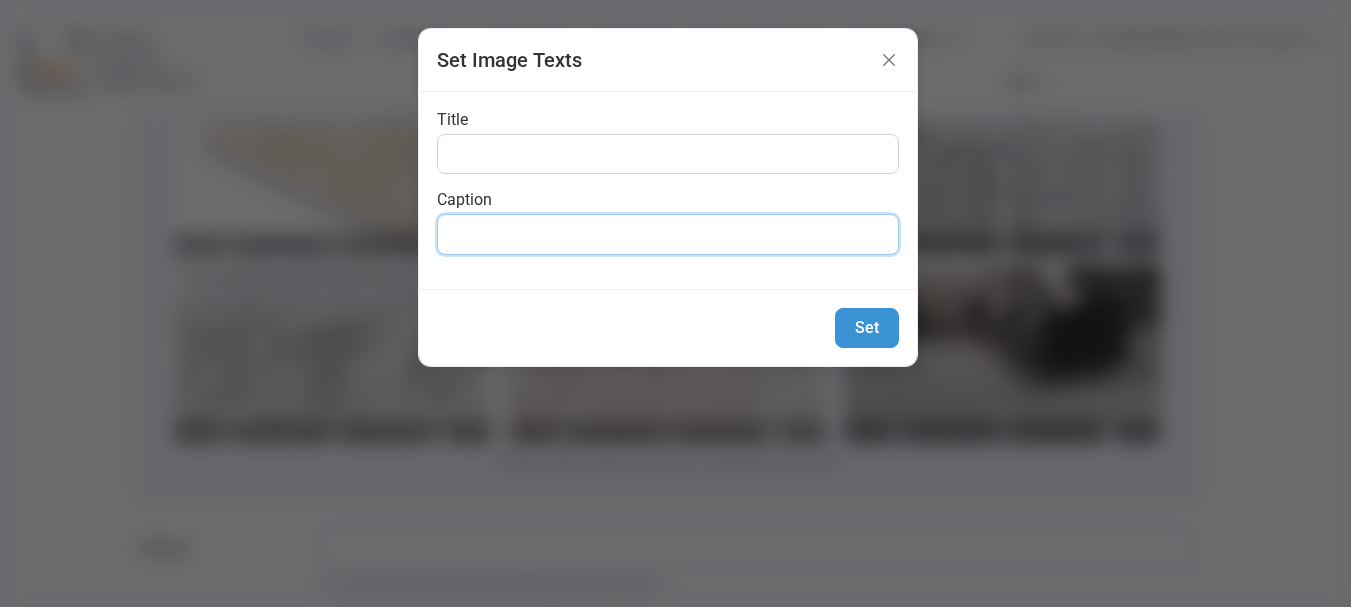 click on "Caption" at bounding box center [668, 234] 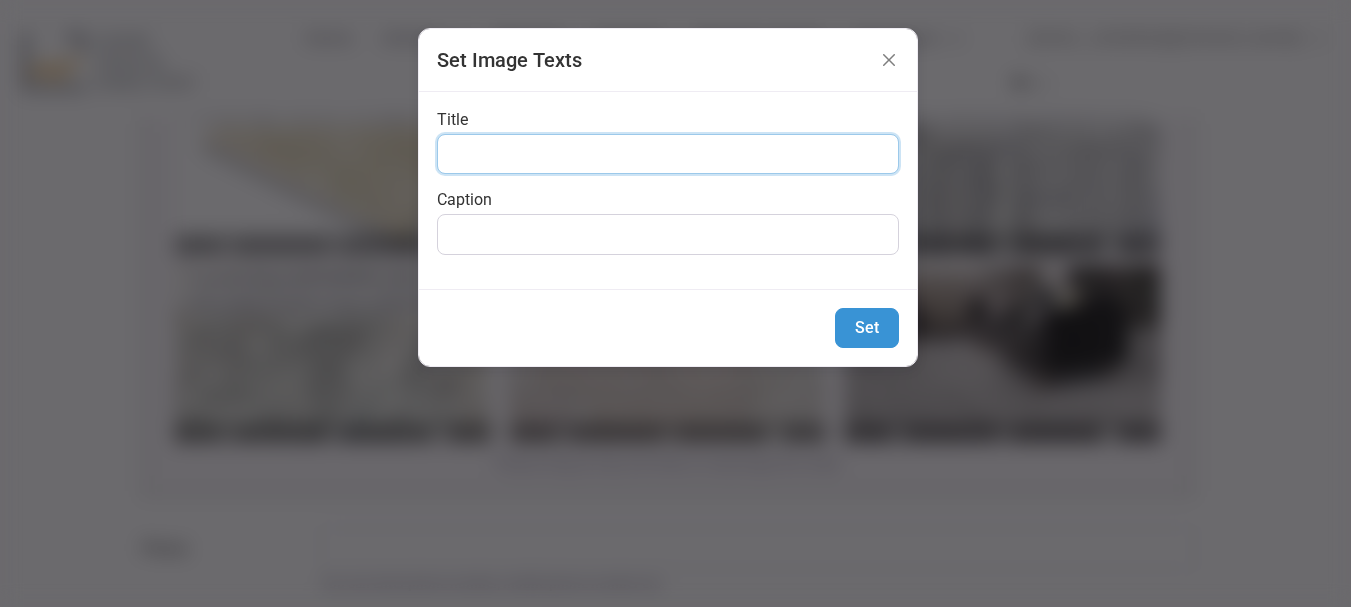 click on "Title" at bounding box center [668, 154] 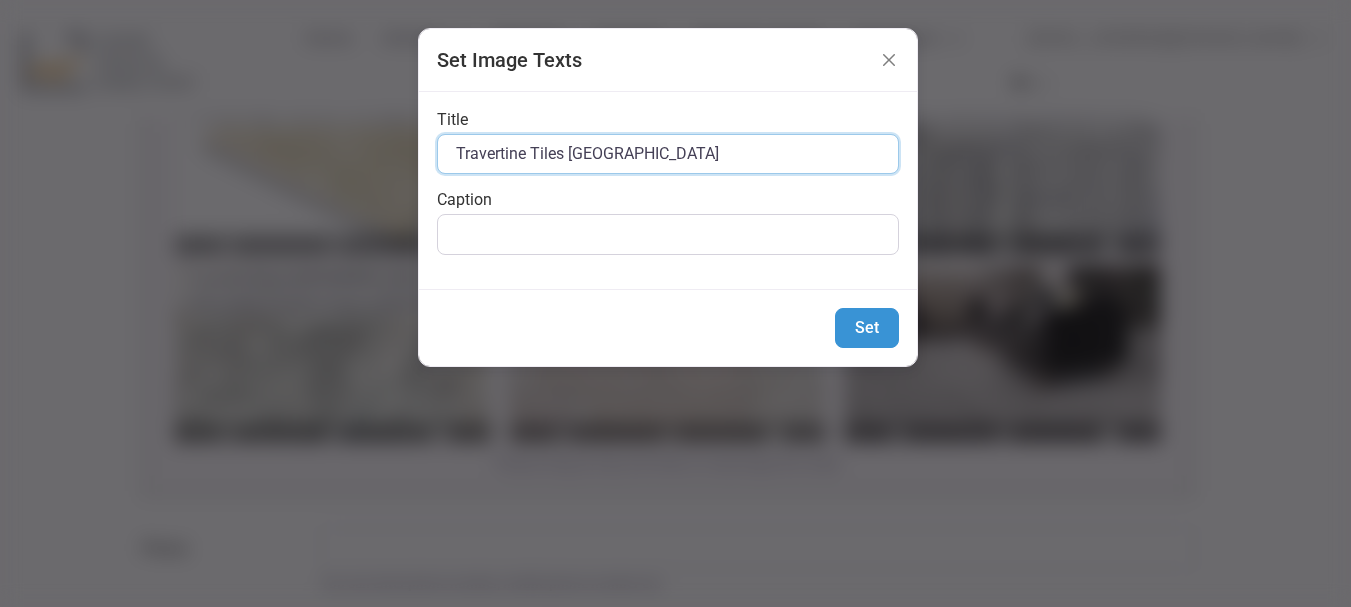 type on "Travertine Tiles Melbourne" 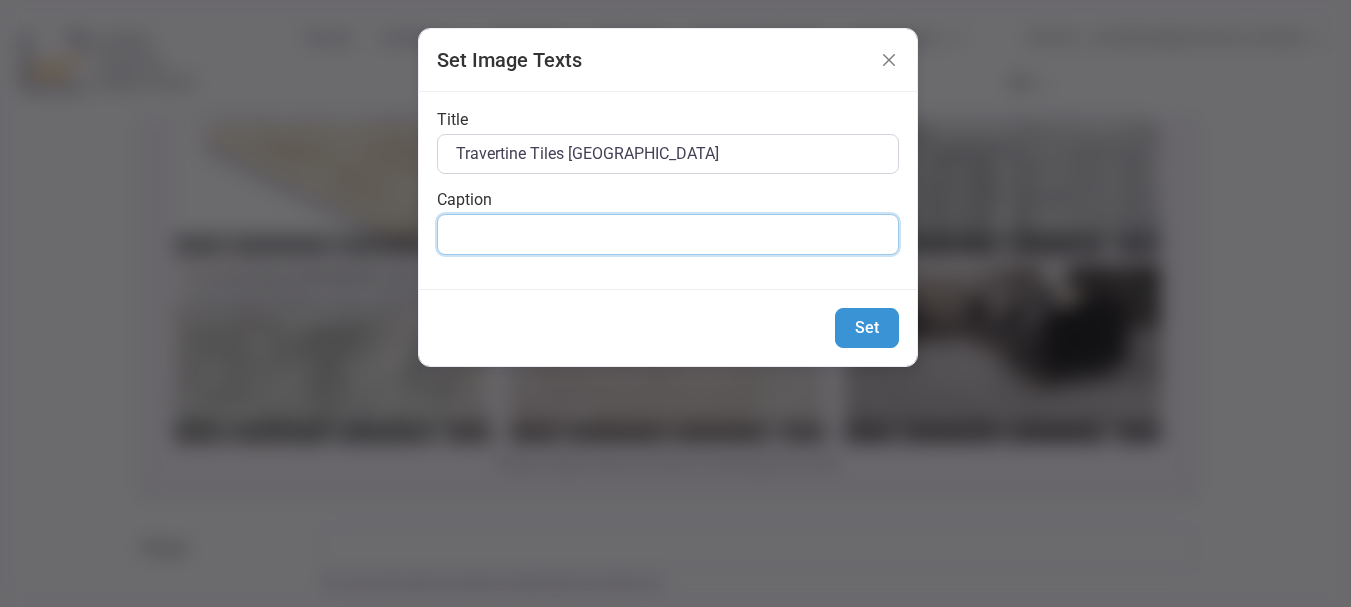 click on "Caption" at bounding box center [668, 234] 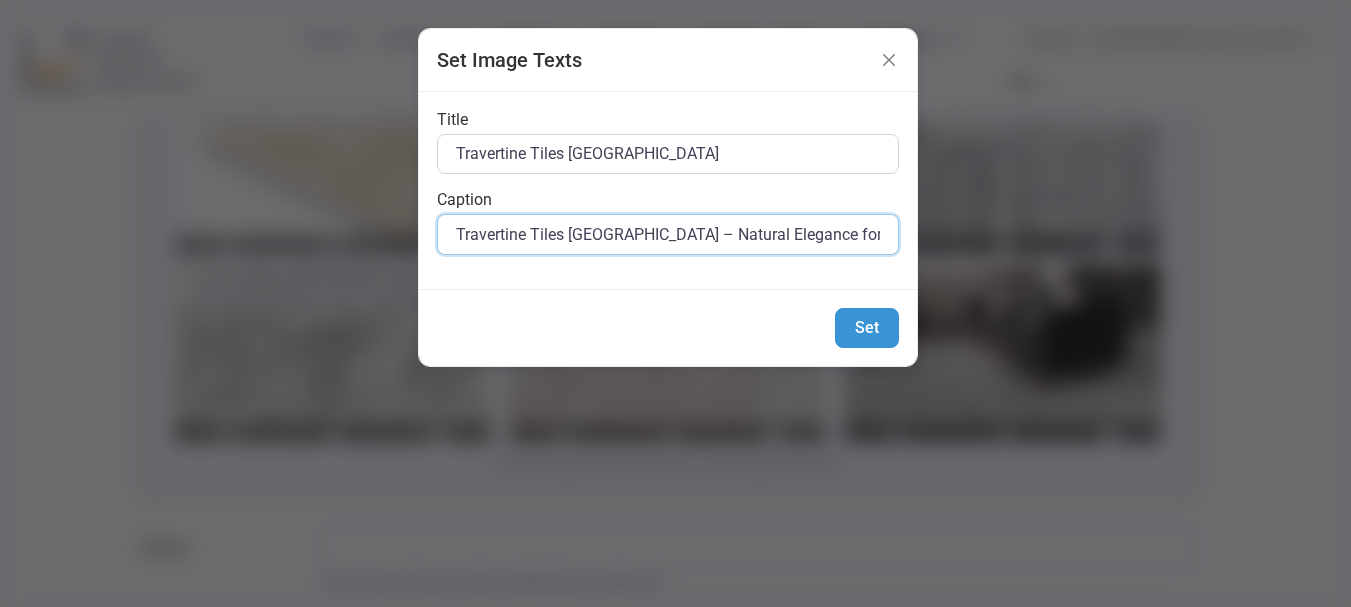 scroll, scrollTop: 0, scrollLeft: 109, axis: horizontal 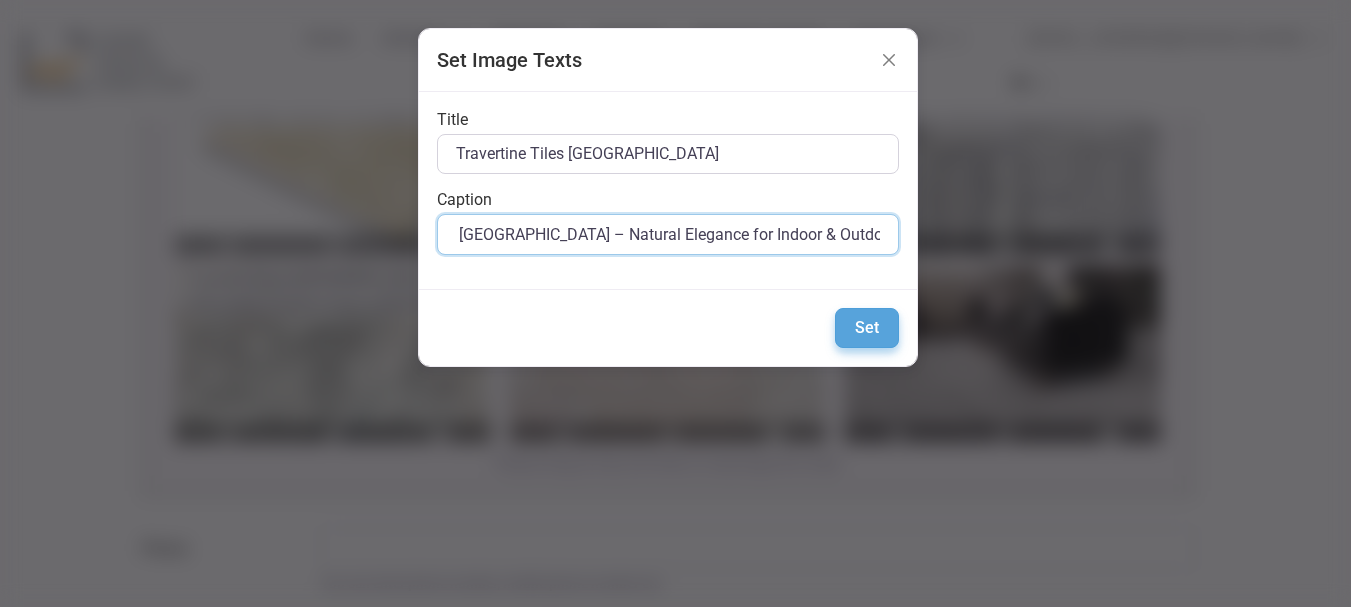 type on "Travertine Tiles Melbourne – Natural Elegance for Indoor & Outdoor Spaces" 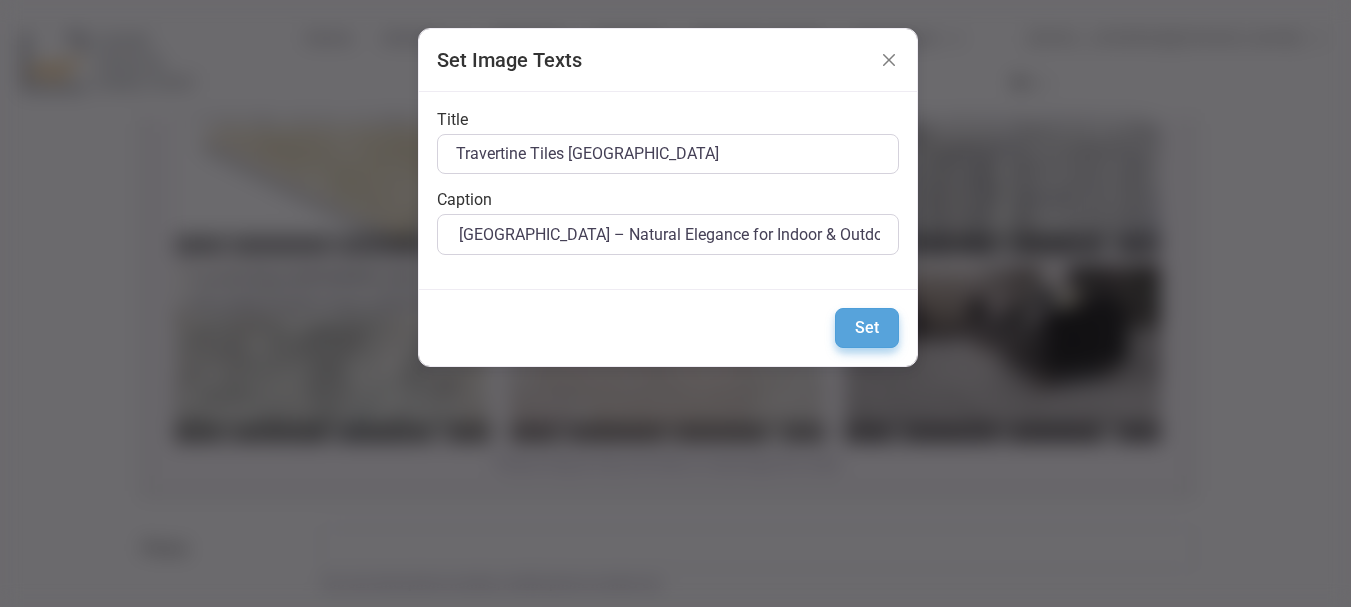 click on "Set" at bounding box center (867, 328) 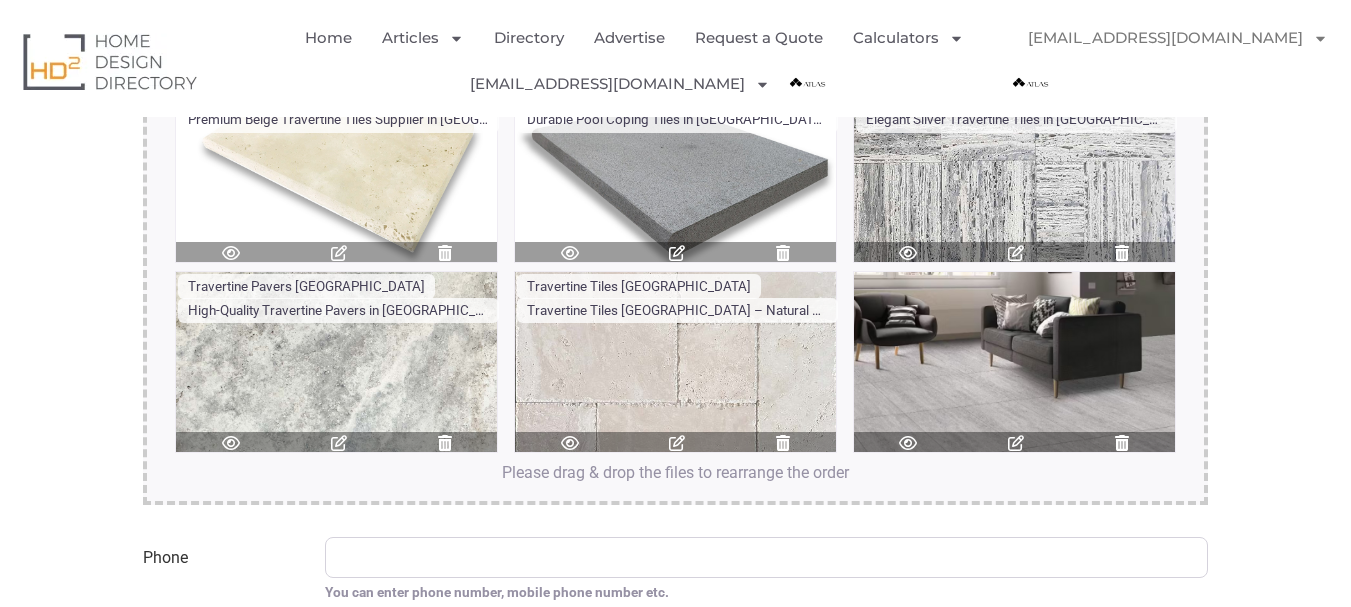 click at bounding box center [1016, 443] 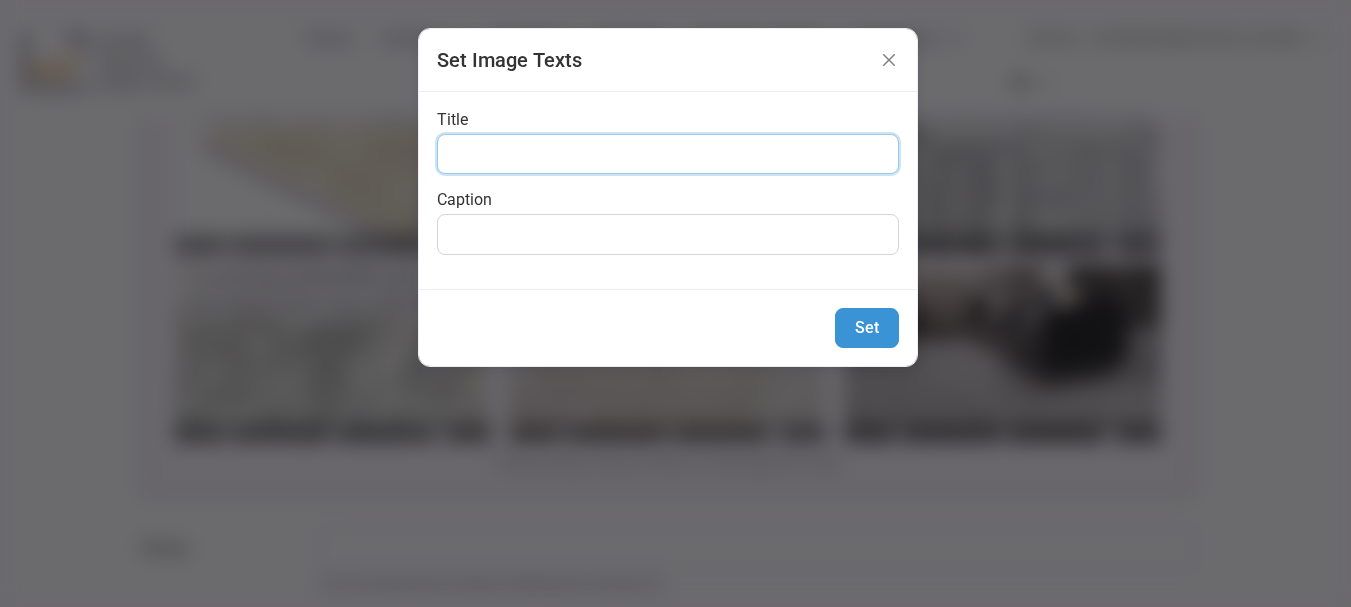 click on "Title" at bounding box center (668, 154) 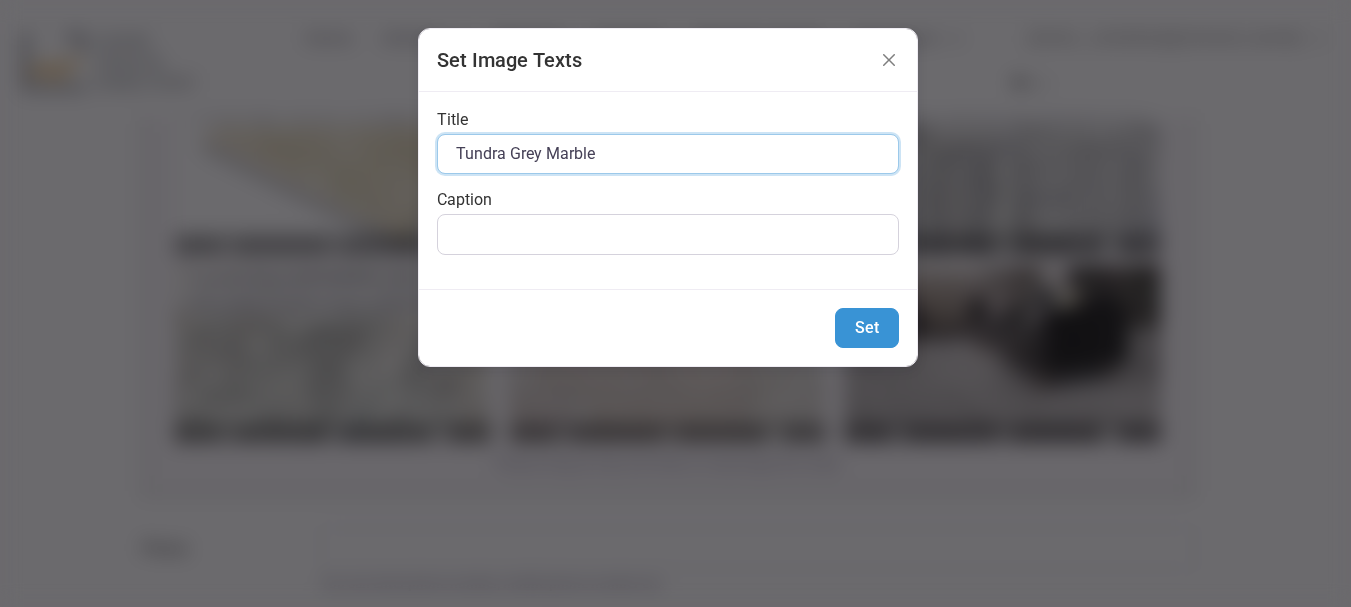 type on "Tundra Grey Marble" 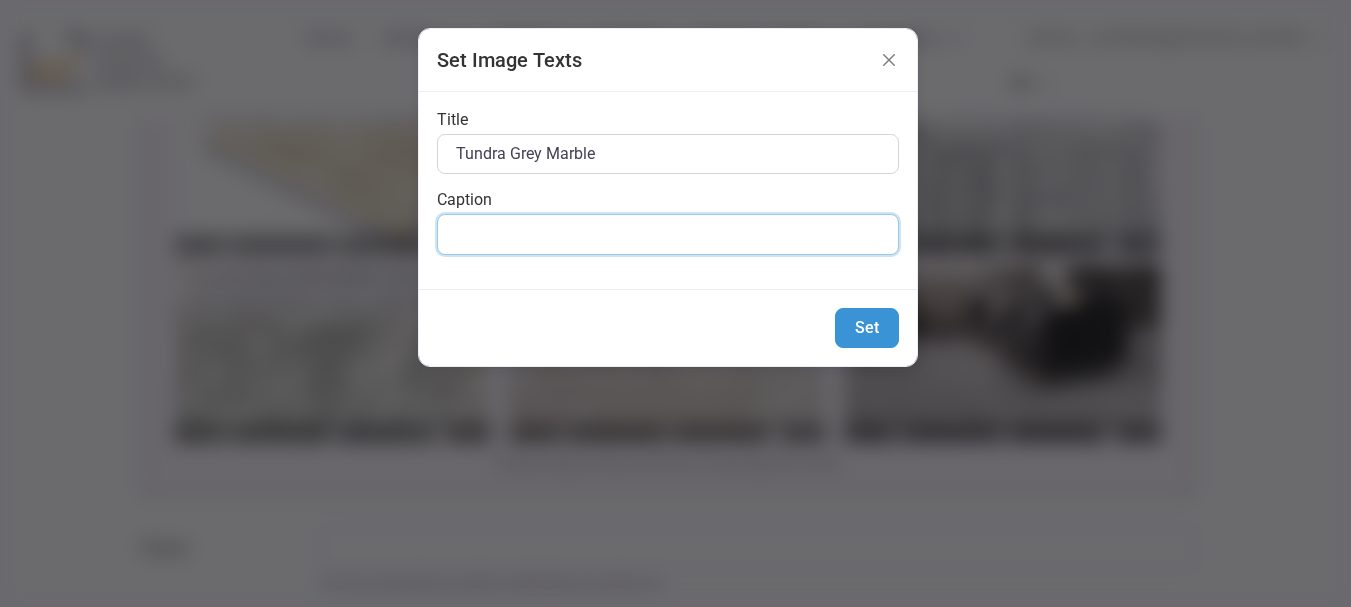 click on "Caption" at bounding box center (668, 234) 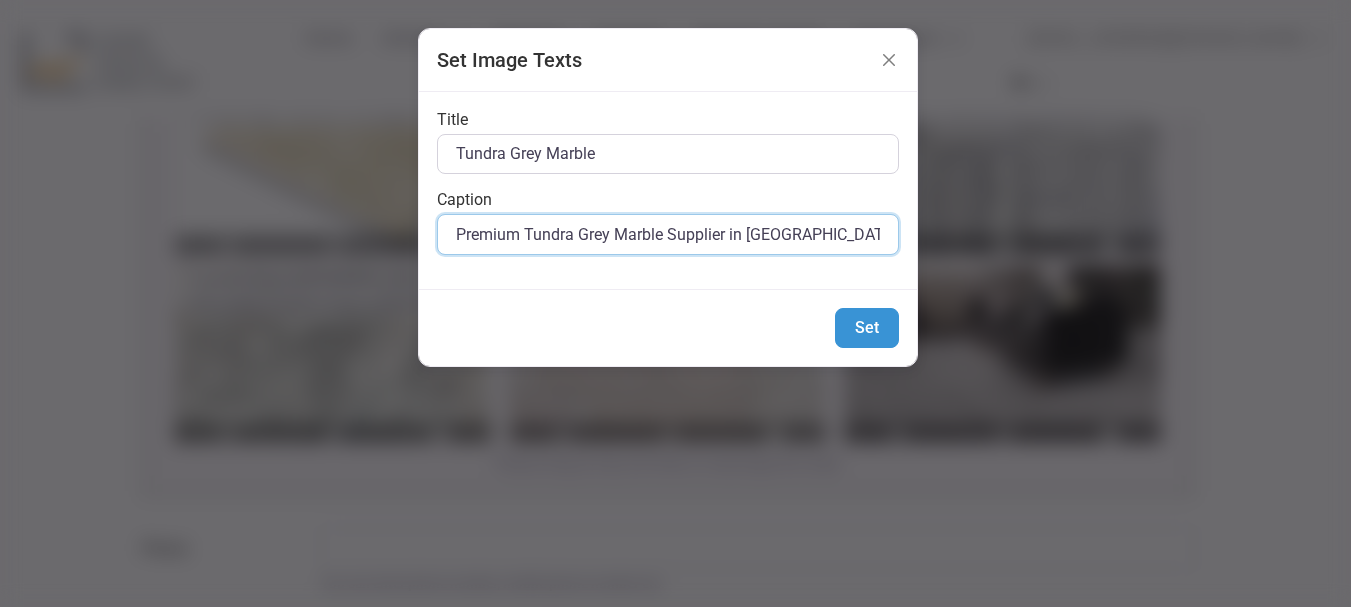 scroll, scrollTop: 0, scrollLeft: 121, axis: horizontal 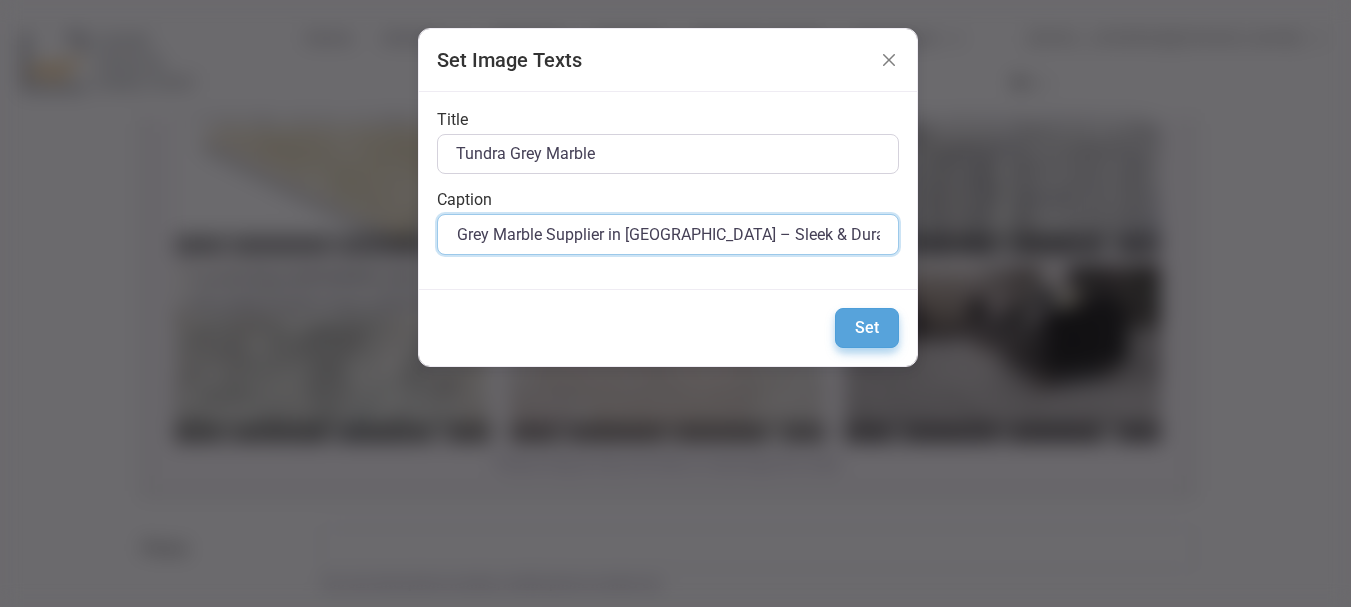 type on "Premium Tundra Grey Marble Supplier in Melbourne – Sleek & Durable Finish" 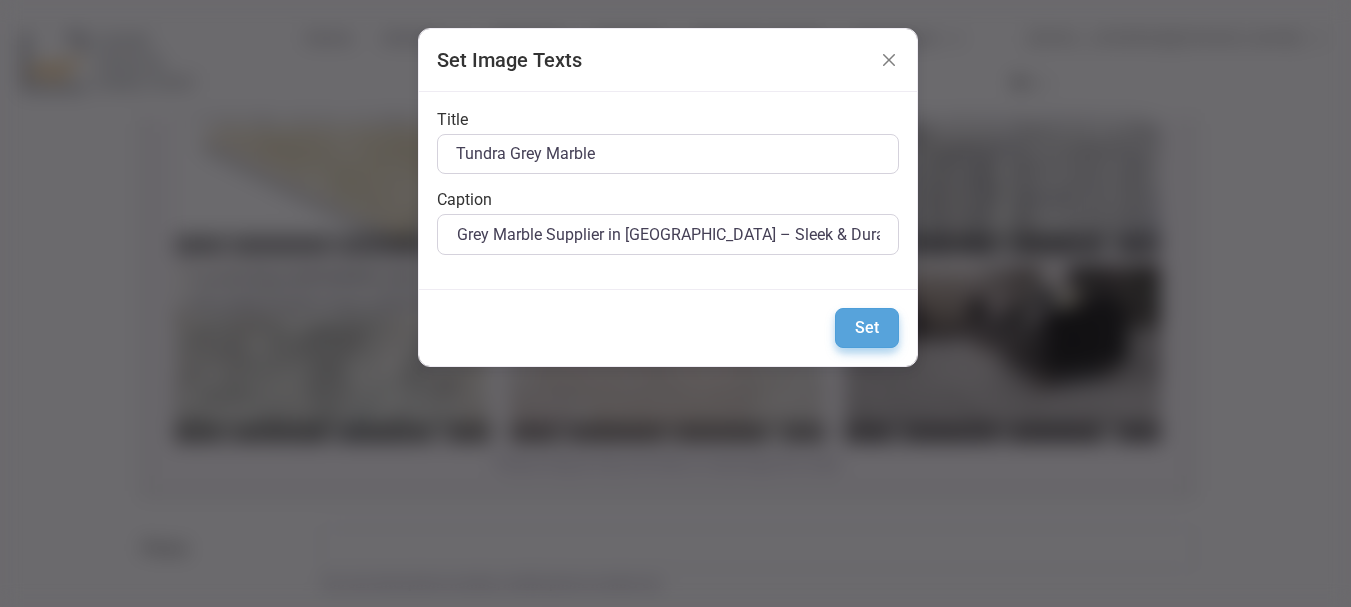 click on "Set" at bounding box center [867, 328] 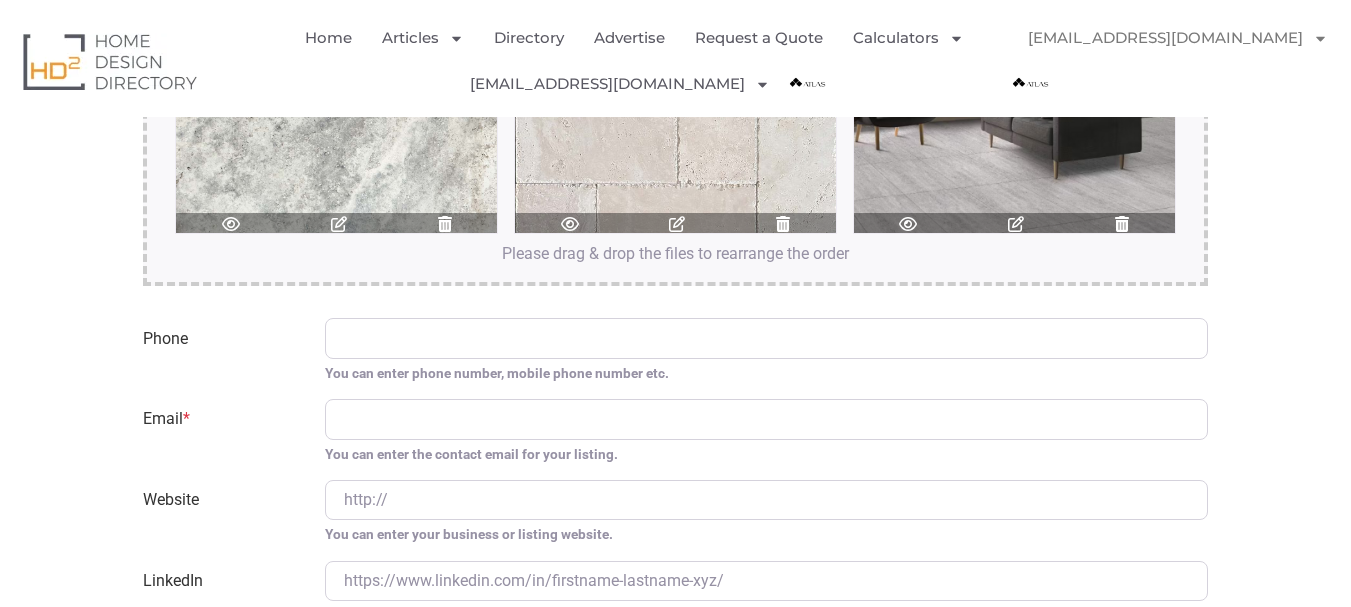 scroll, scrollTop: 4100, scrollLeft: 0, axis: vertical 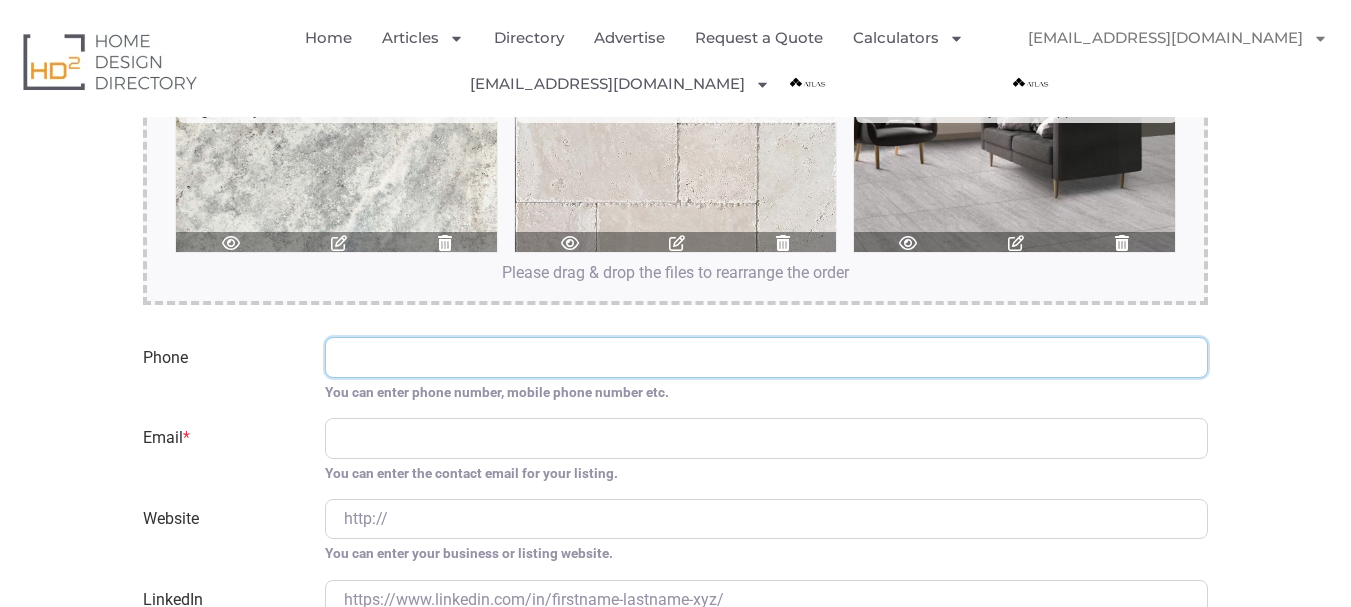 click on "Phone" at bounding box center (766, 357) 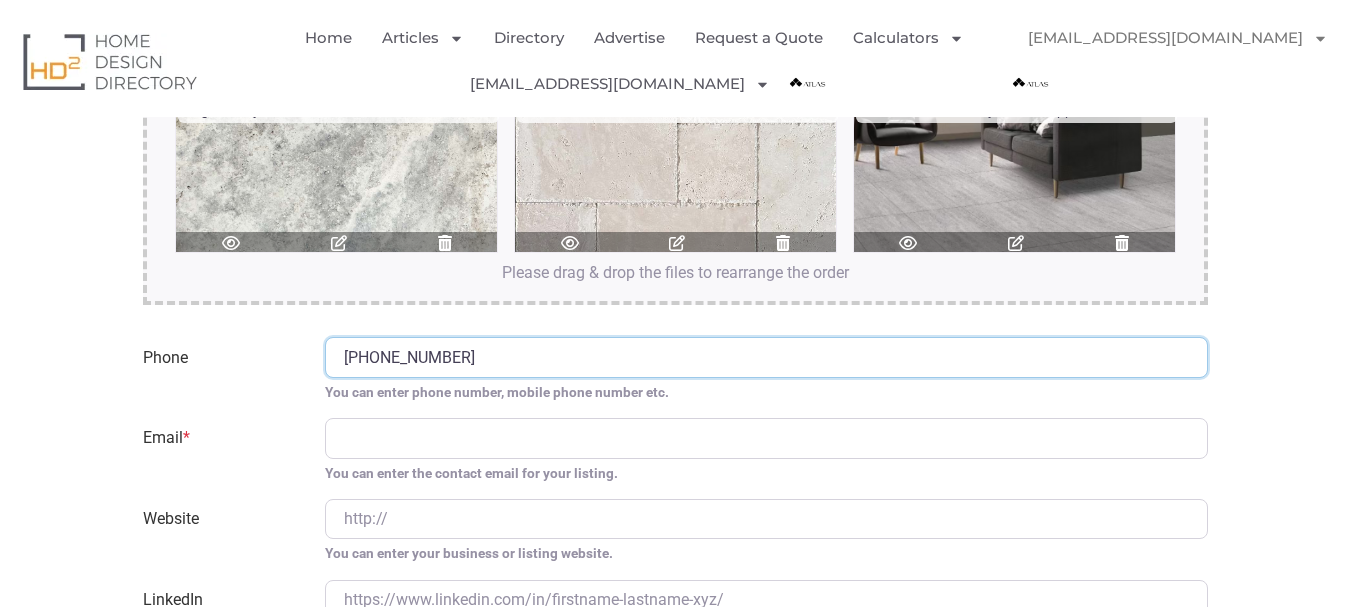 type on "(03) 9191 8756" 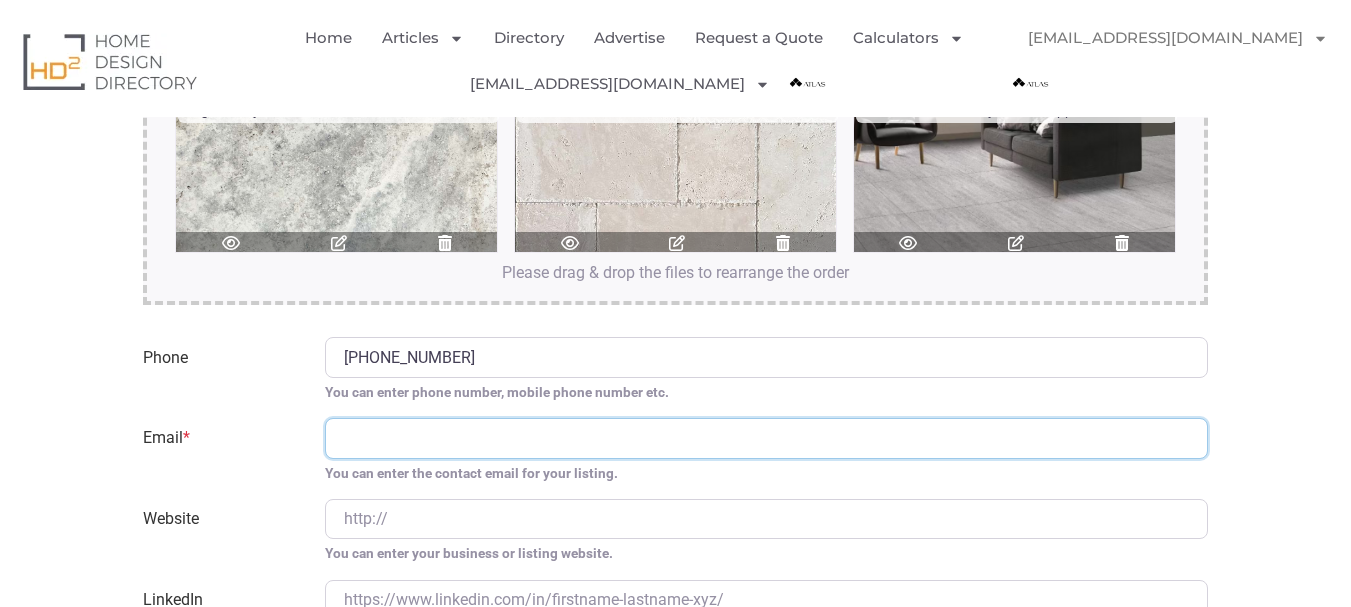 click on "Email  *" at bounding box center [766, 438] 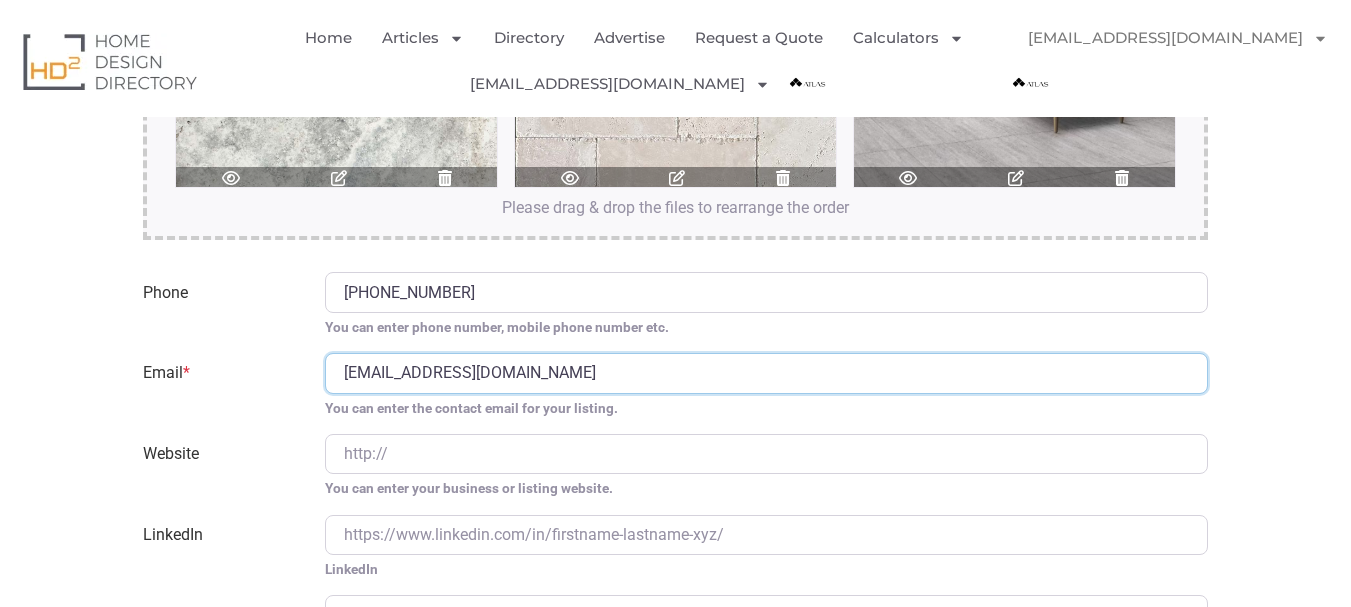 scroll, scrollTop: 4200, scrollLeft: 0, axis: vertical 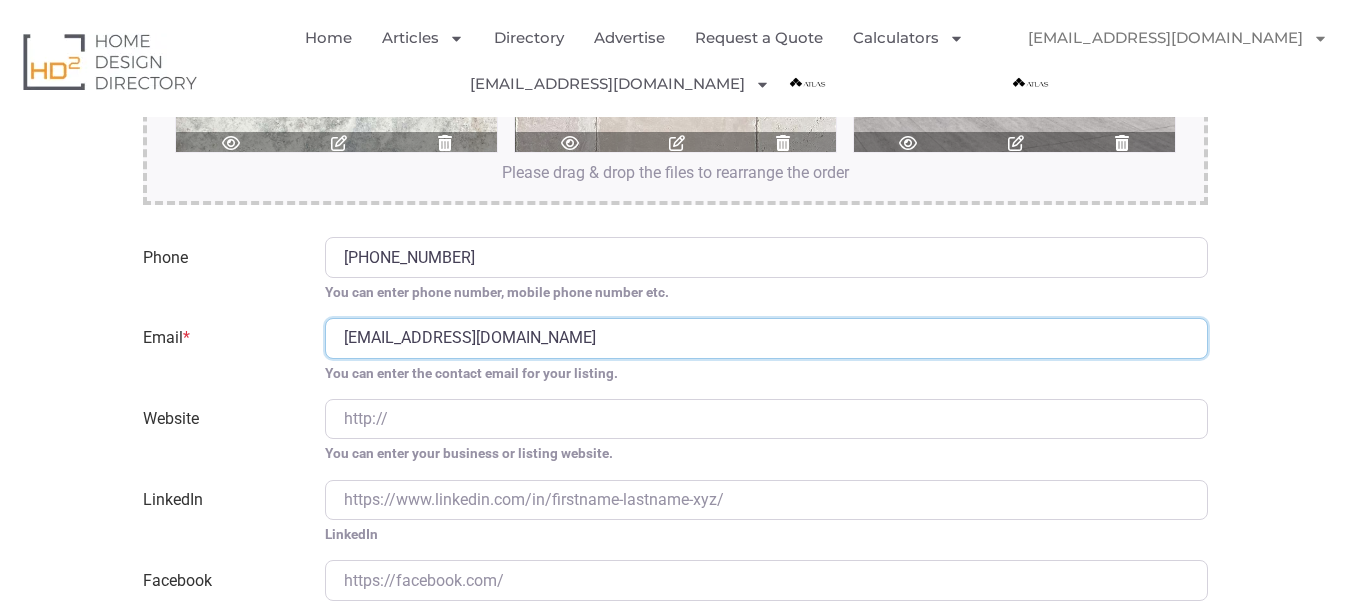 type on "info@atlastilestone.com.au" 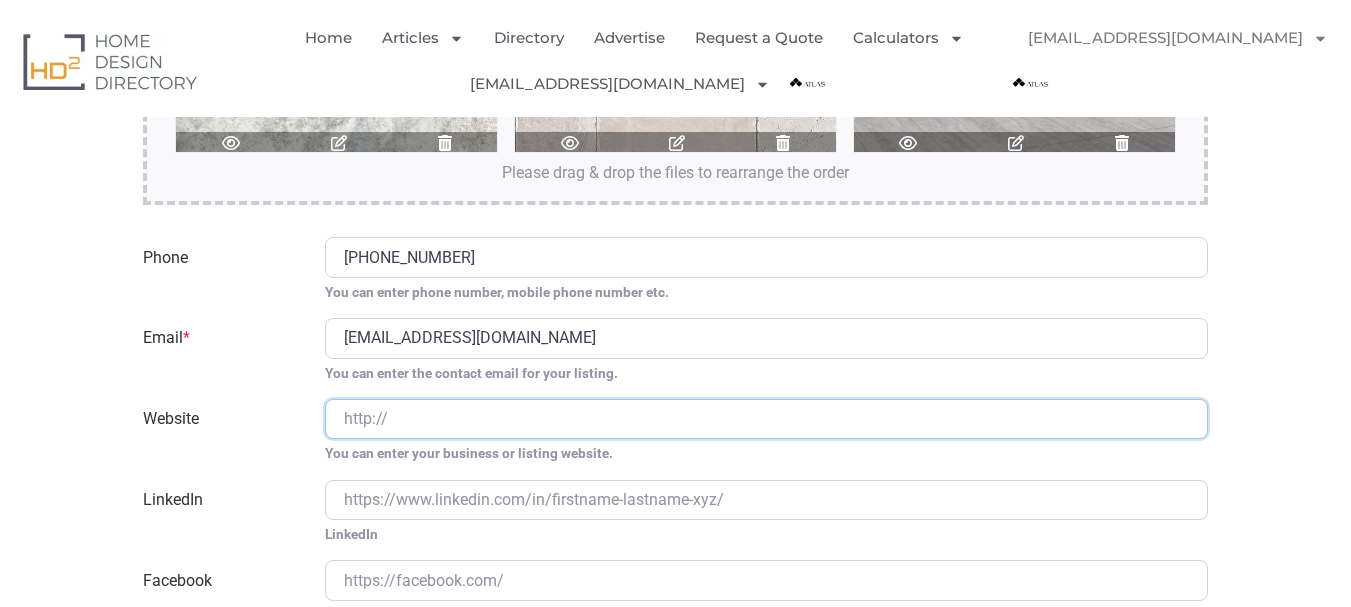 click on "Website" at bounding box center (766, 419) 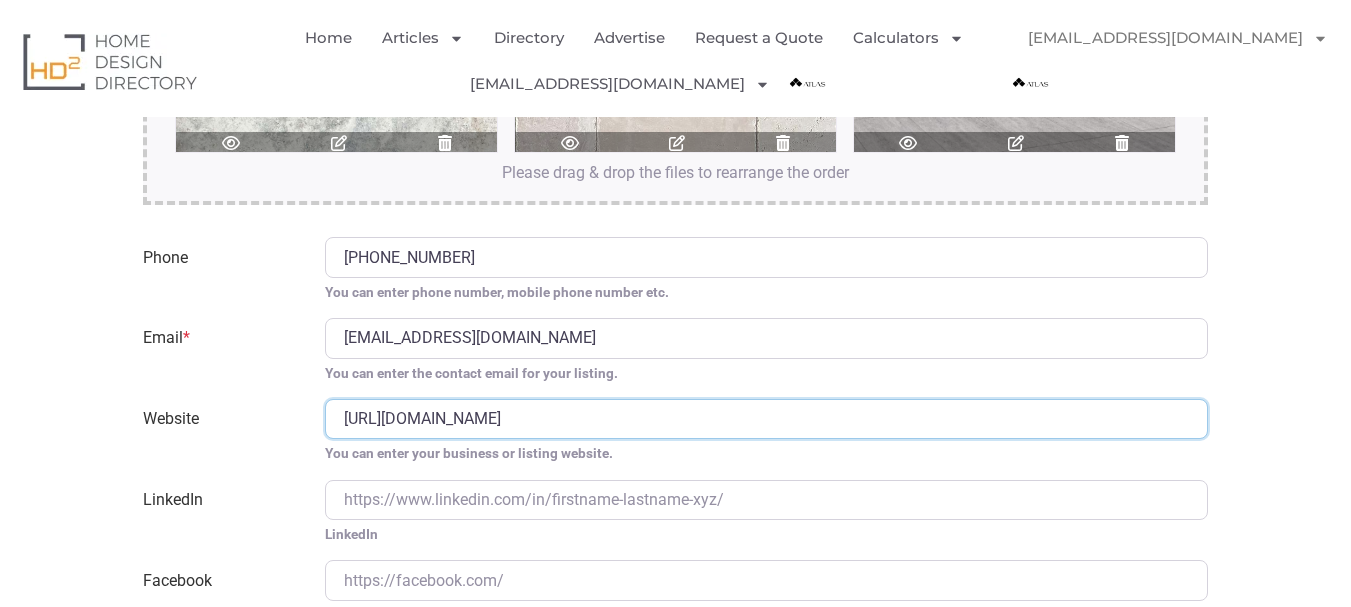 scroll, scrollTop: 4400, scrollLeft: 0, axis: vertical 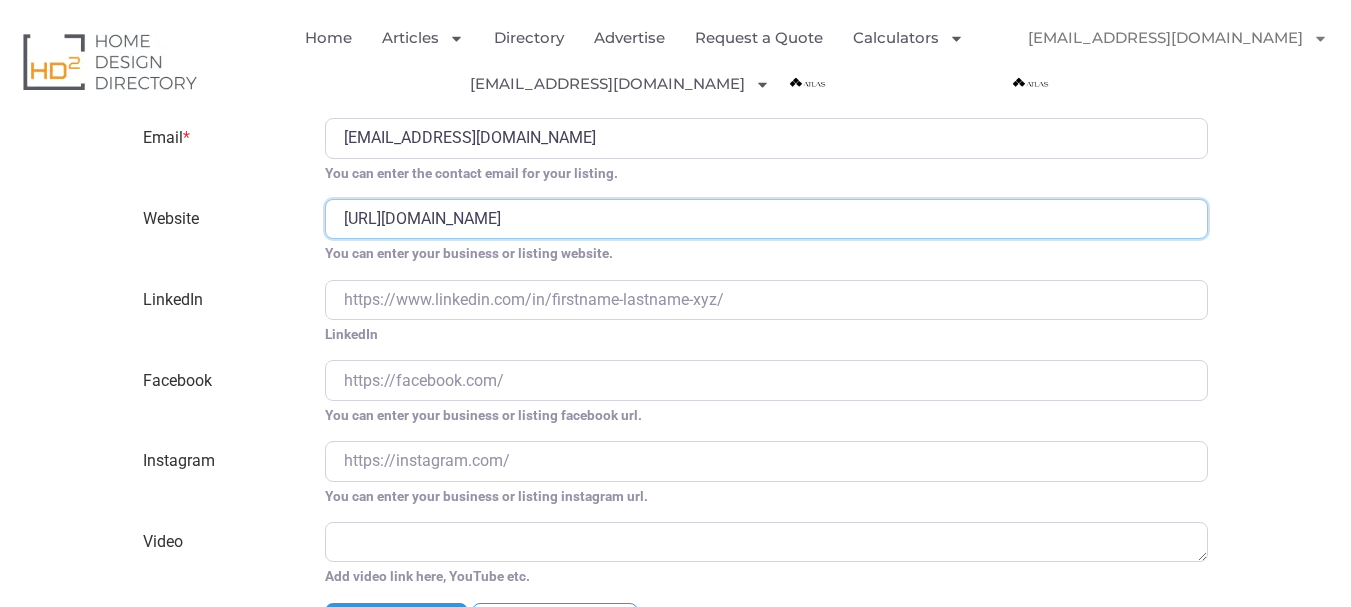 type on "https://atlastilestone.com.au/" 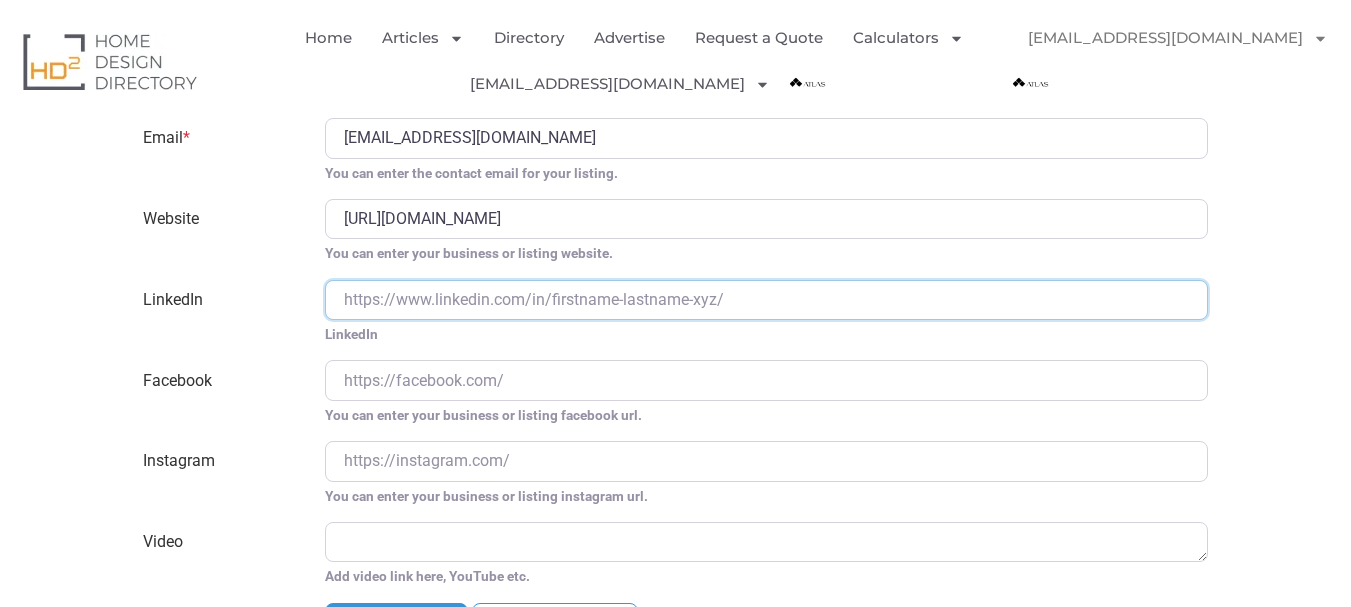 click on "LinkedIn" at bounding box center (766, 300) 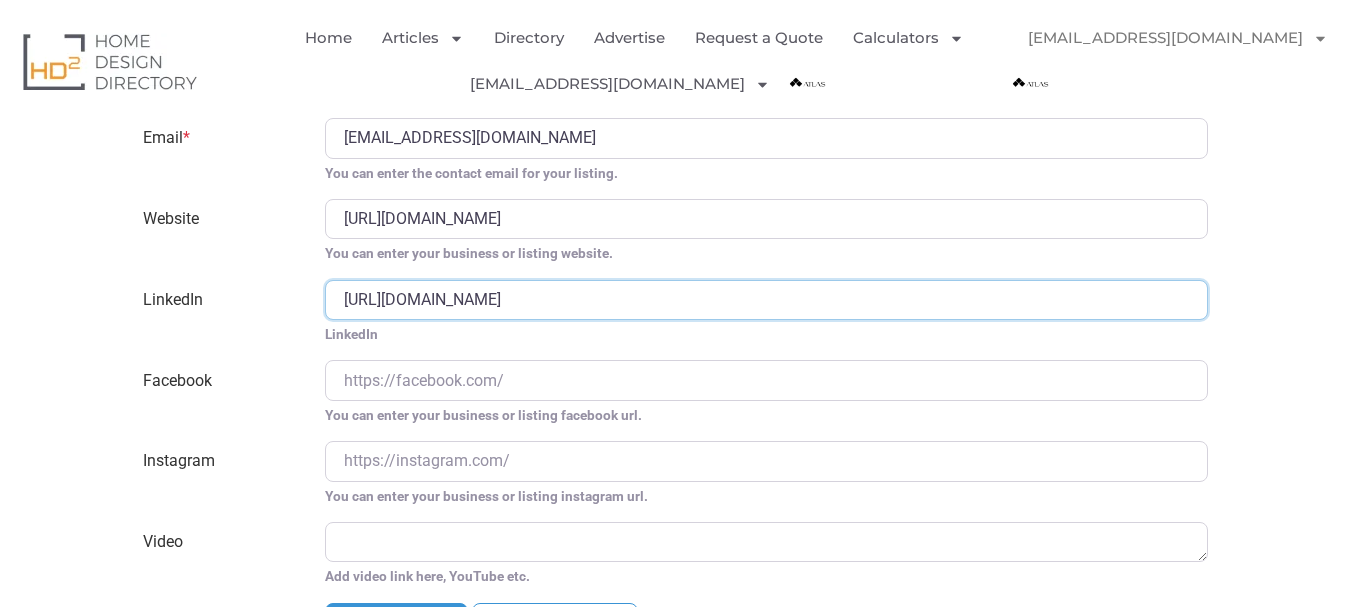 type on "https://au.linkedin.com/company/atlas-tile-and-stone" 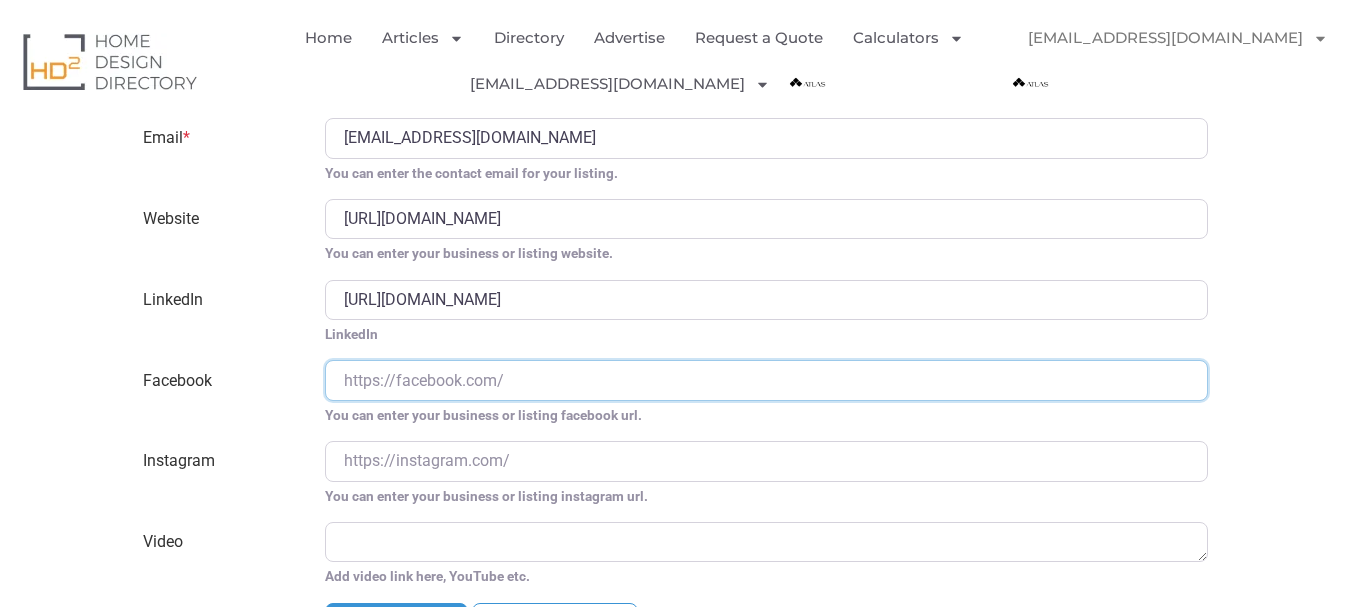 click on "Facebook" at bounding box center [766, 380] 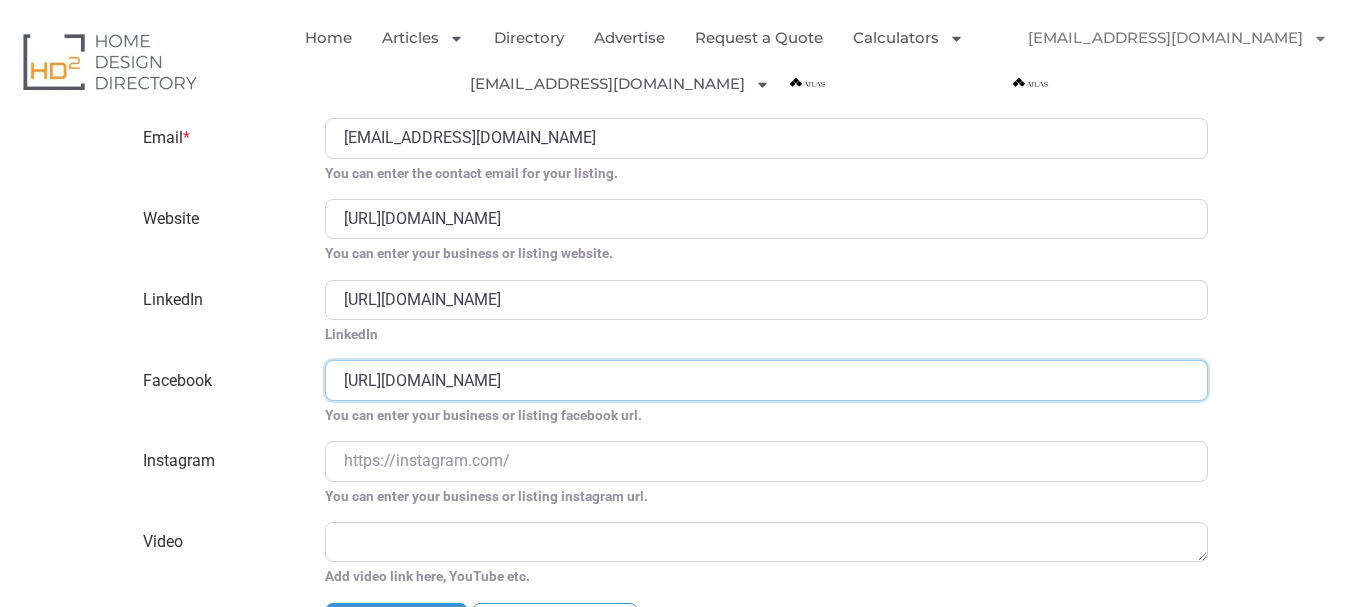 type on "https://www.facebook.com/Atlastilestoneau/" 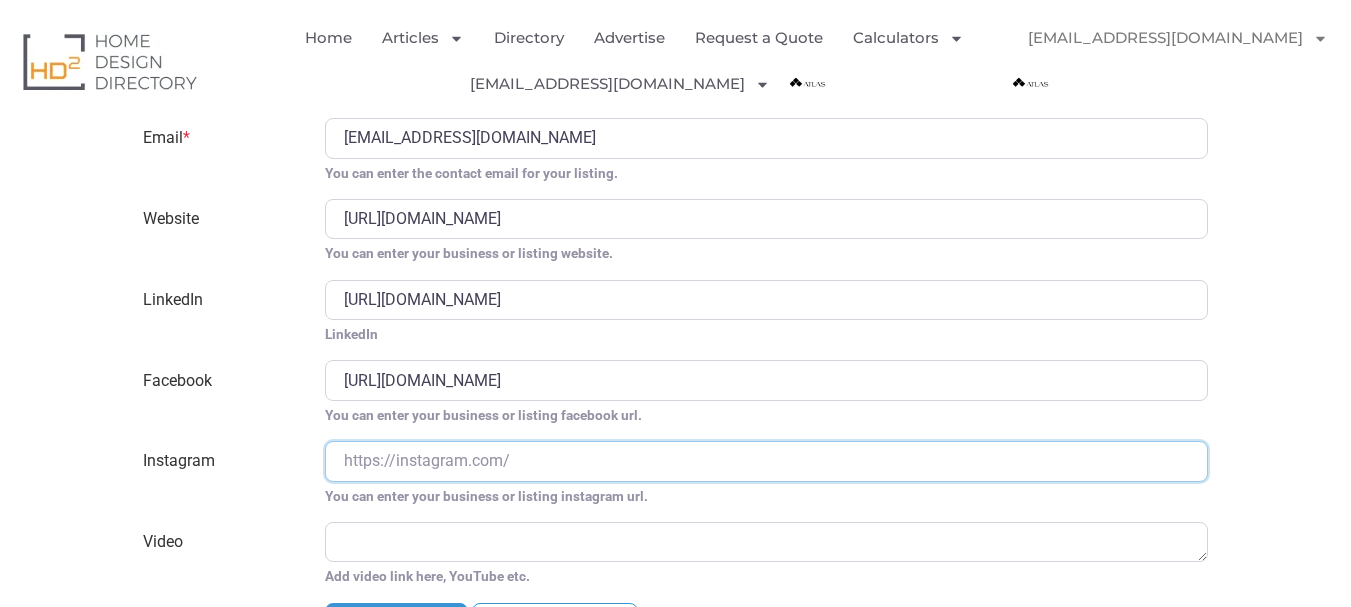 click on "Instagram" at bounding box center [766, 461] 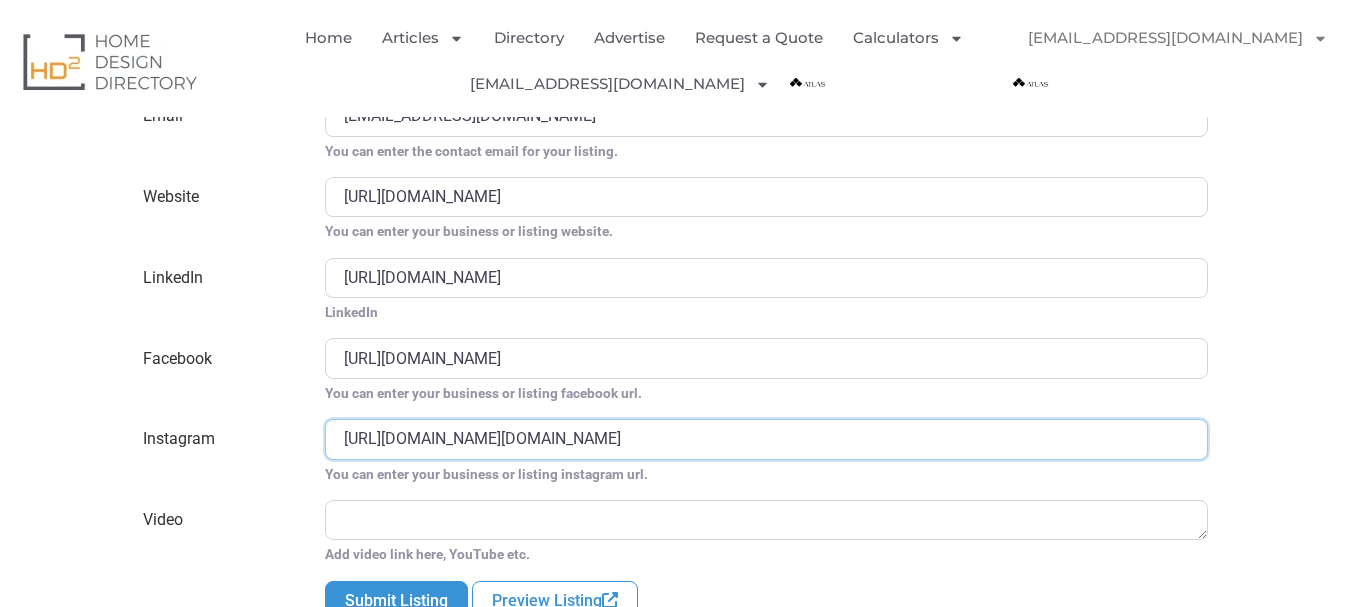 scroll, scrollTop: 4600, scrollLeft: 0, axis: vertical 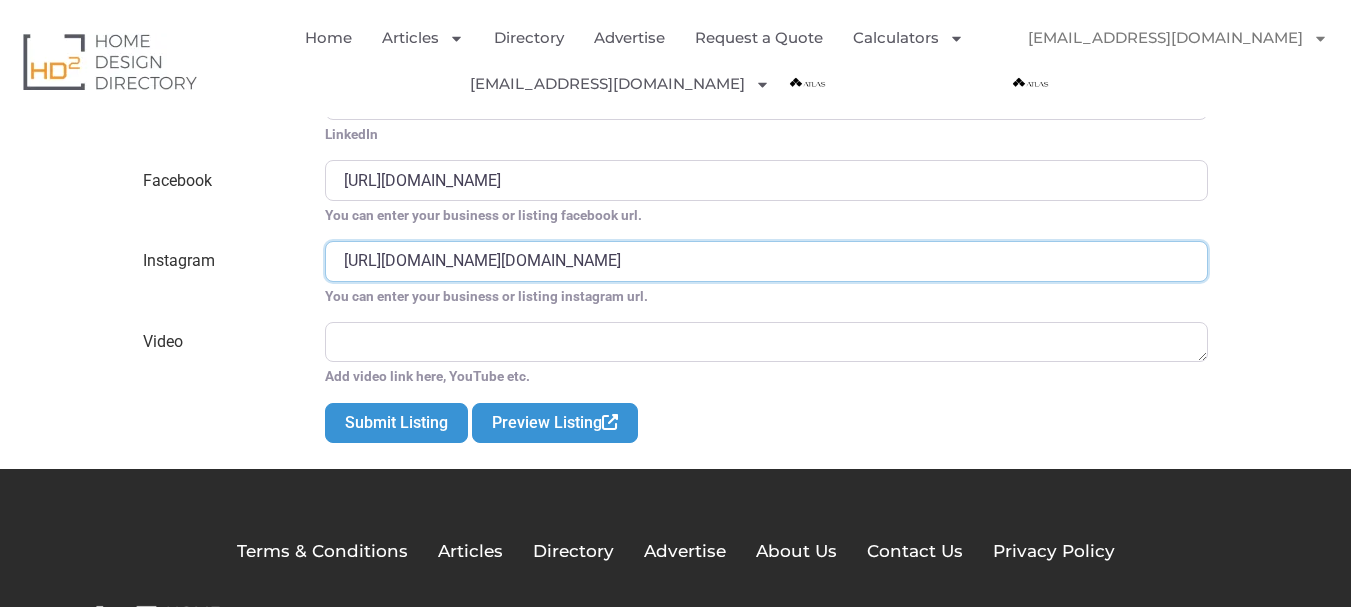 type on "https://www.instagram.com/atlas.naturalstone/" 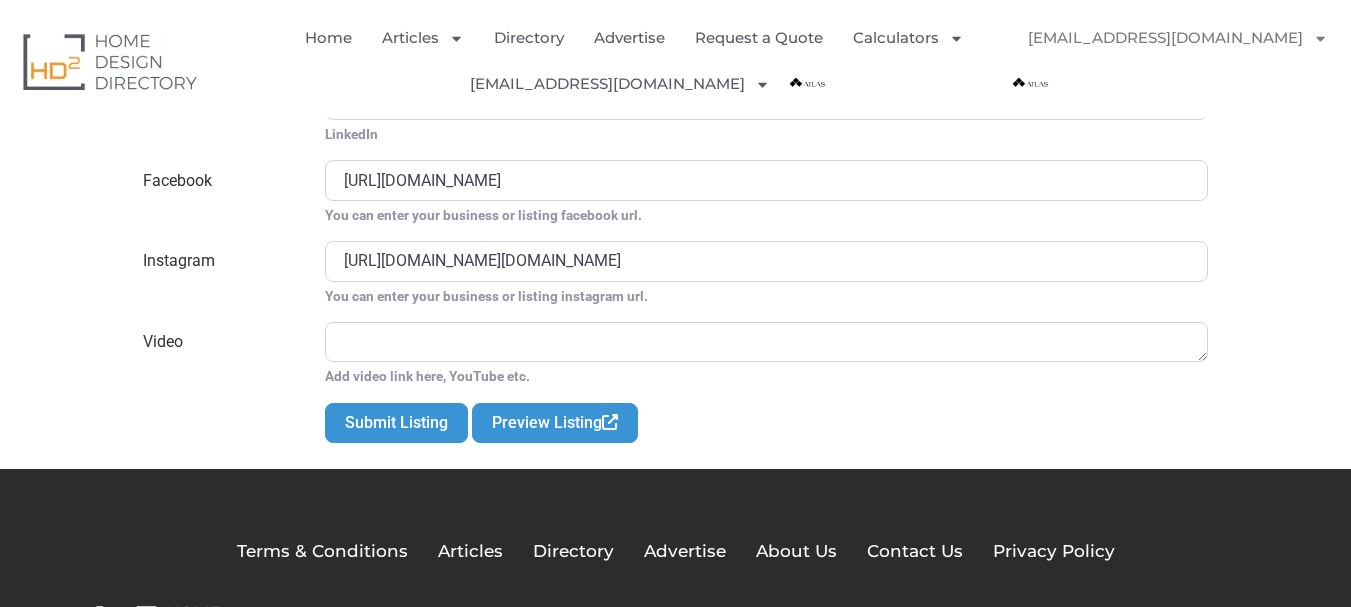 click on "Preview Listing" at bounding box center [555, 423] 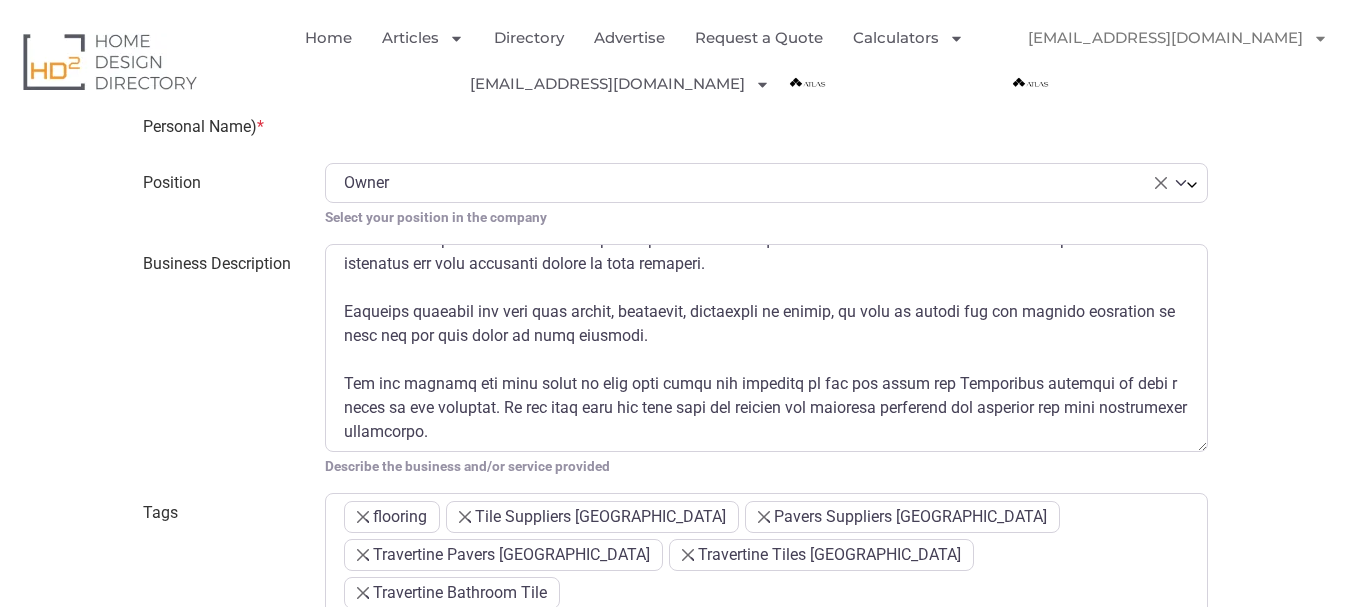 scroll, scrollTop: 1100, scrollLeft: 0, axis: vertical 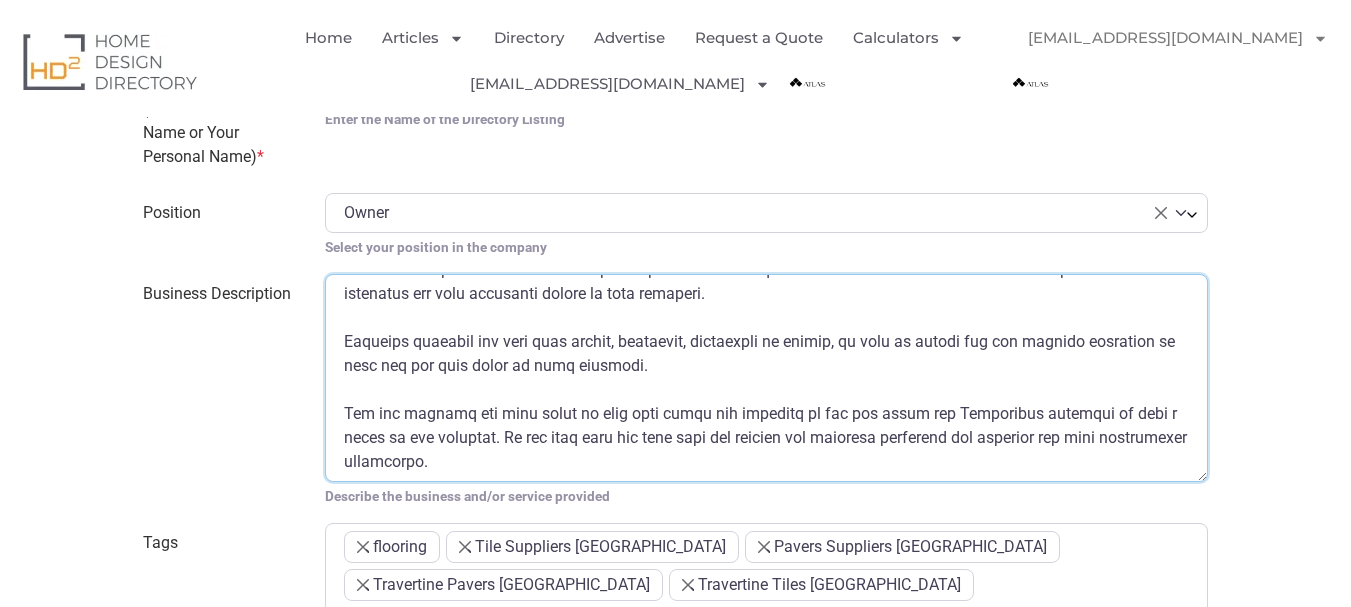 click on "Business Description" at bounding box center (766, 378) 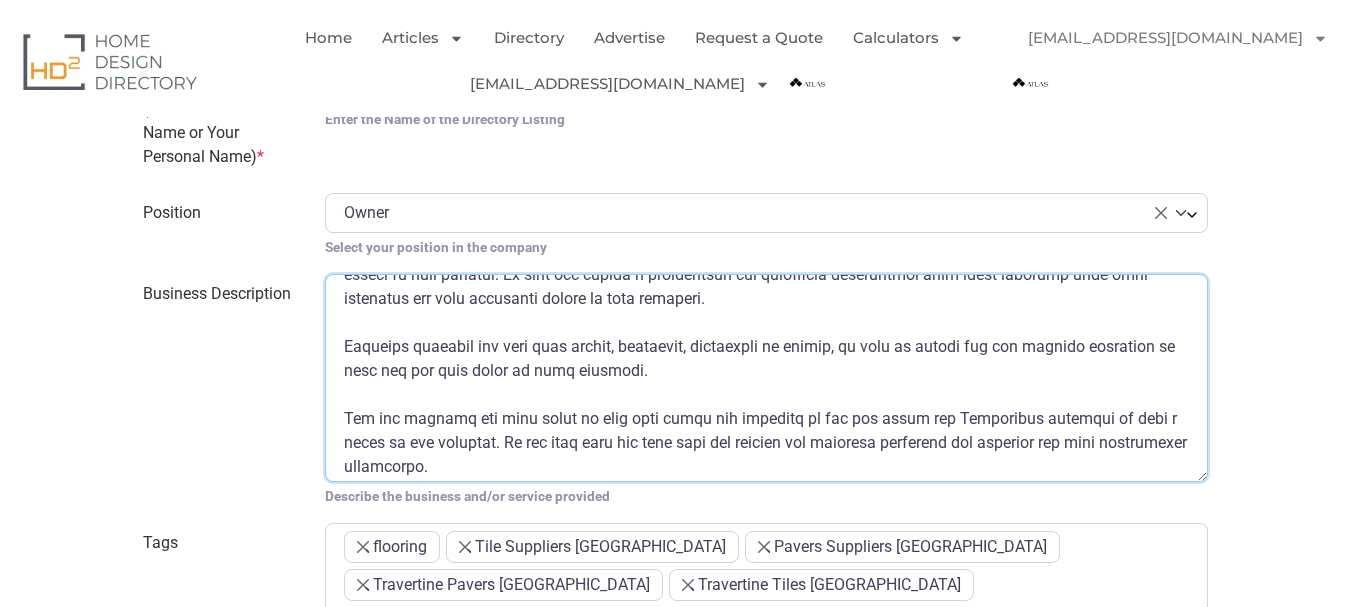 scroll, scrollTop: 624, scrollLeft: 0, axis: vertical 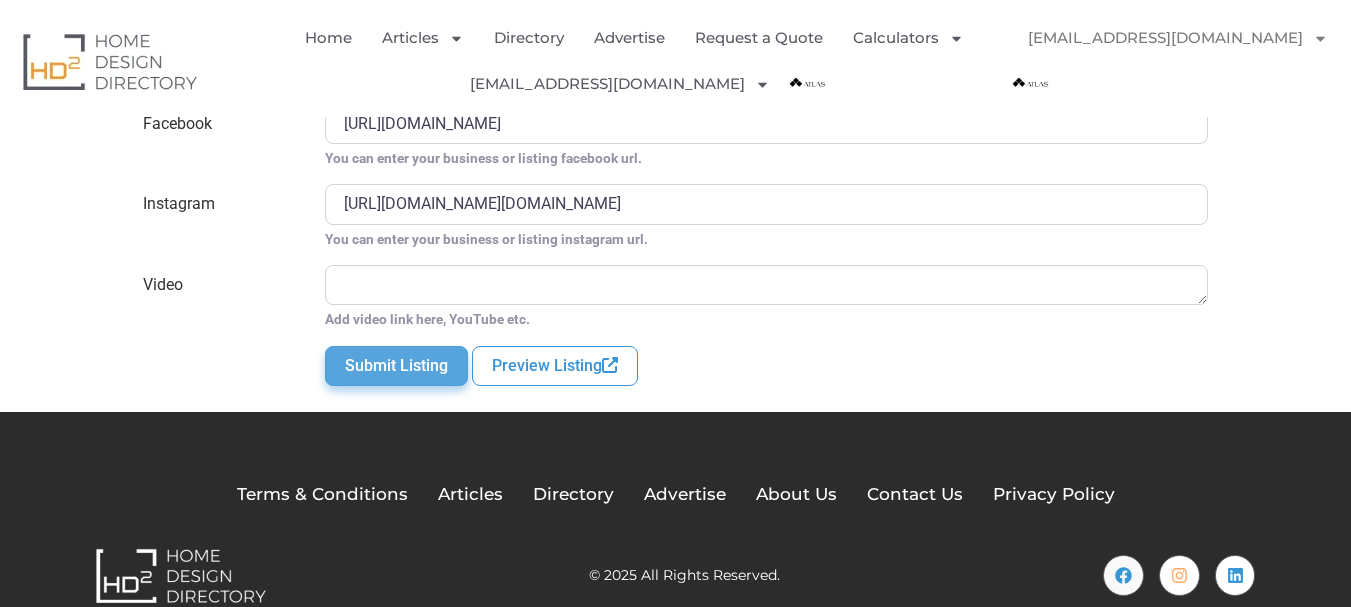click on "Submit Listing" at bounding box center [396, 366] 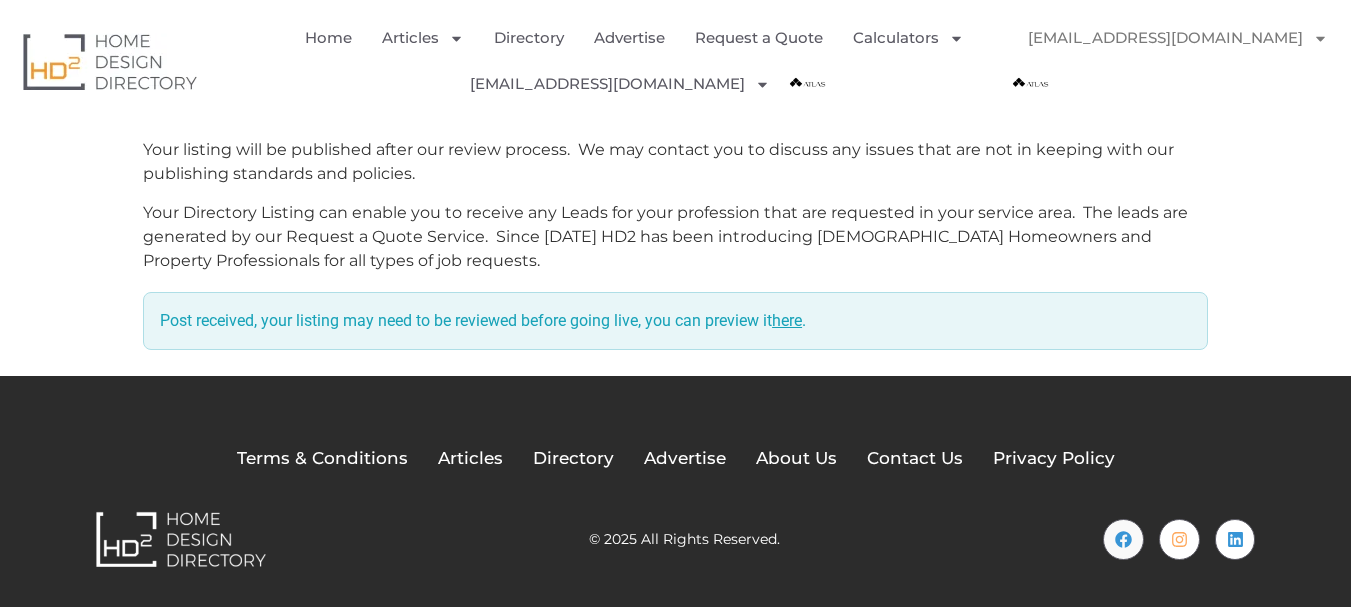 scroll, scrollTop: 728, scrollLeft: 0, axis: vertical 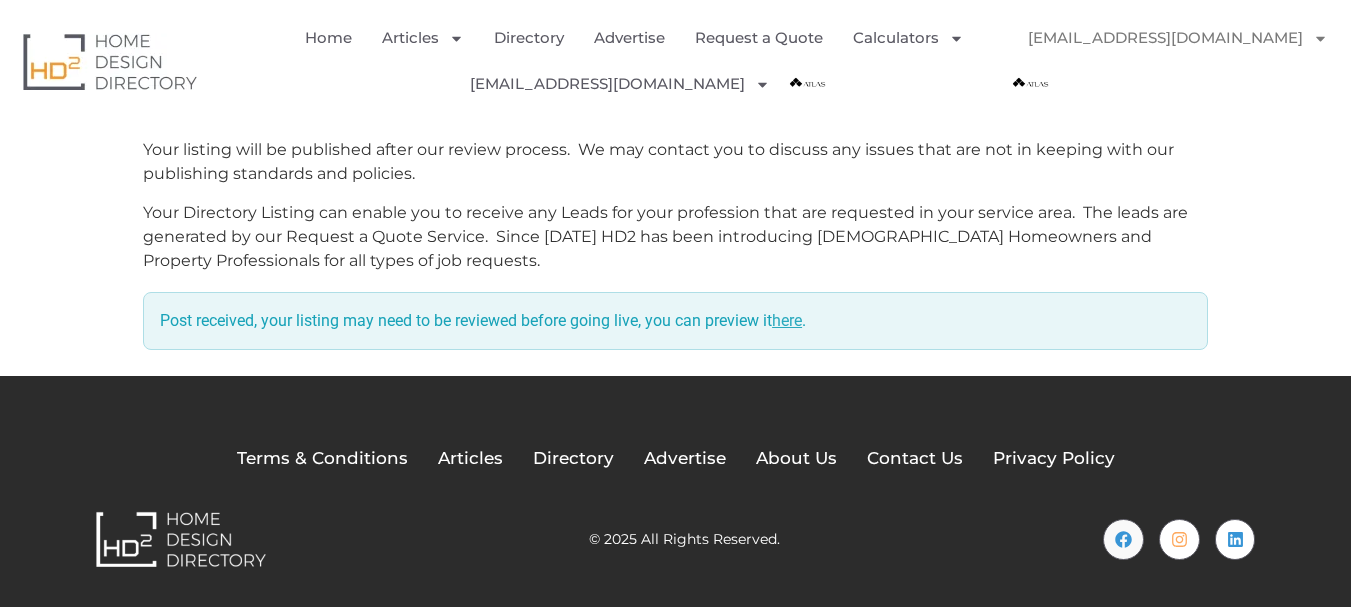 click on "here" at bounding box center (787, 320) 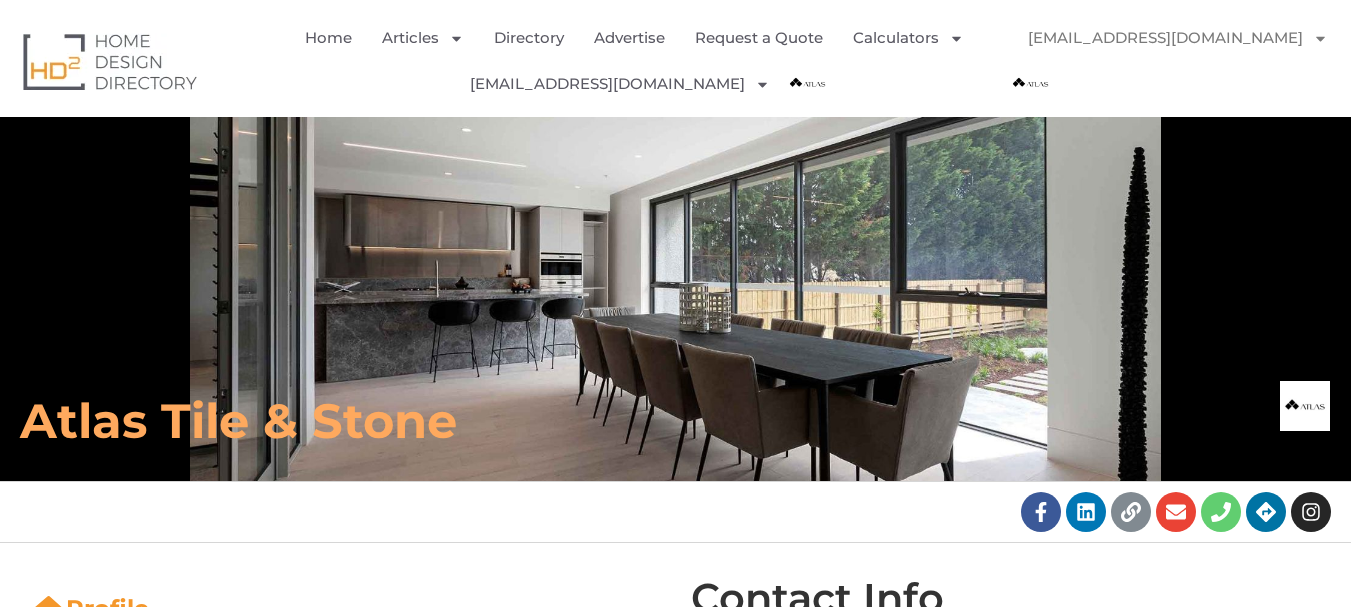 scroll, scrollTop: 0, scrollLeft: 0, axis: both 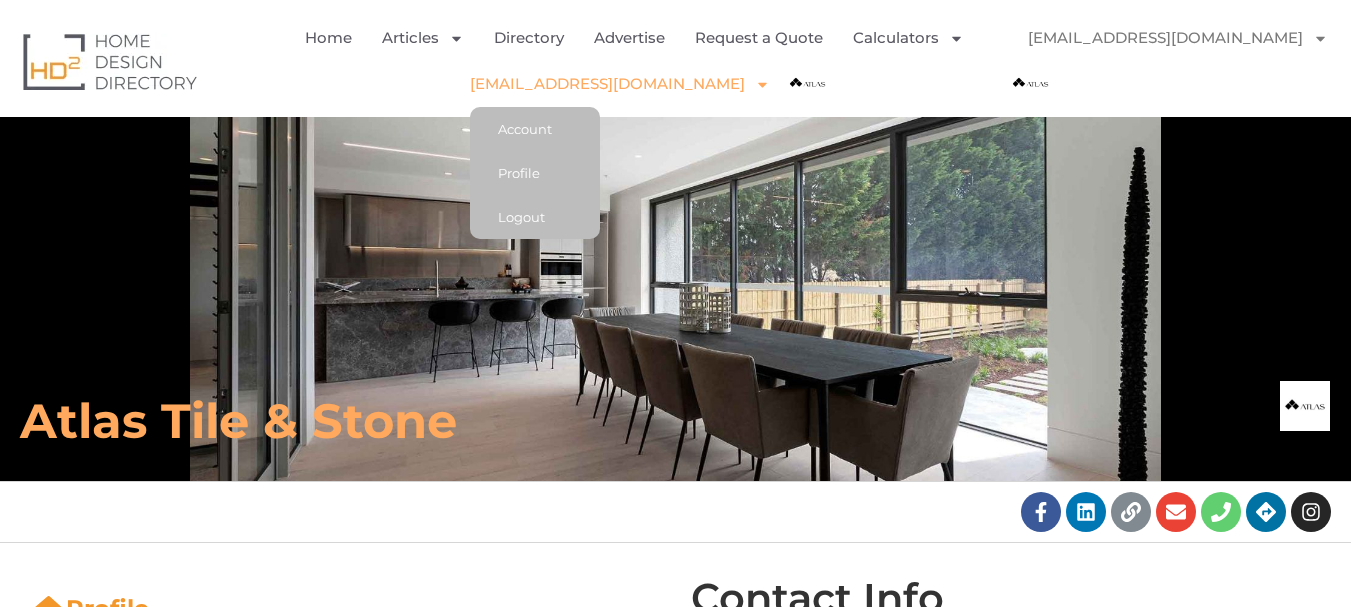 click 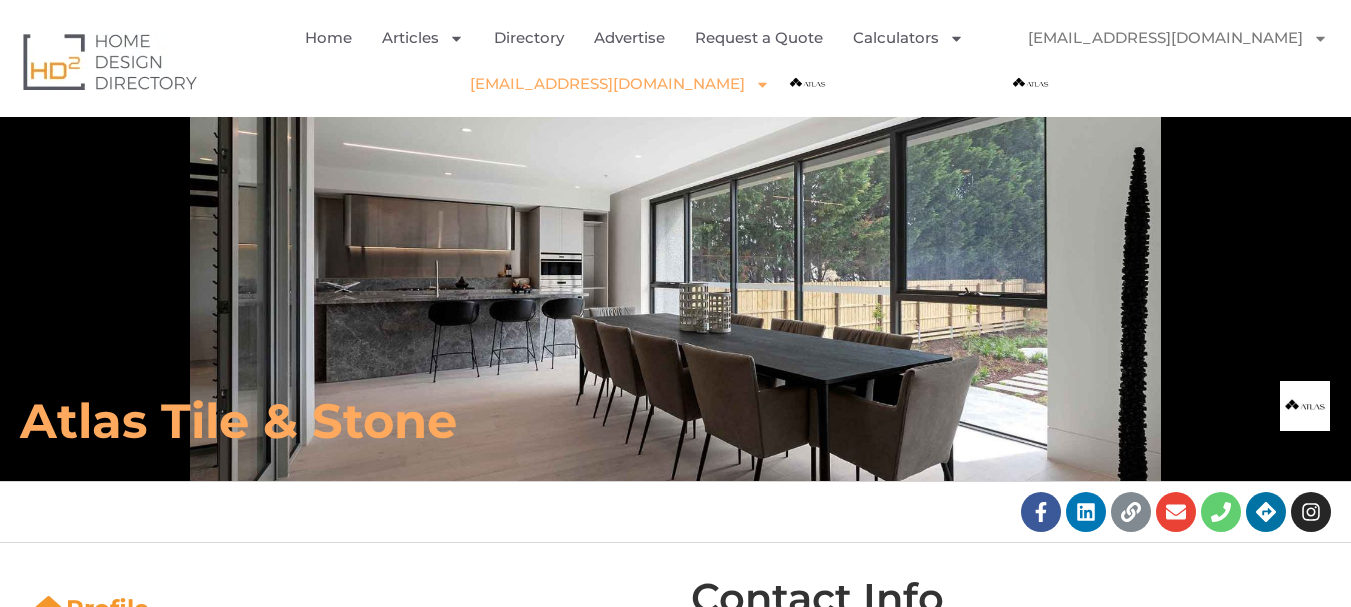 click 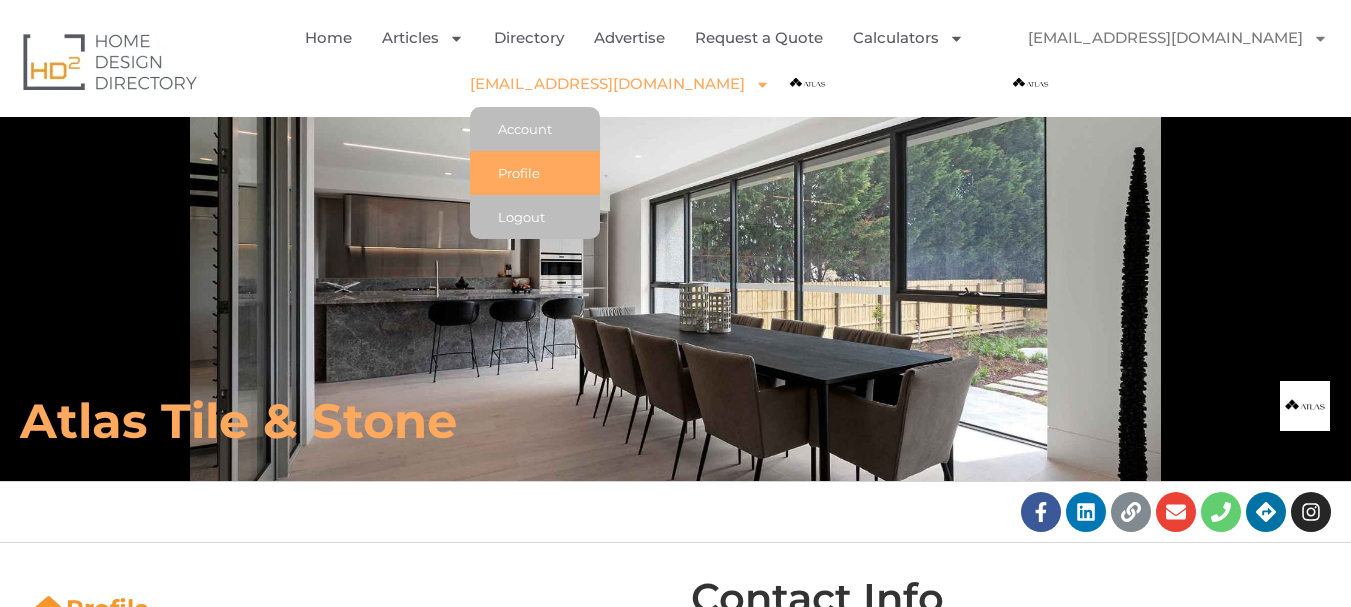 click on "Profile" 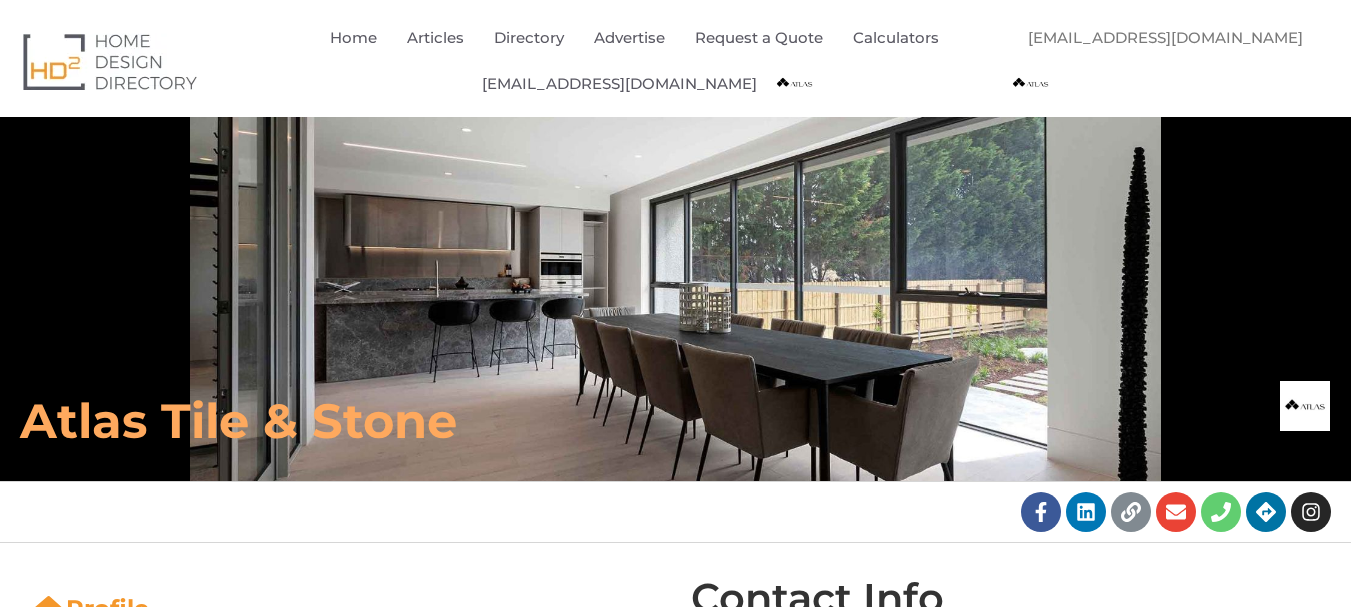 scroll, scrollTop: 0, scrollLeft: 0, axis: both 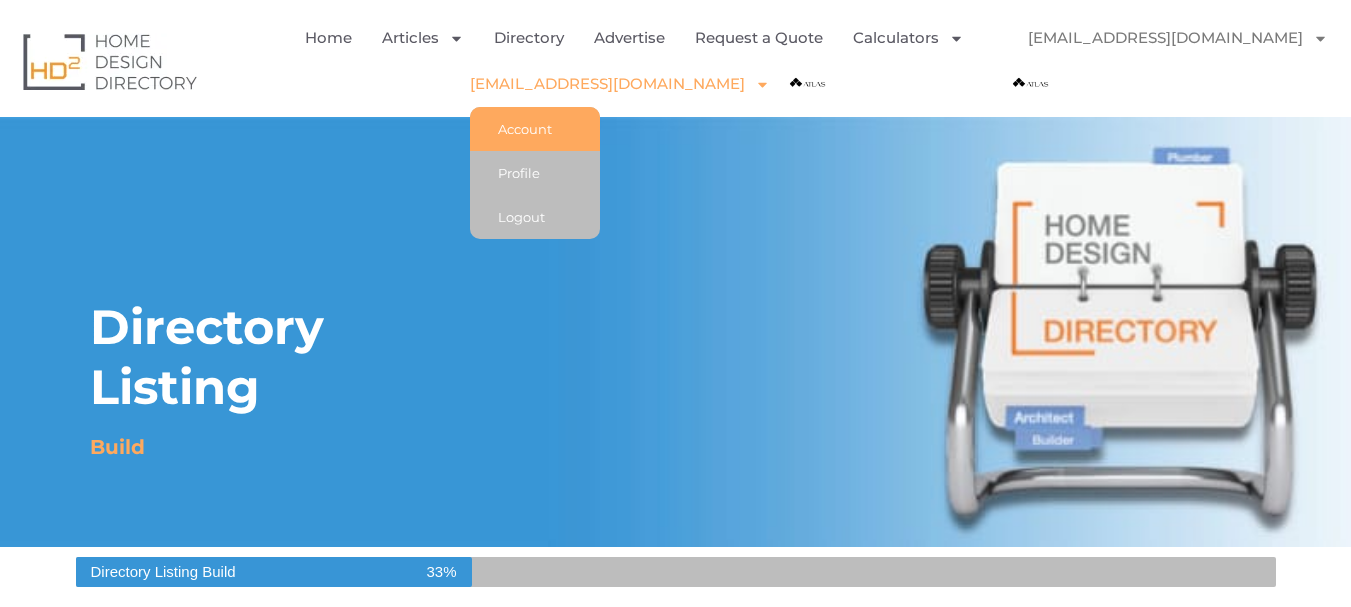 click on "Account" 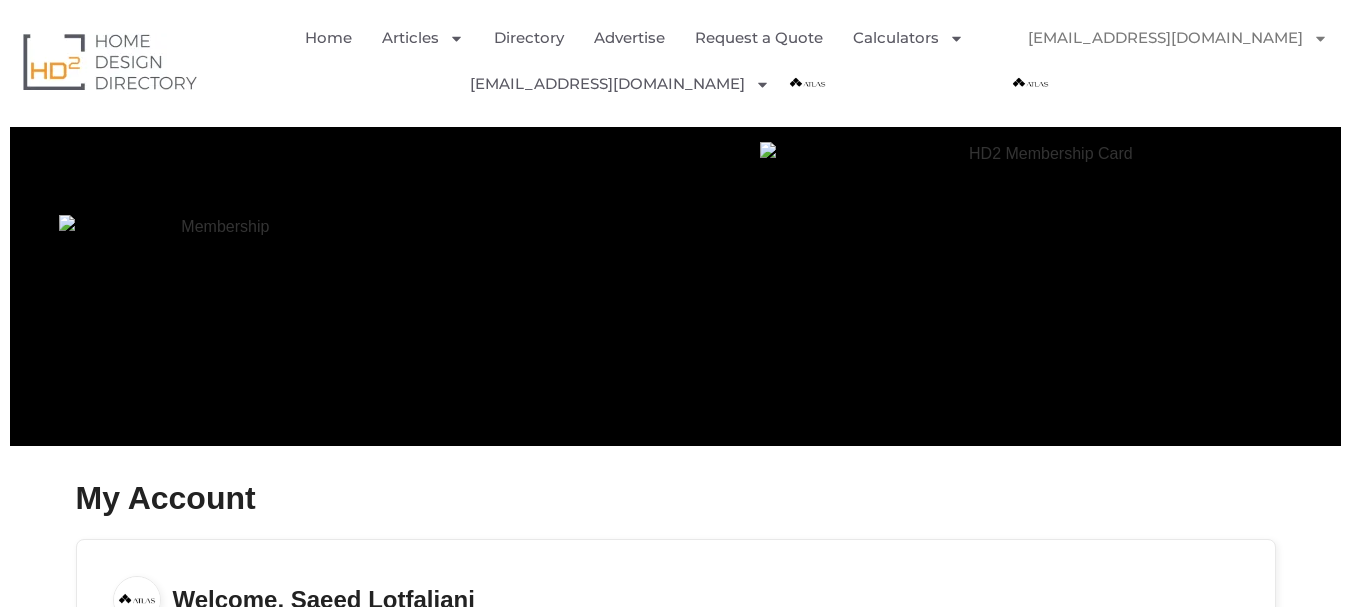 scroll, scrollTop: 400, scrollLeft: 0, axis: vertical 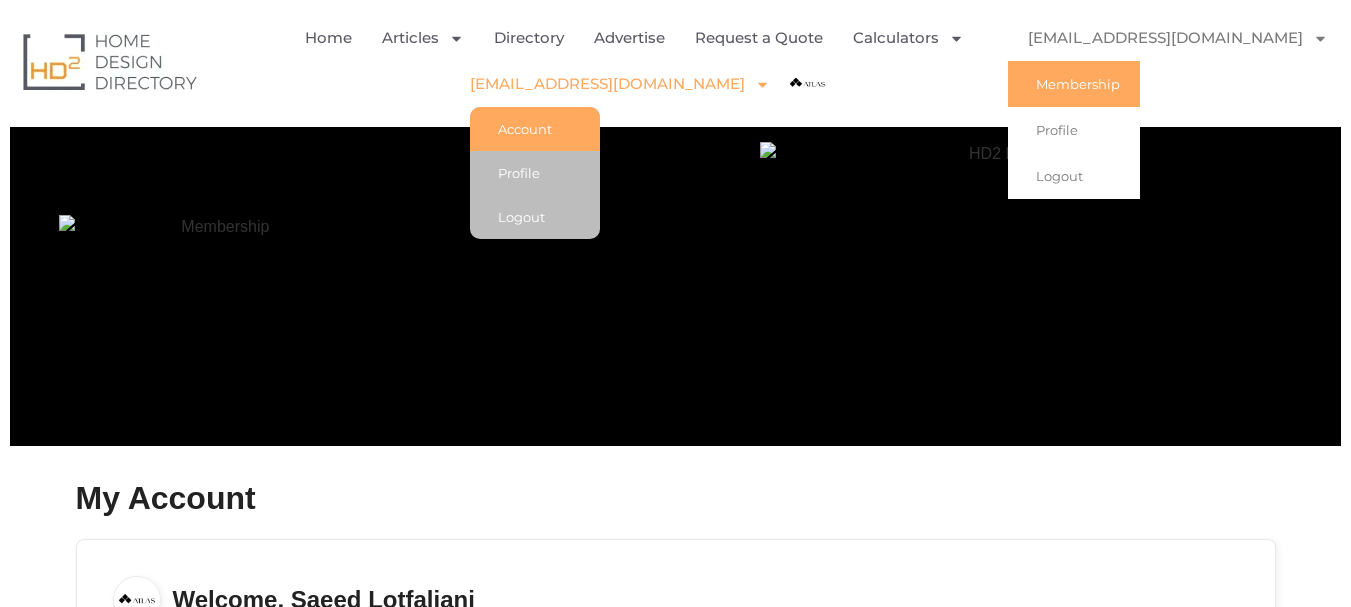 click on "[EMAIL_ADDRESS][DOMAIN_NAME]" 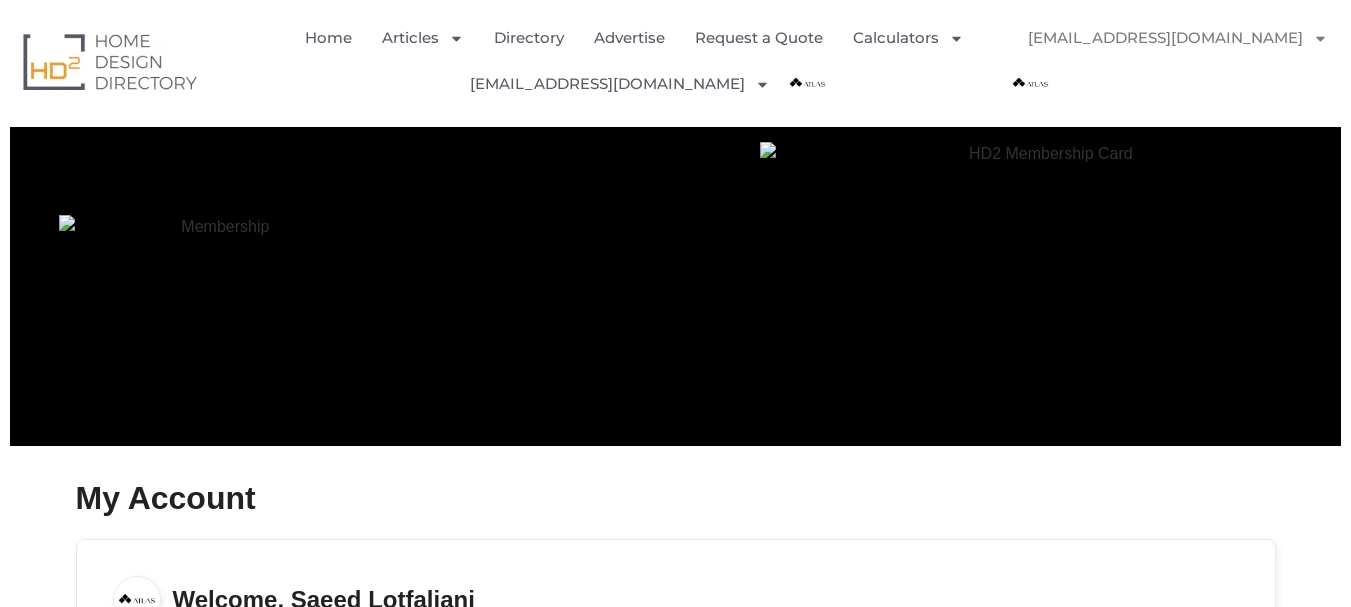 click on "[EMAIL_ADDRESS][DOMAIN_NAME]" 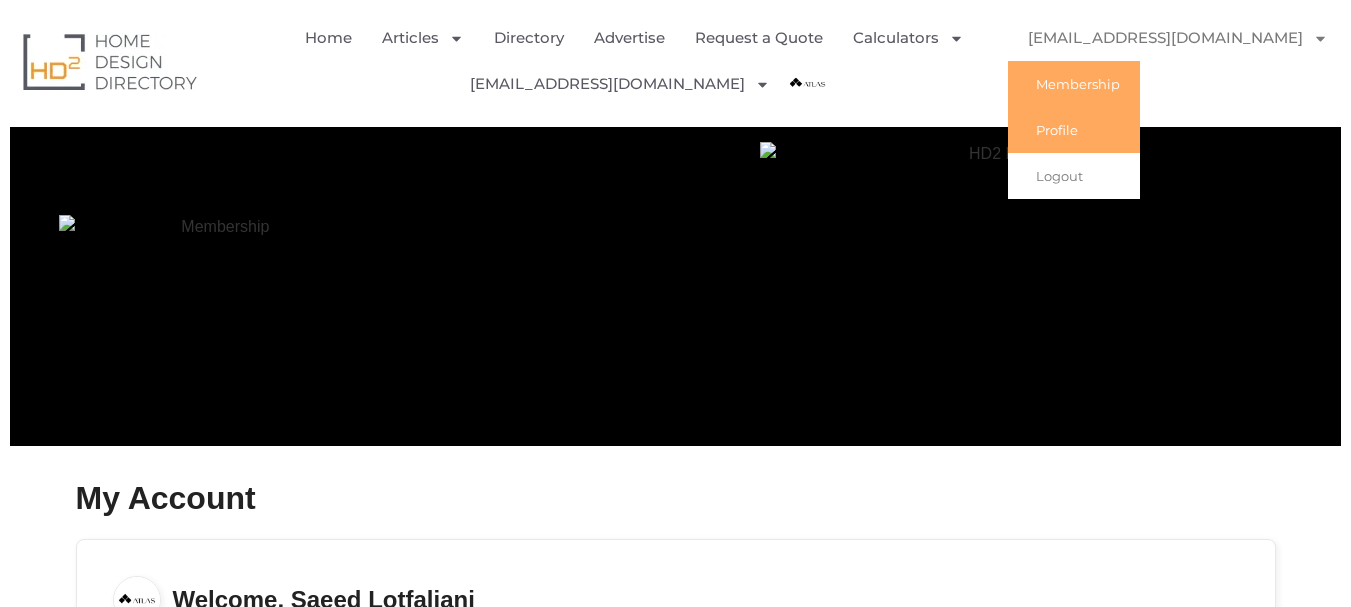 click on "Profile" 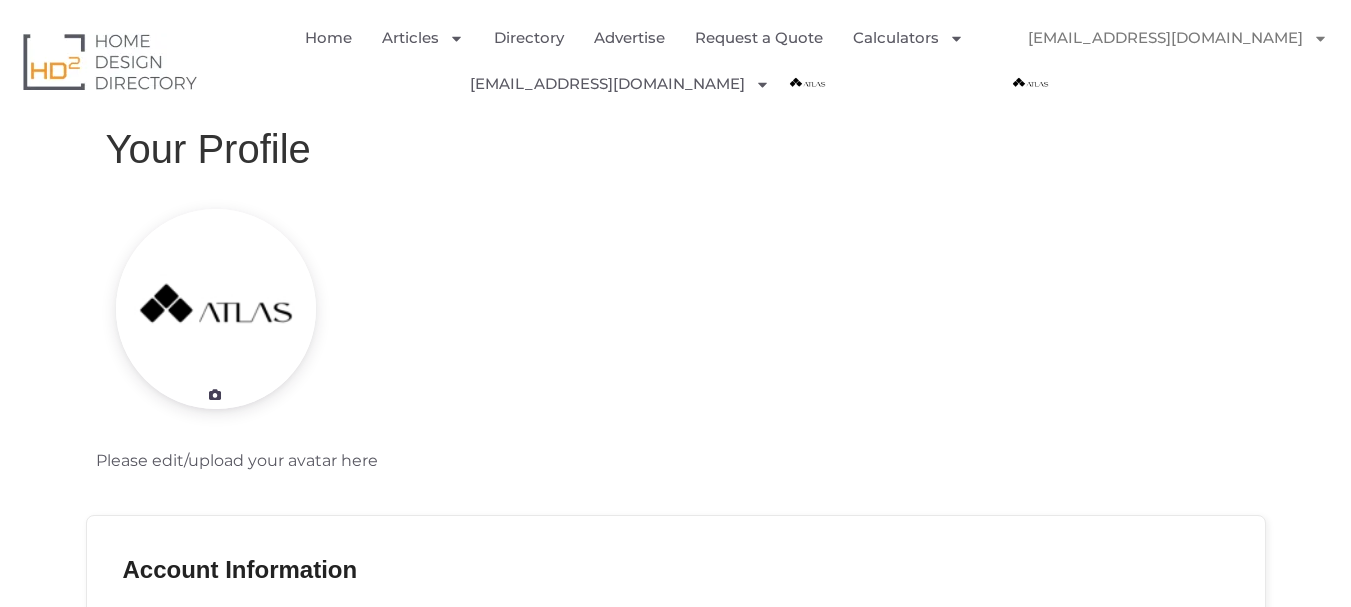 scroll, scrollTop: 0, scrollLeft: 0, axis: both 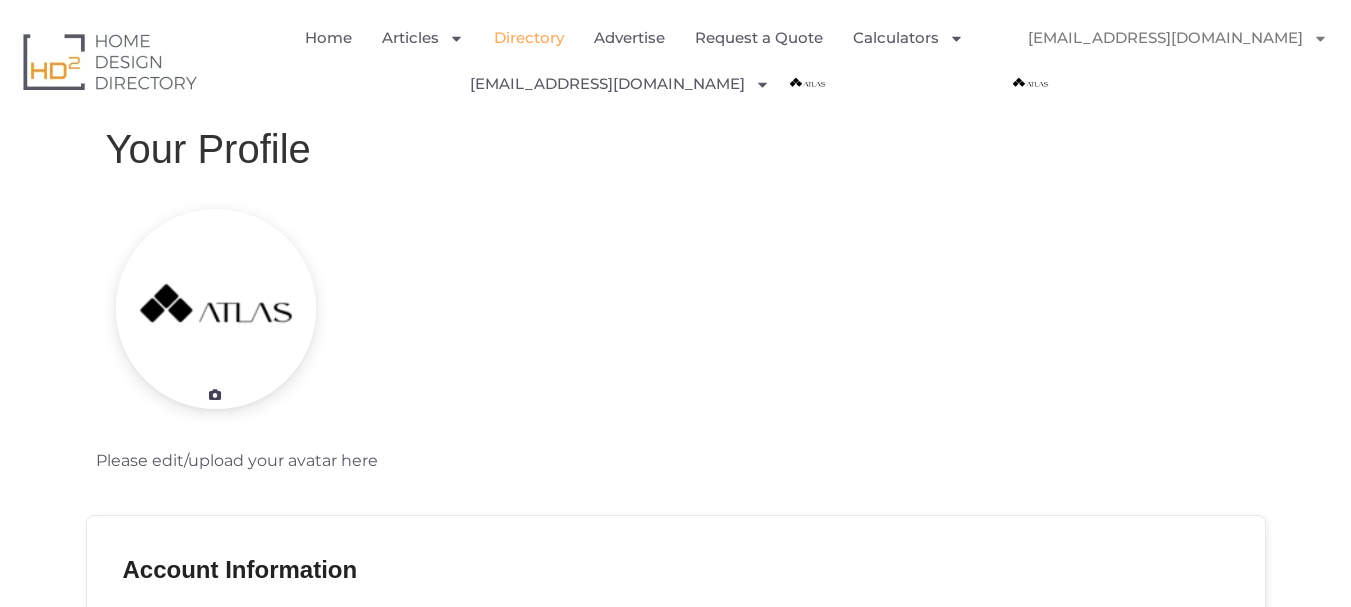 click on "Directory" 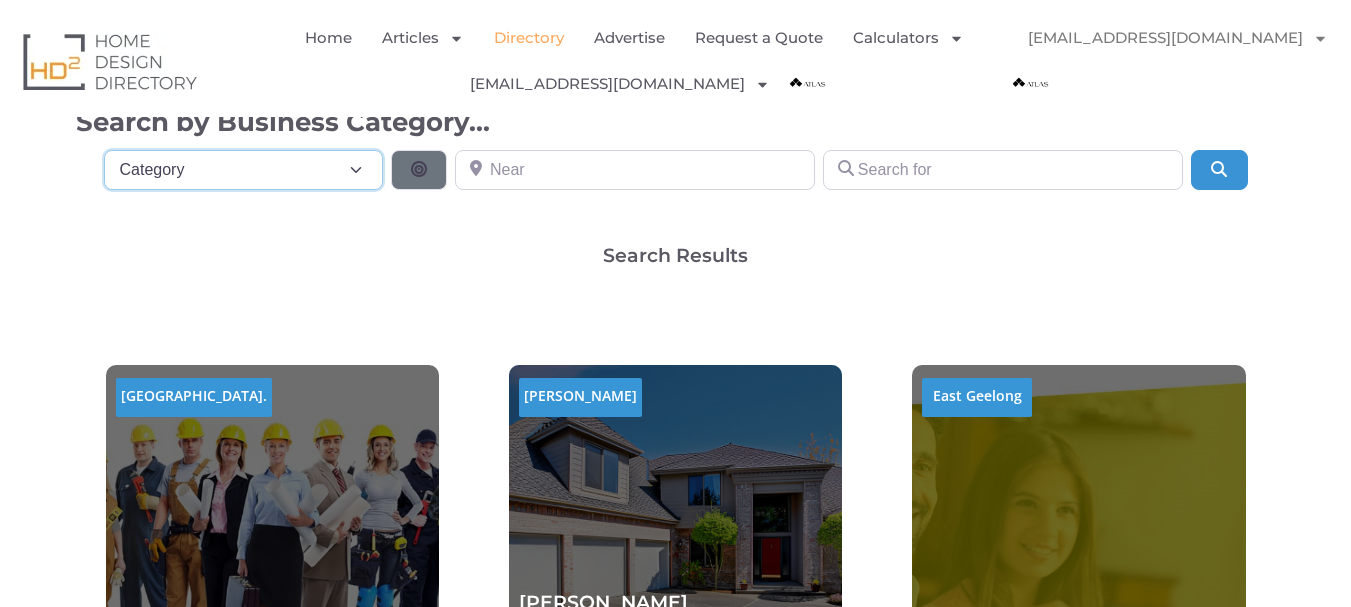 click on "Category Category Accounting Antenna Installation & Services Architects Bathrooms Builders Carpet Cleaning Concreting Design & Fabrication Electricians Engineers Fan Shop Flooring Garage Doors Grass, Lawn and Turf Guttering Home Decor Home Entertainment Landscapers Lawyer Lighting Mortgage Brokers Packaging Company Painters Plumbers Pools & Spas Pressure Cleaning Real Estate Agents Removalists Roofing Shade System Swimming Pools Tilers Vehicle glass service Windows & Doors" at bounding box center (244, 170) 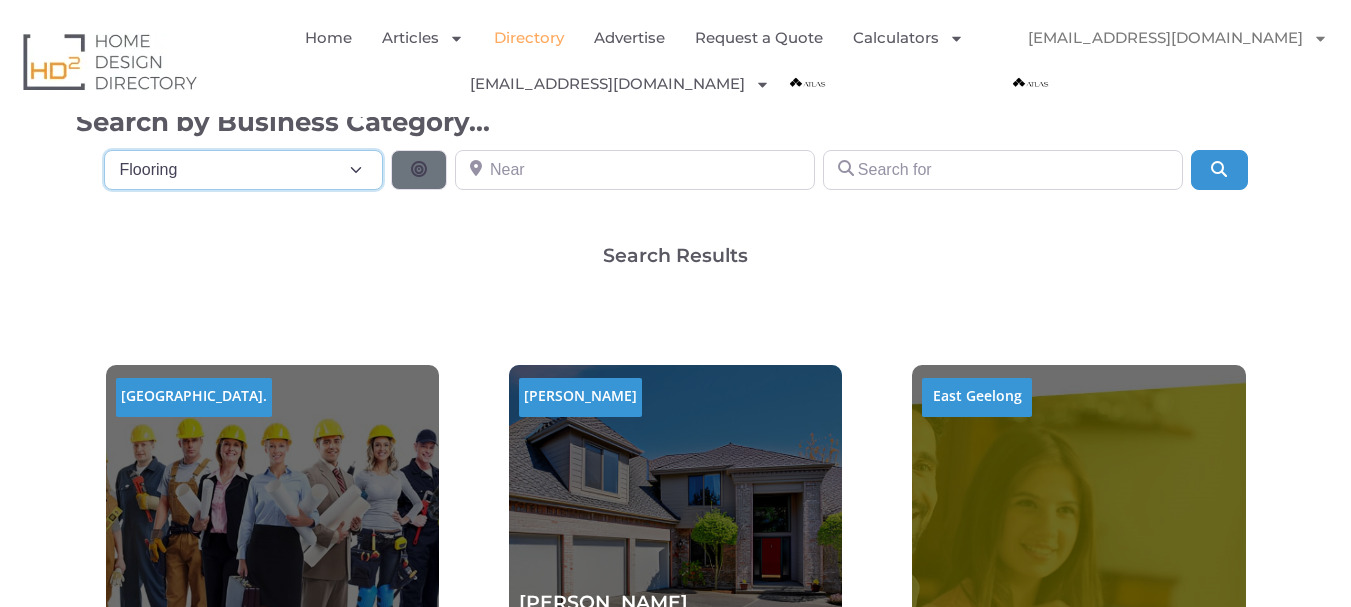 click on "Category Category Accounting Antenna Installation & Services Architects Bathrooms Builders Carpet Cleaning Concreting Design & Fabrication Electricians Engineers Fan Shop Flooring Garage Doors Grass, Lawn and Turf Guttering Home Decor Home Entertainment Landscapers Lawyer Lighting Mortgage Brokers Packaging Company Painters Plumbers Pools & Spas Pressure Cleaning Real Estate Agents Removalists Roofing Shade System Swimming Pools Tilers Vehicle glass service Windows & Doors" at bounding box center (244, 170) 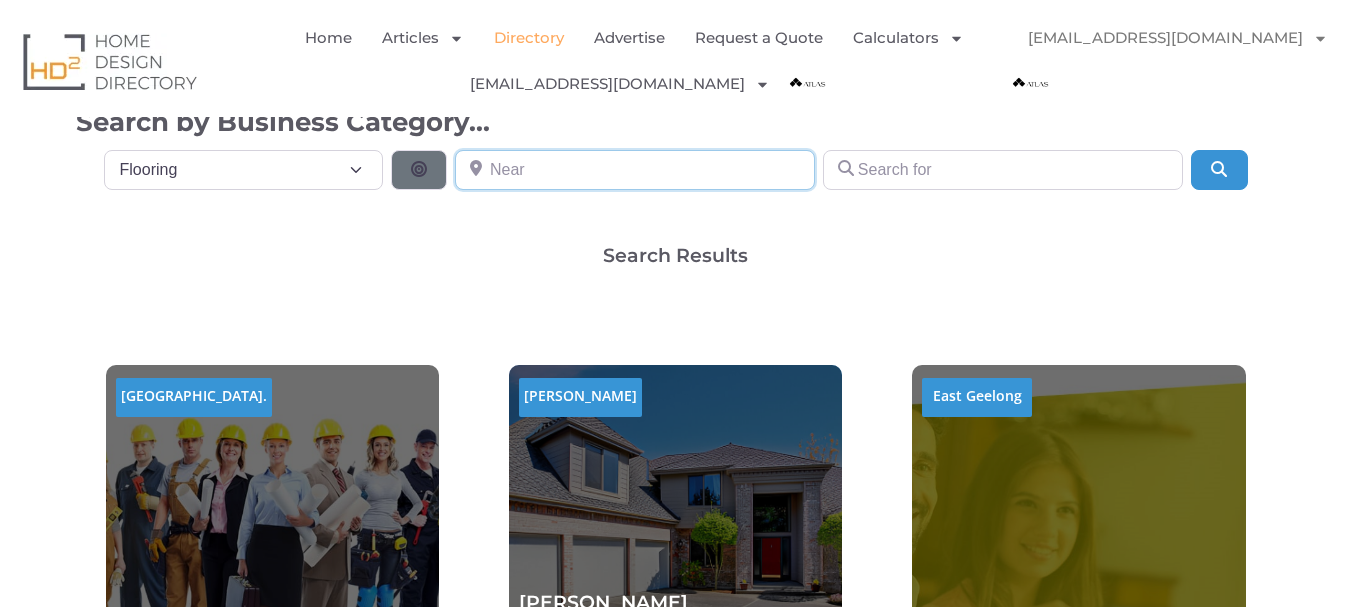 click at bounding box center [635, 170] 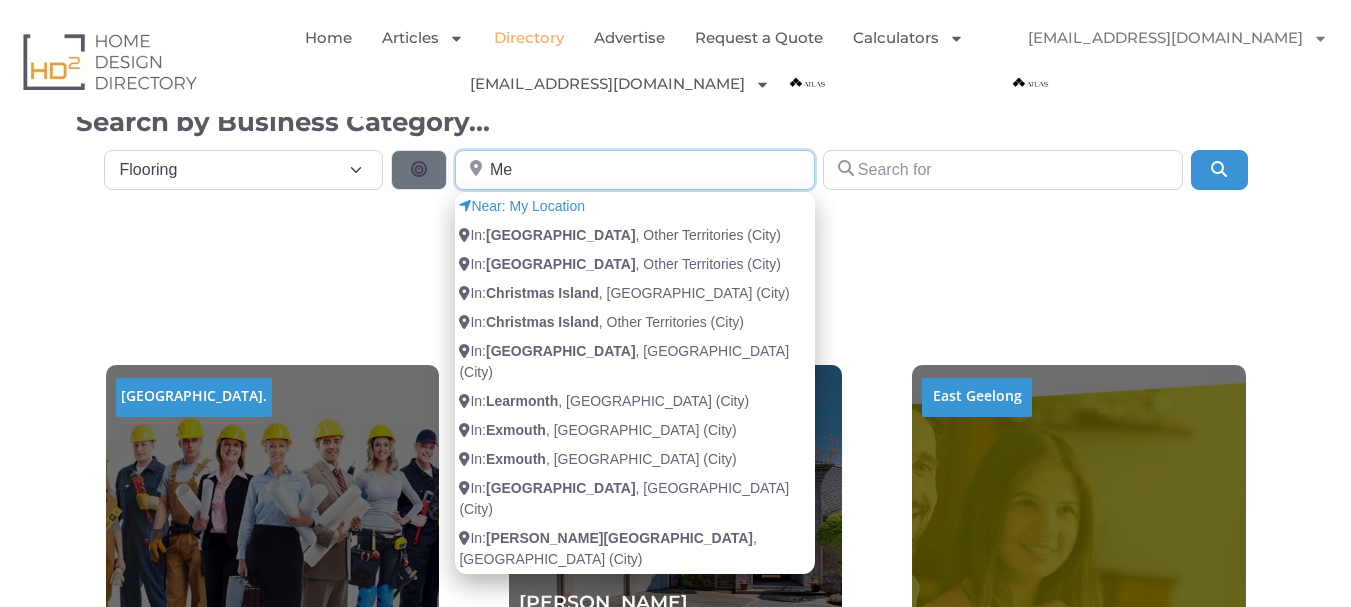type on "M" 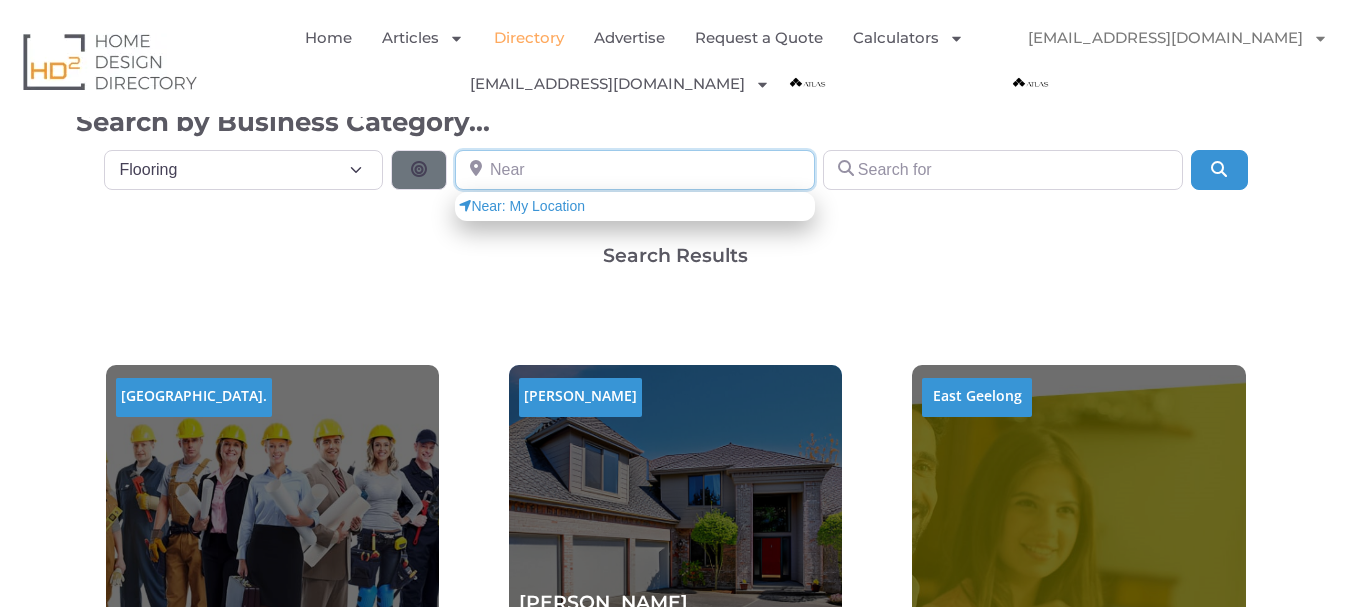 paste on "Cheltenham" 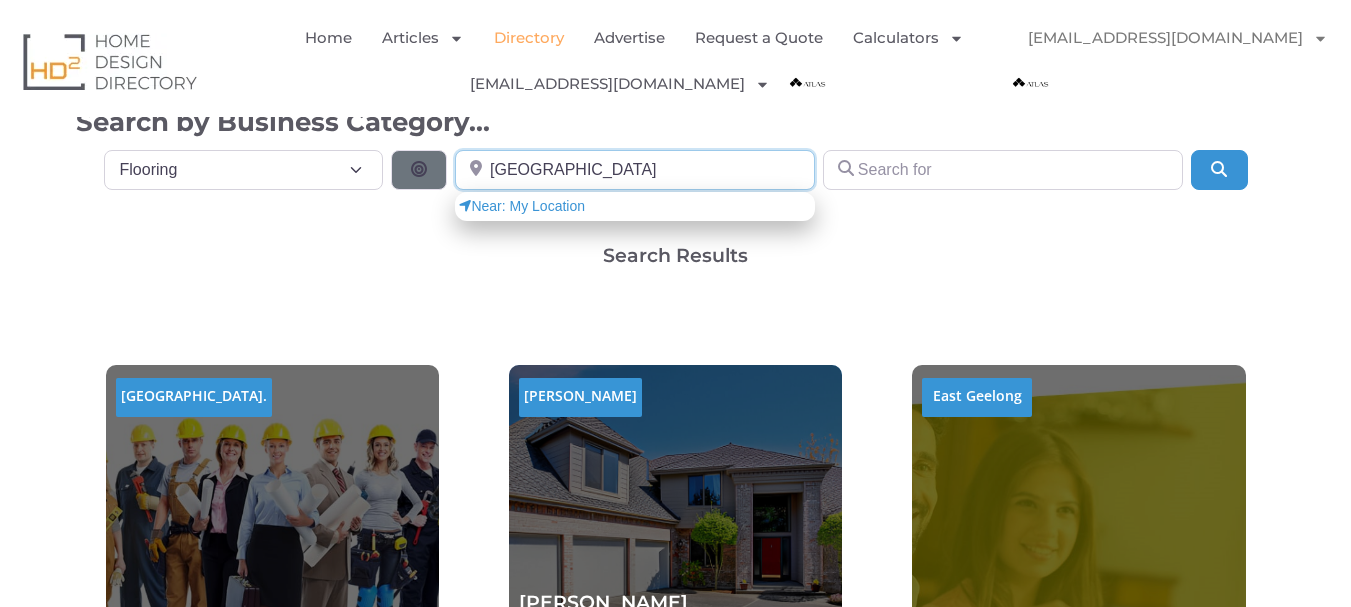 type on "Cheltenham" 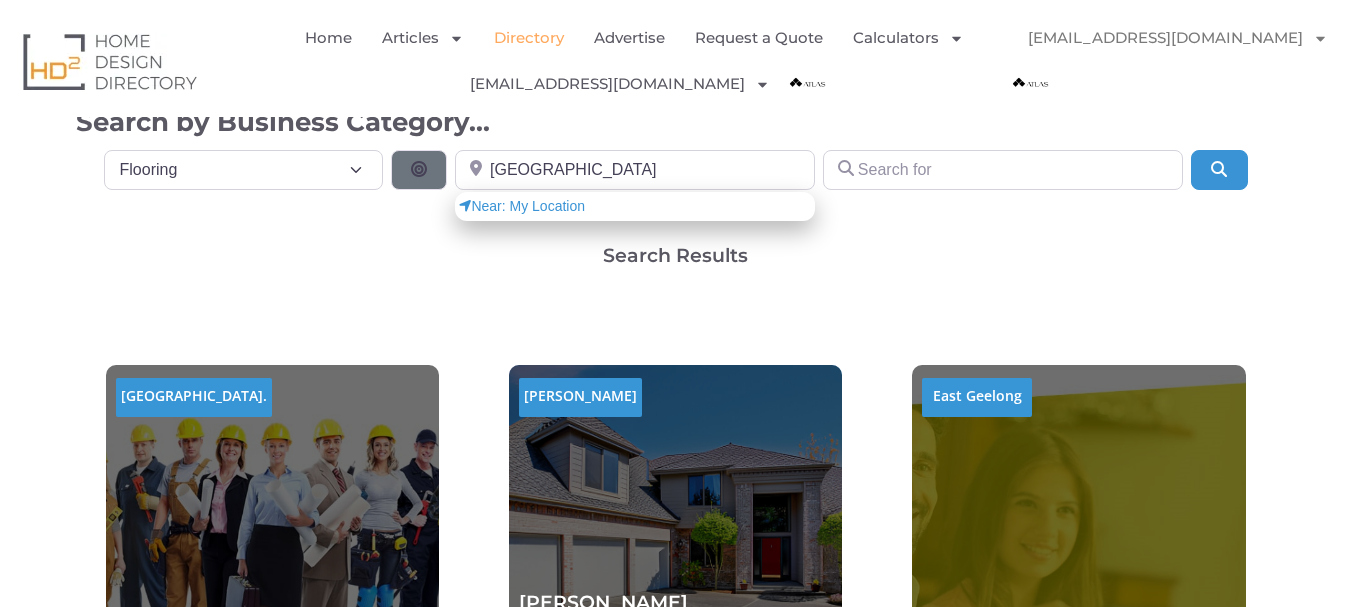 click at bounding box center [840, 169] 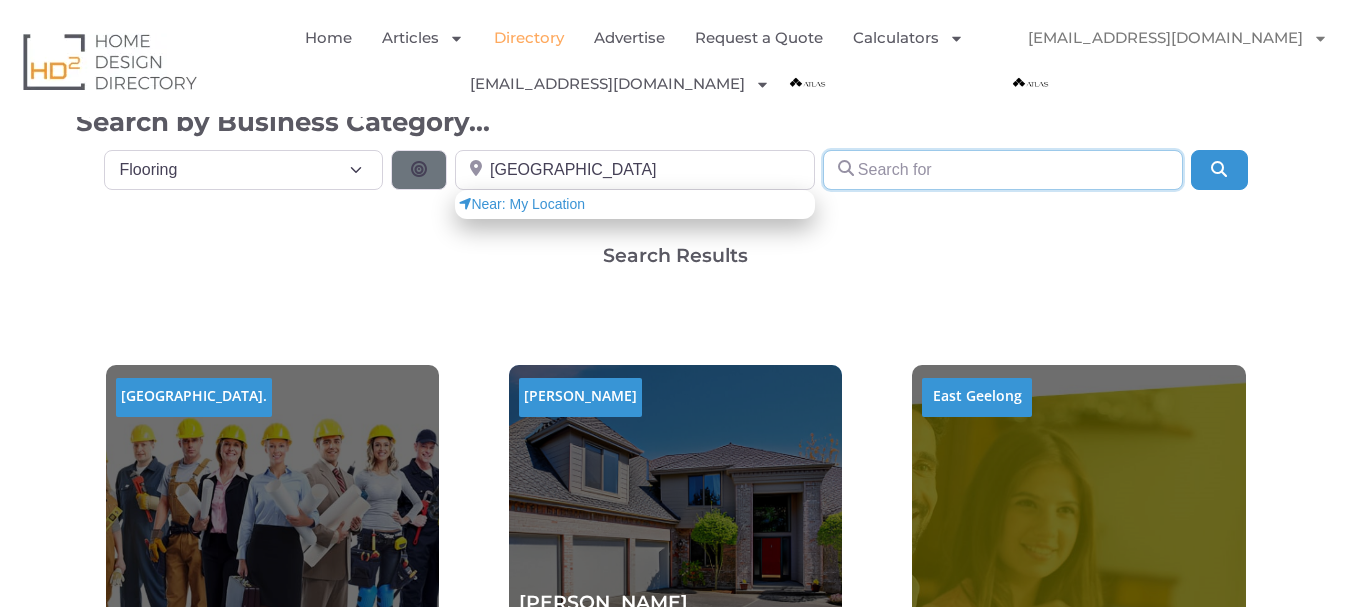 click at bounding box center (1003, 170) 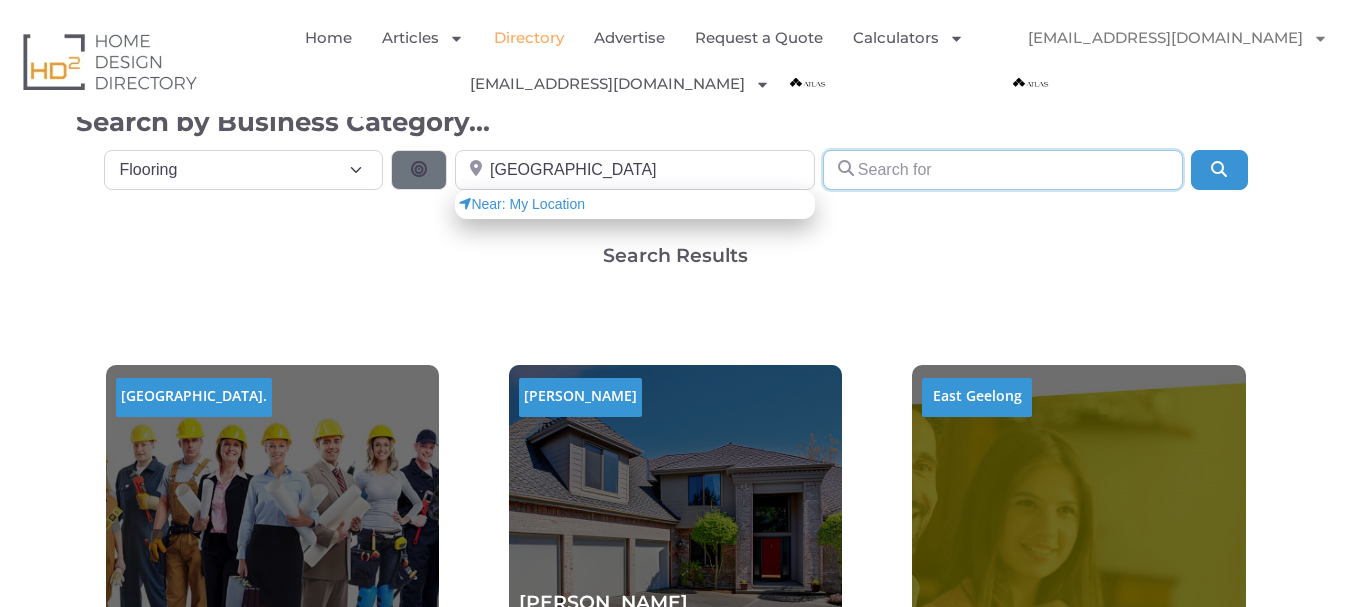 paste on "Atlas Tile & Stone" 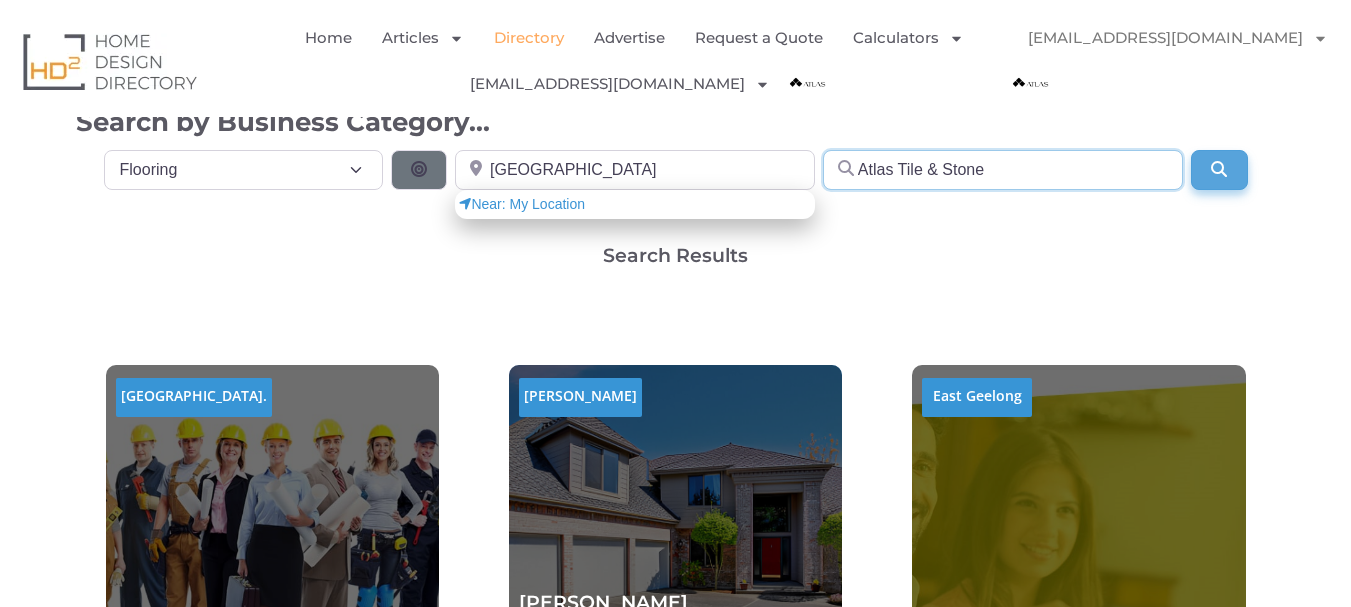 type on "Atlas Tile & Stone" 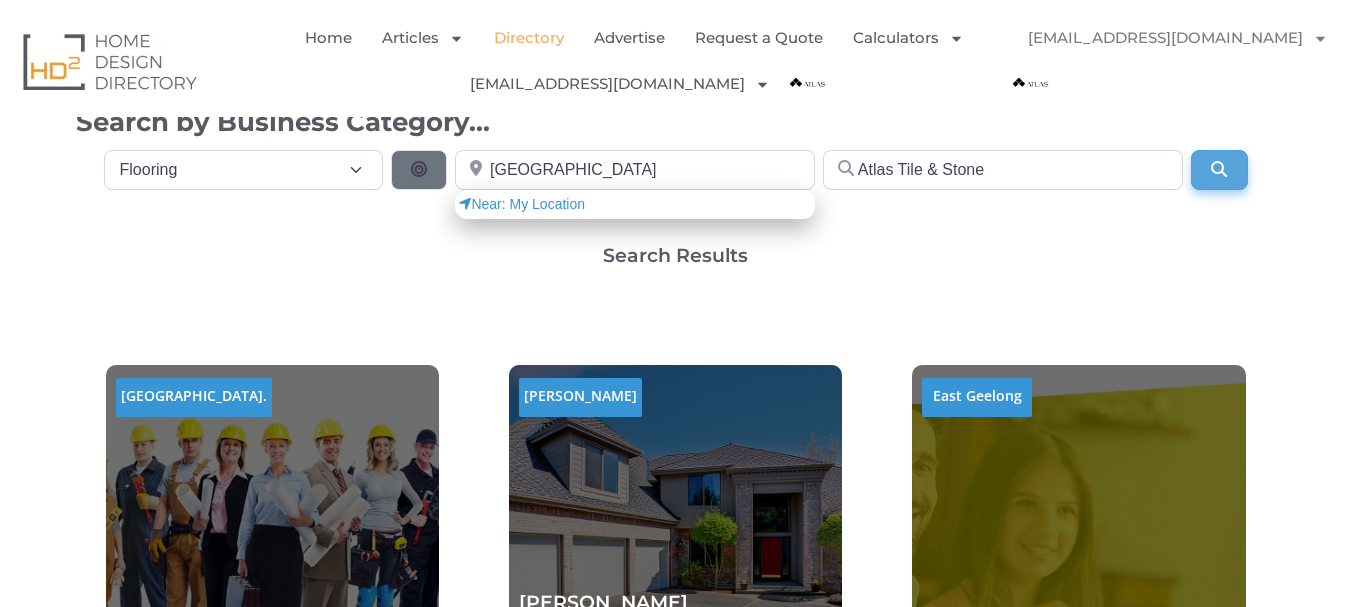 click at bounding box center (1219, 169) 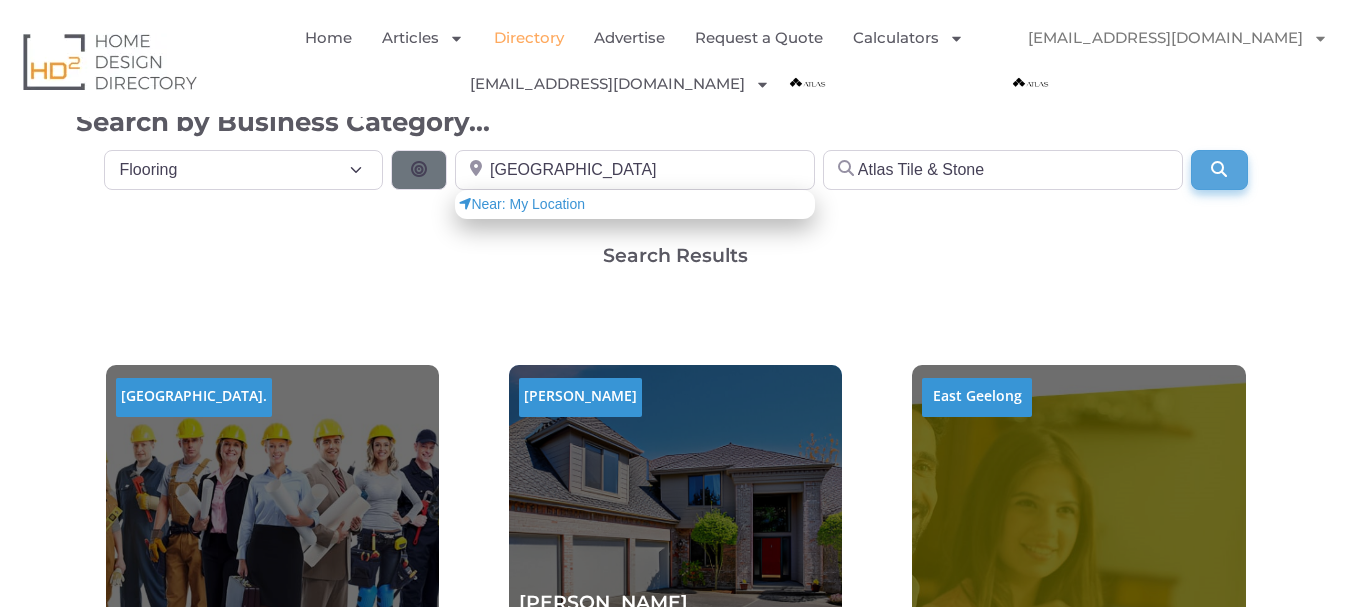 click at bounding box center (1219, 169) 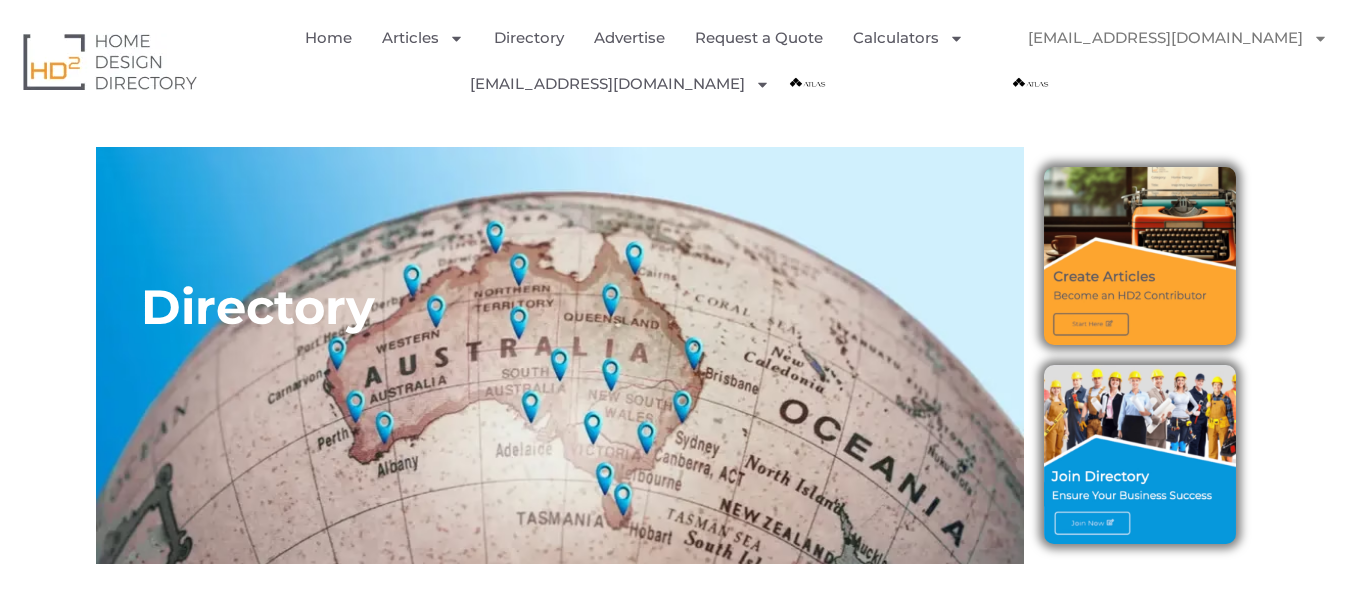 select on "701" 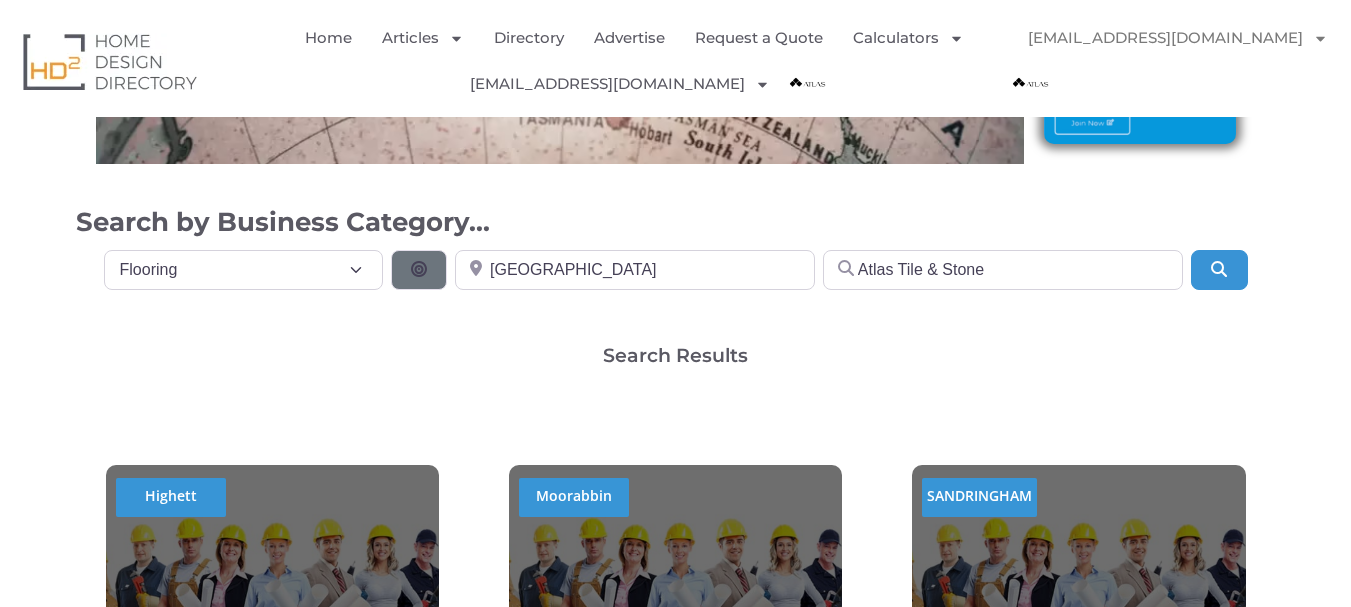 scroll, scrollTop: 400, scrollLeft: 0, axis: vertical 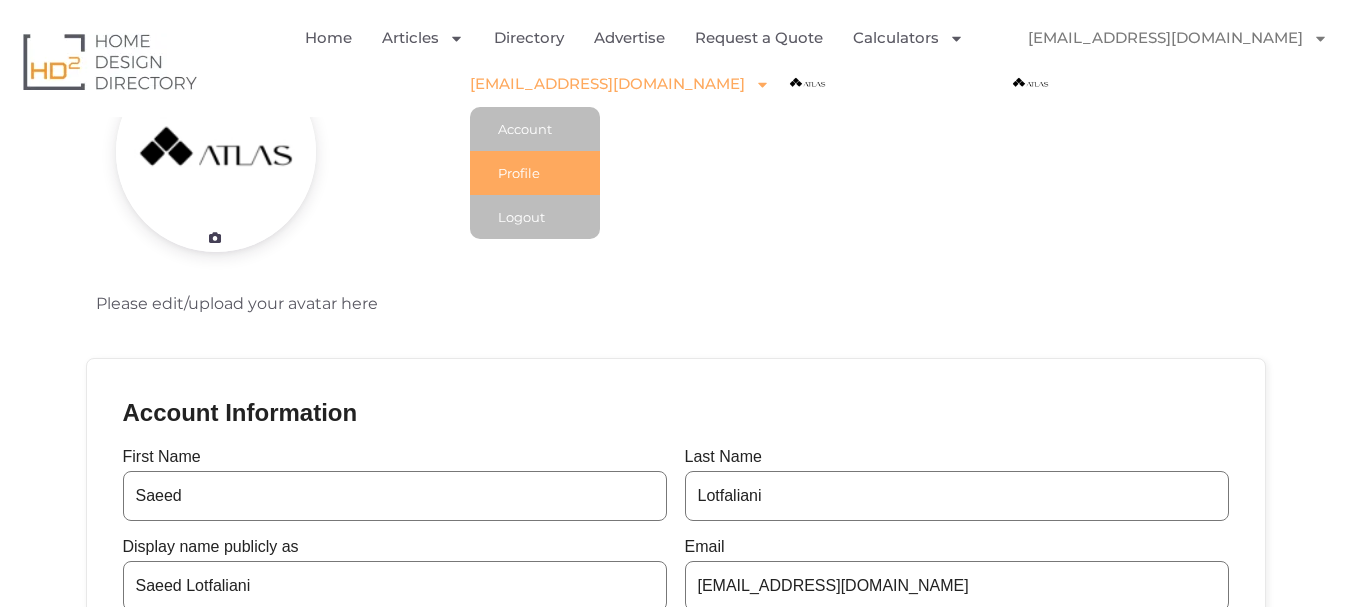 click on "[EMAIL_ADDRESS][DOMAIN_NAME]" 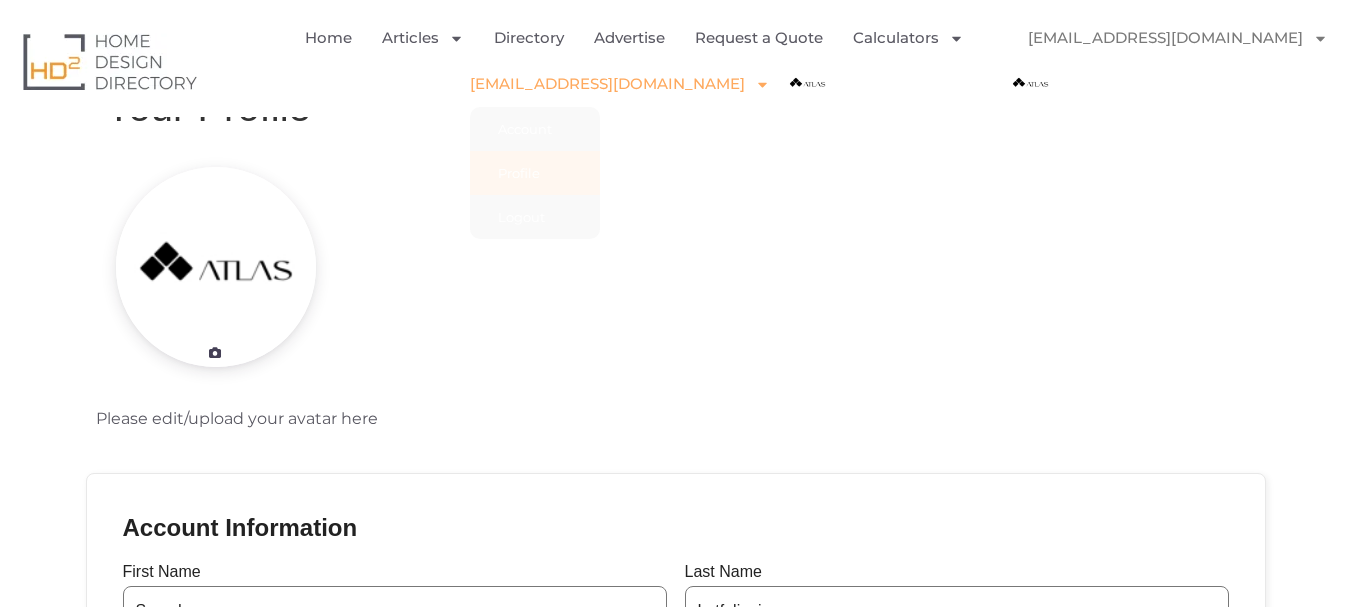 scroll, scrollTop: 0, scrollLeft: 0, axis: both 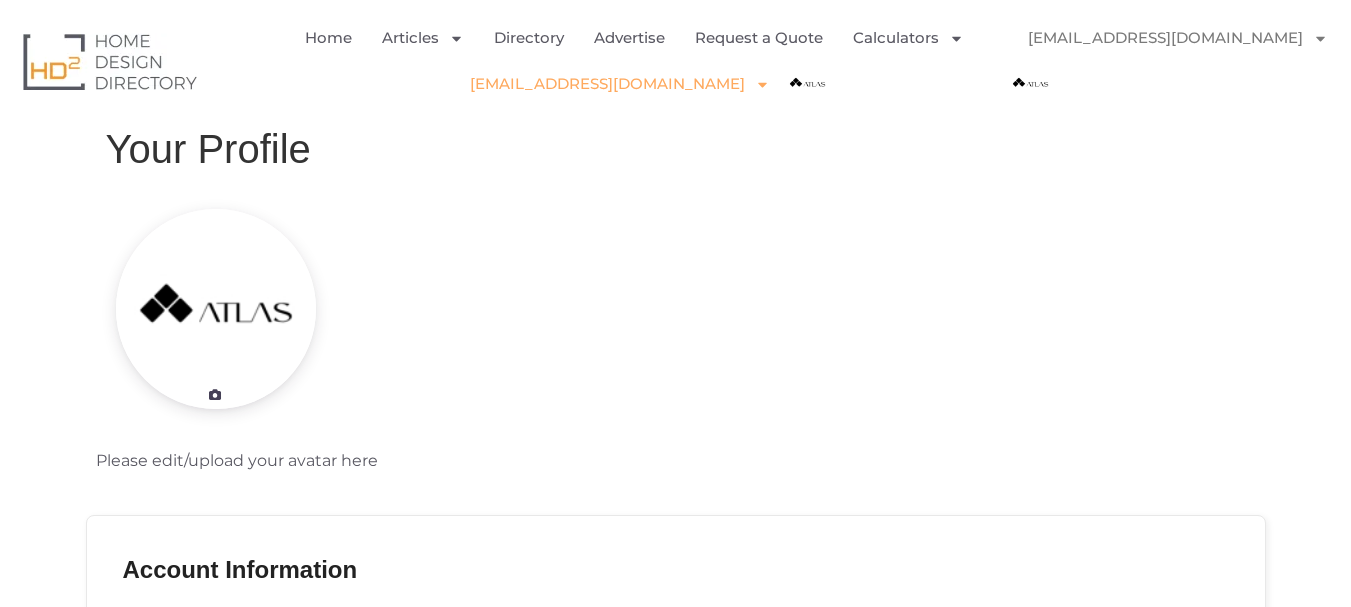 click on "[EMAIL_ADDRESS][DOMAIN_NAME]" 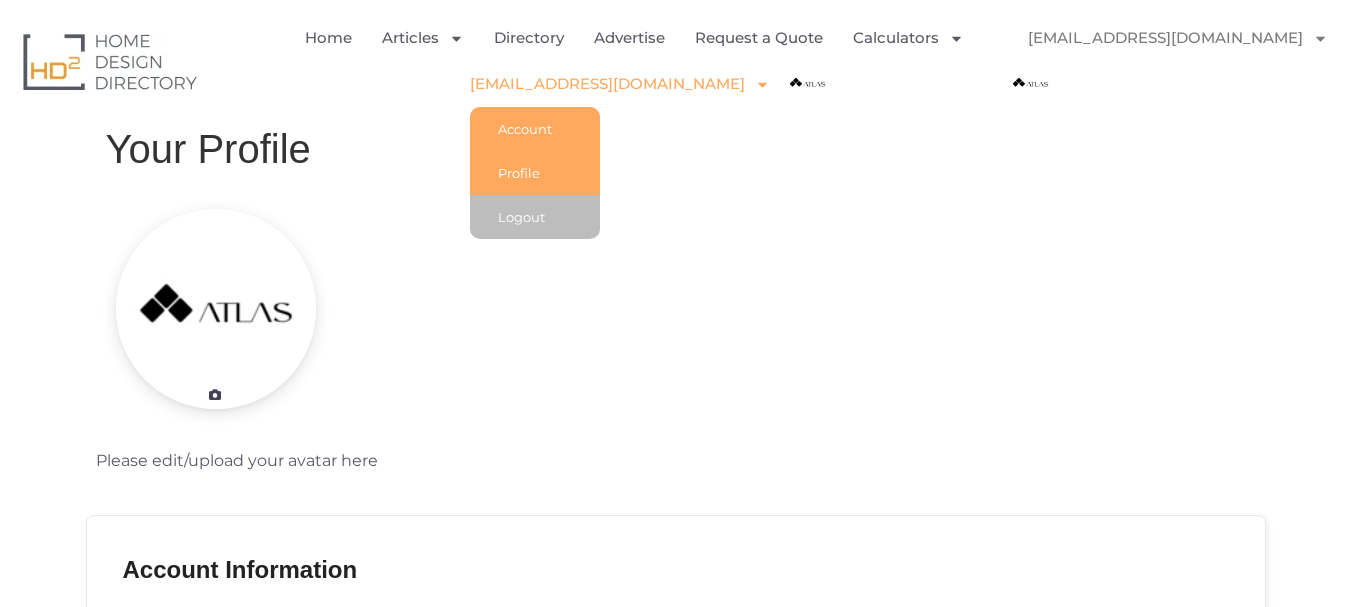 click on "Account" 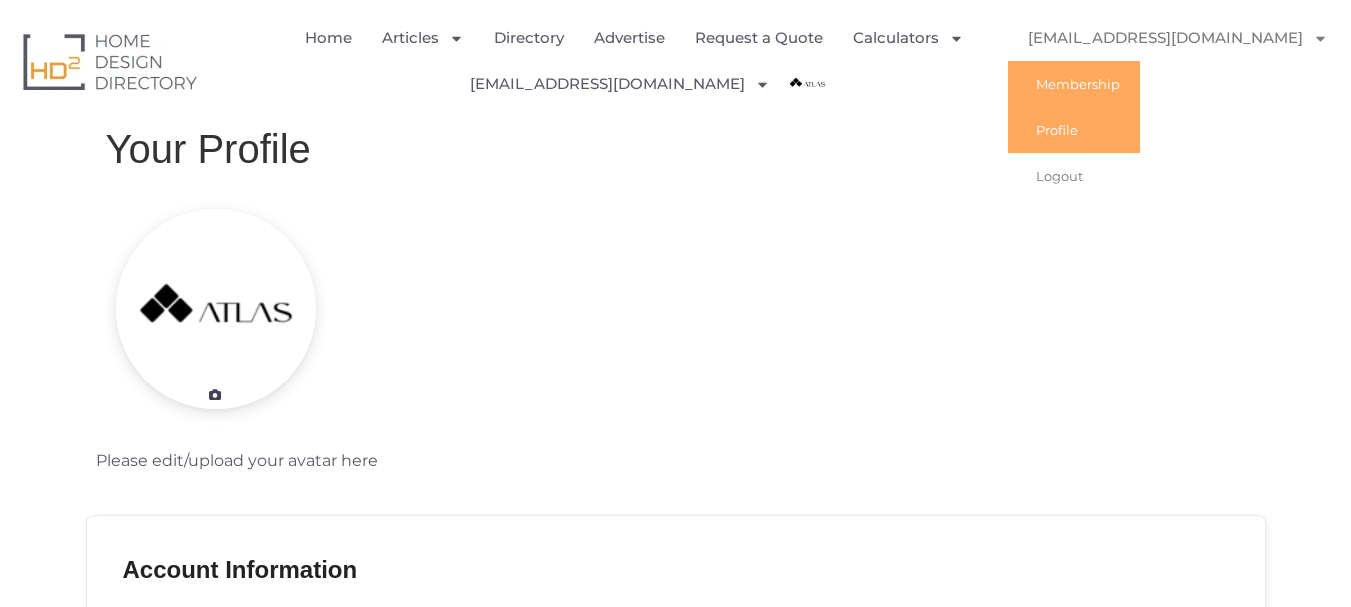 click on "Membership" 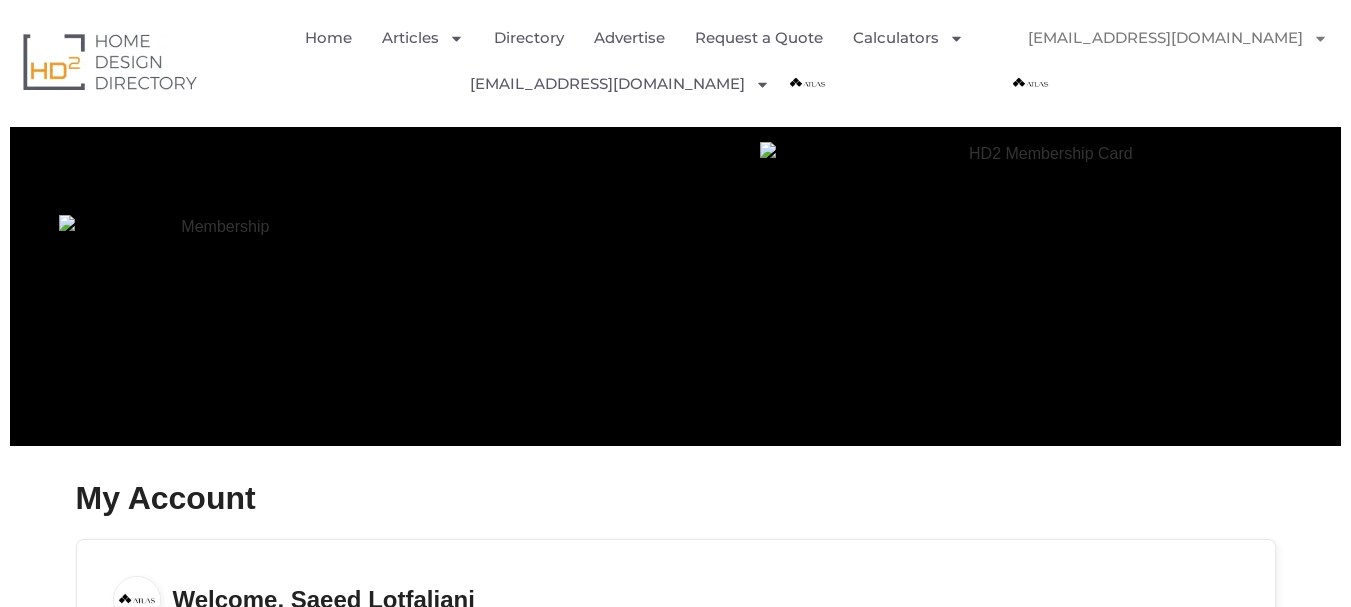 scroll, scrollTop: 0, scrollLeft: 0, axis: both 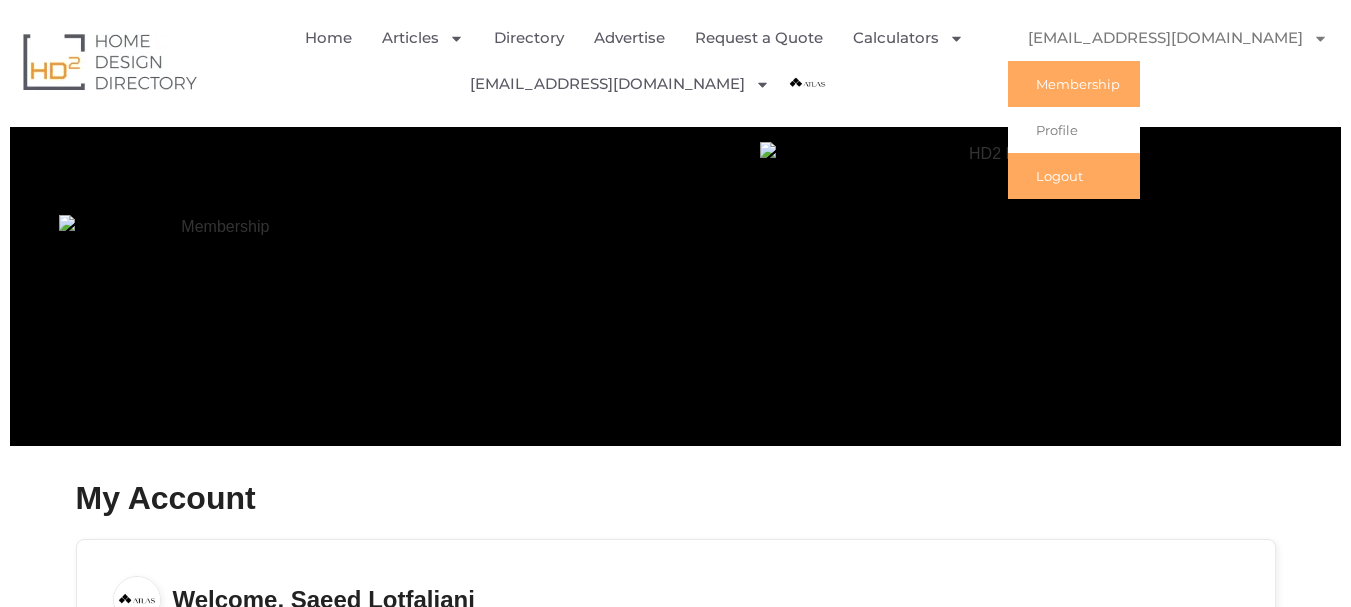 click on "Logout" 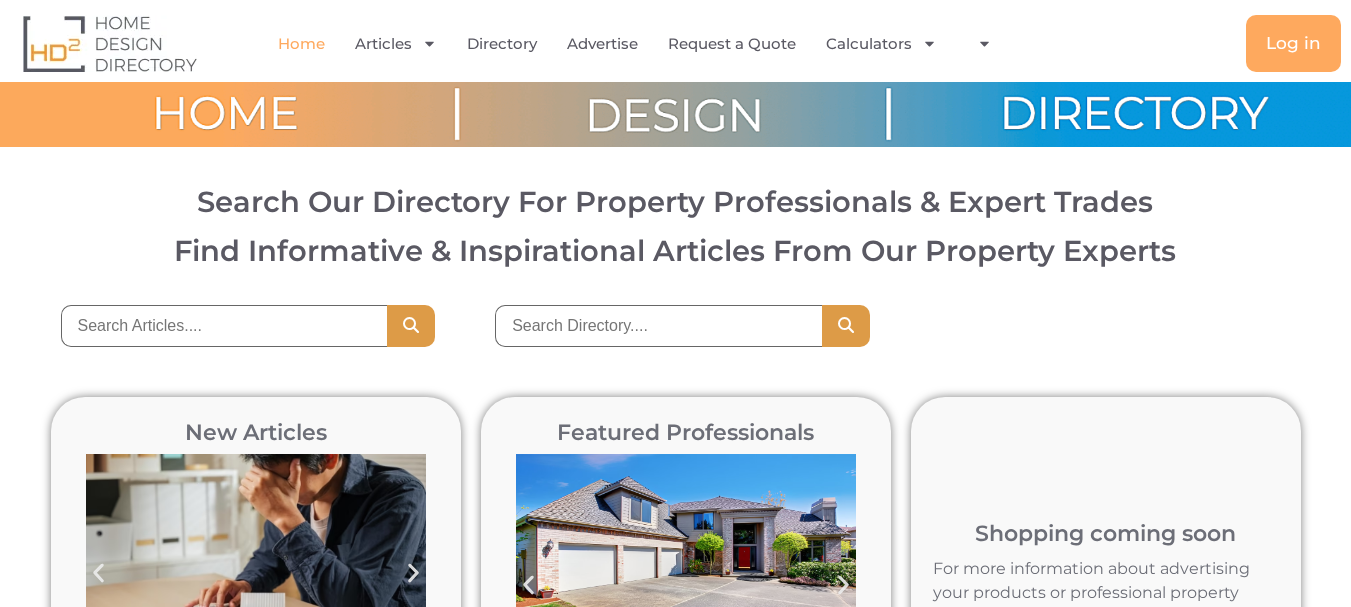 scroll, scrollTop: 0, scrollLeft: 0, axis: both 